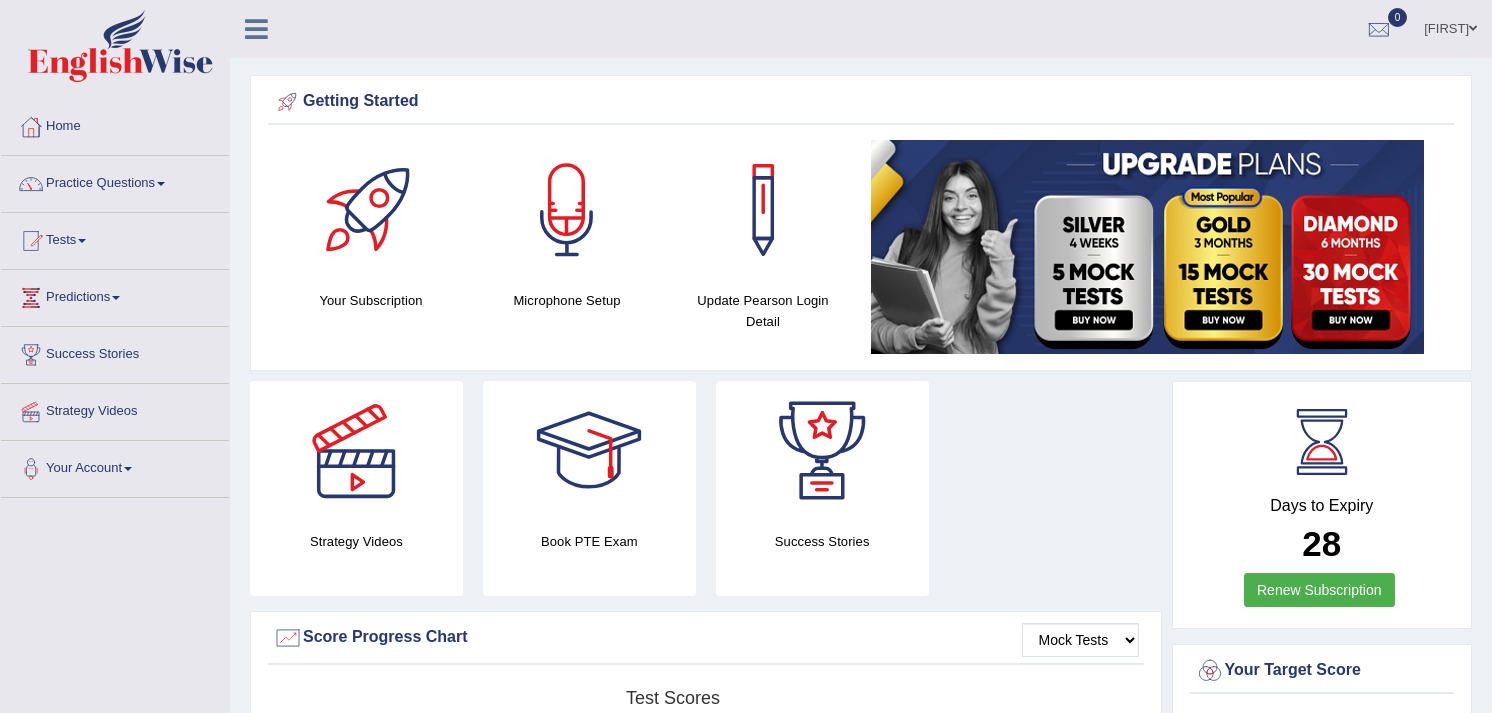 scroll, scrollTop: 0, scrollLeft: 0, axis: both 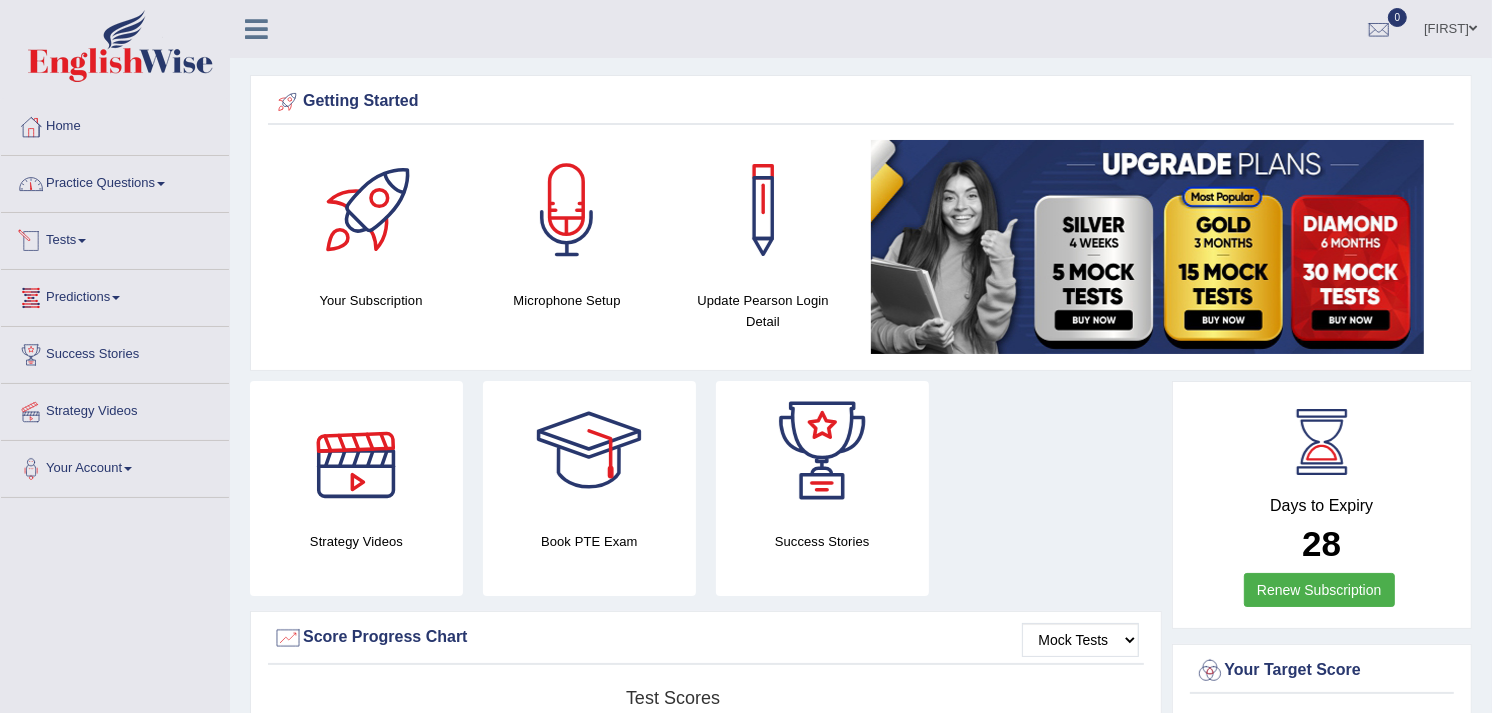 click on "Practice Questions" at bounding box center [115, 181] 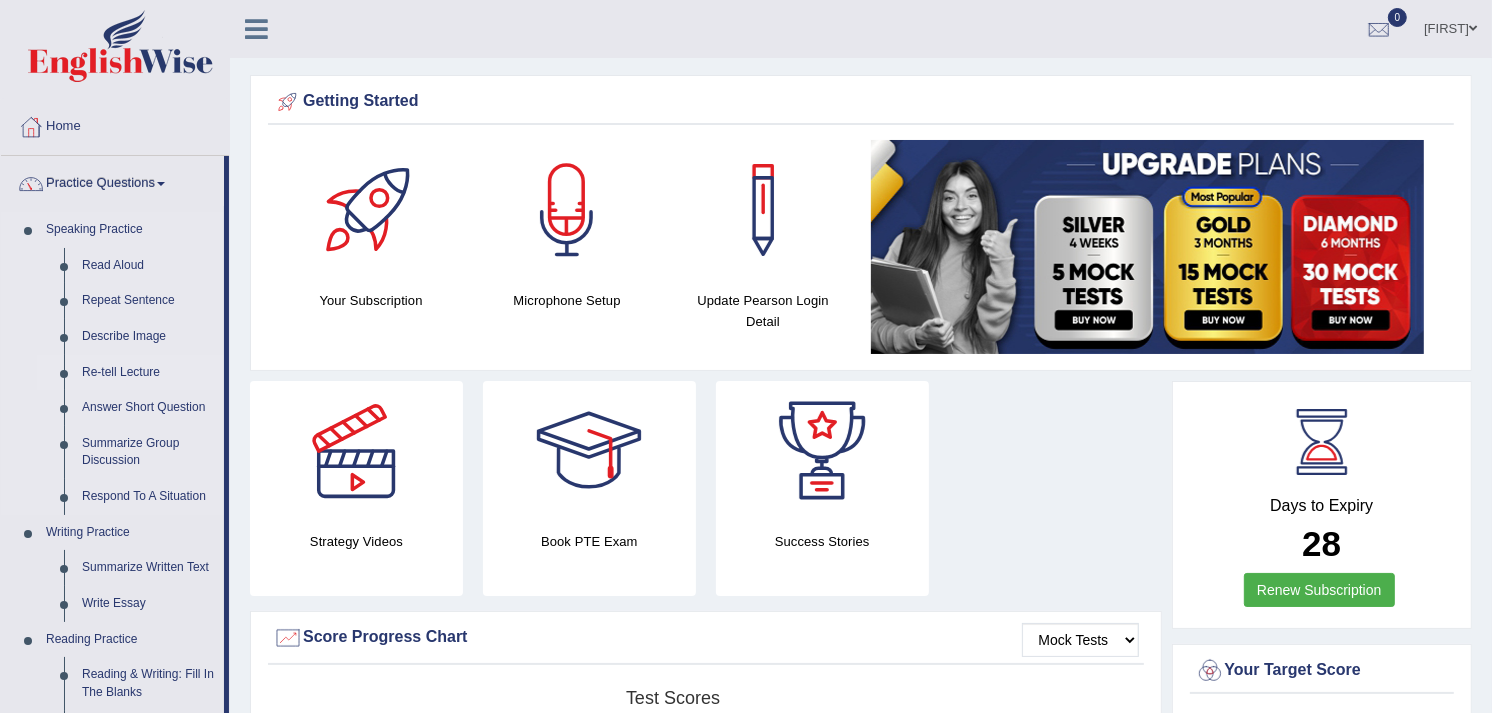 click on "Re-tell Lecture" at bounding box center (148, 373) 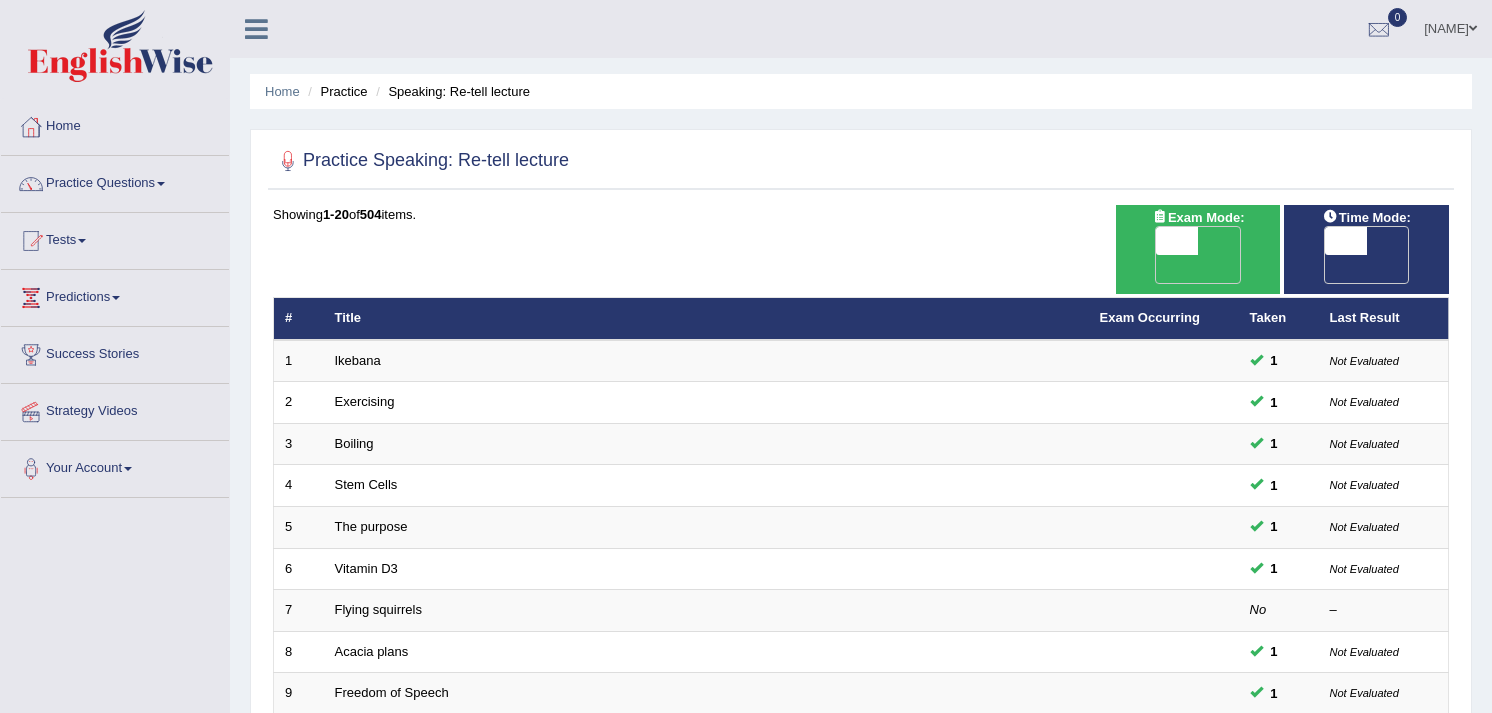 scroll, scrollTop: 0, scrollLeft: 0, axis: both 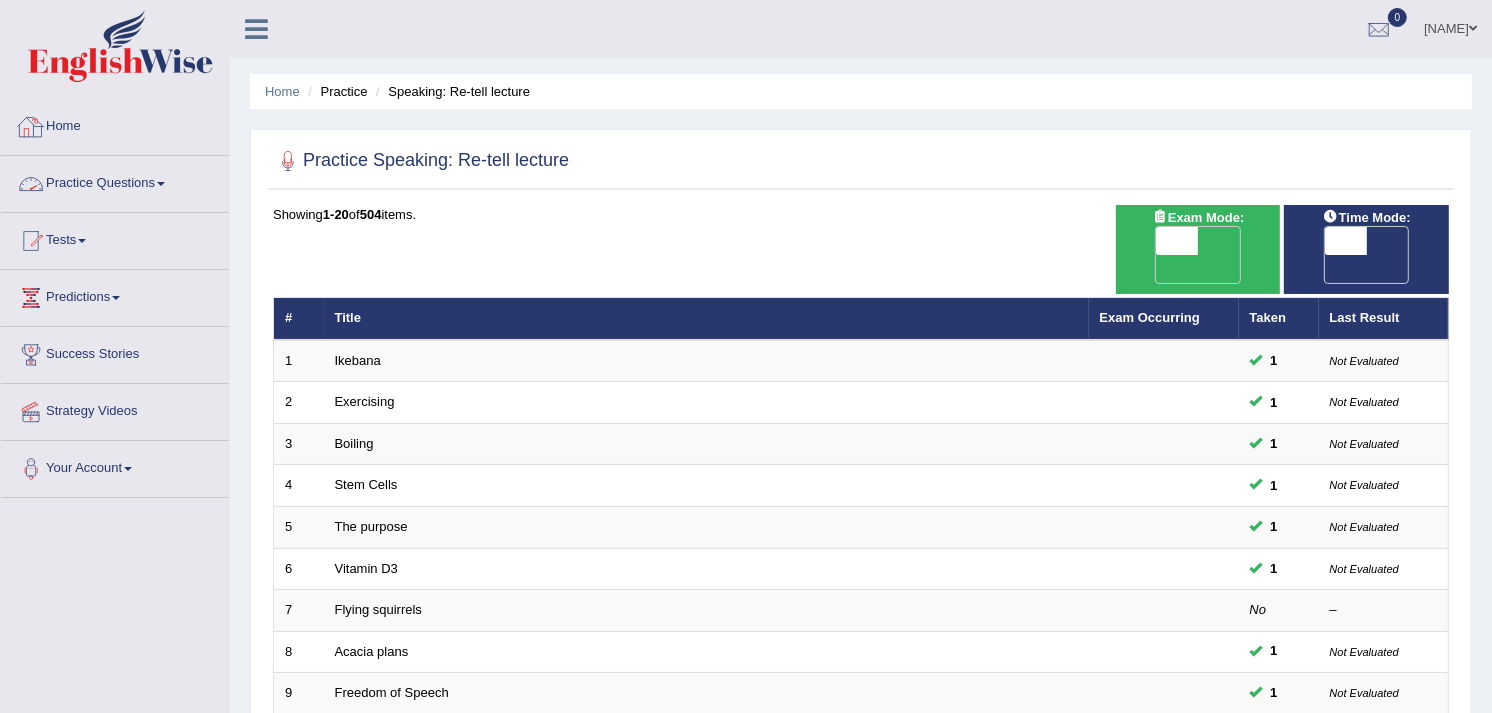 click on "Practice Questions" at bounding box center (115, 181) 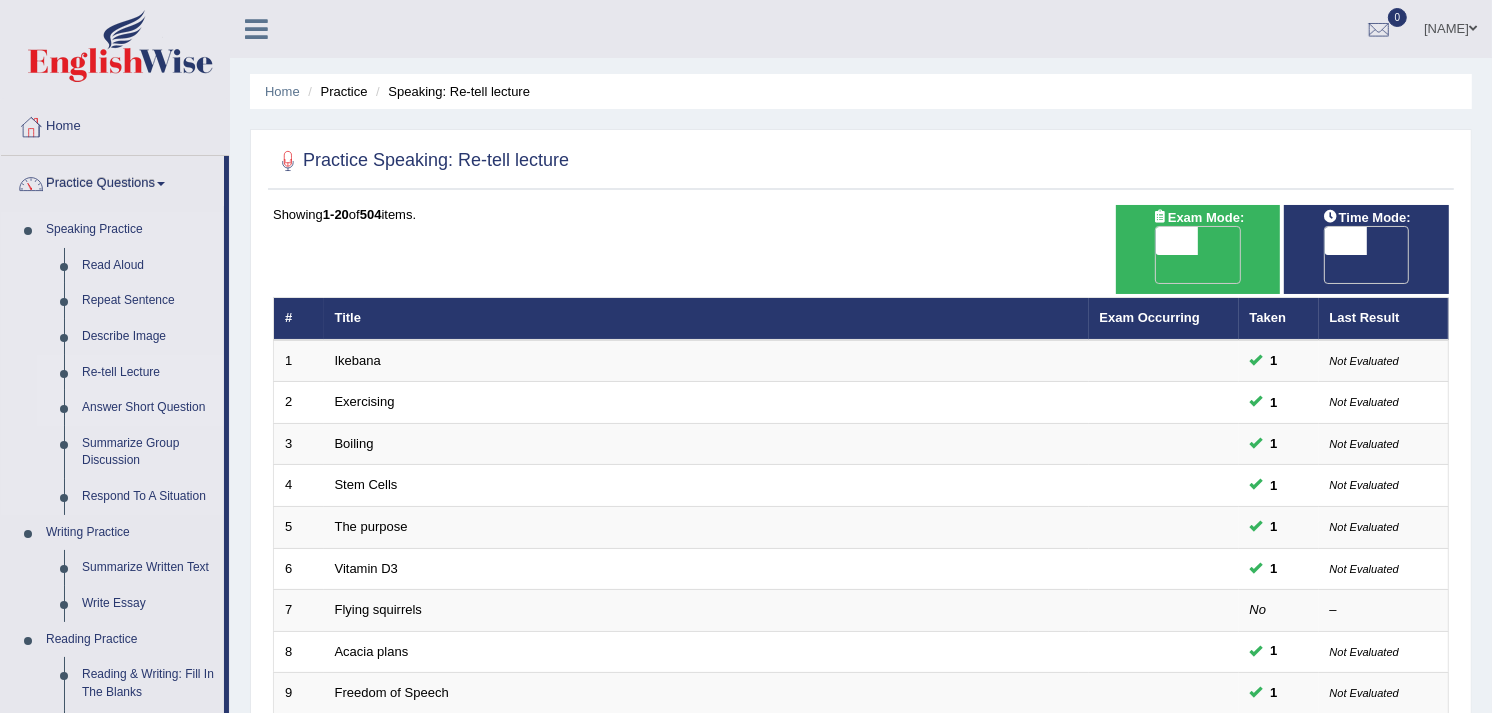 click on "Answer Short Question" at bounding box center (148, 408) 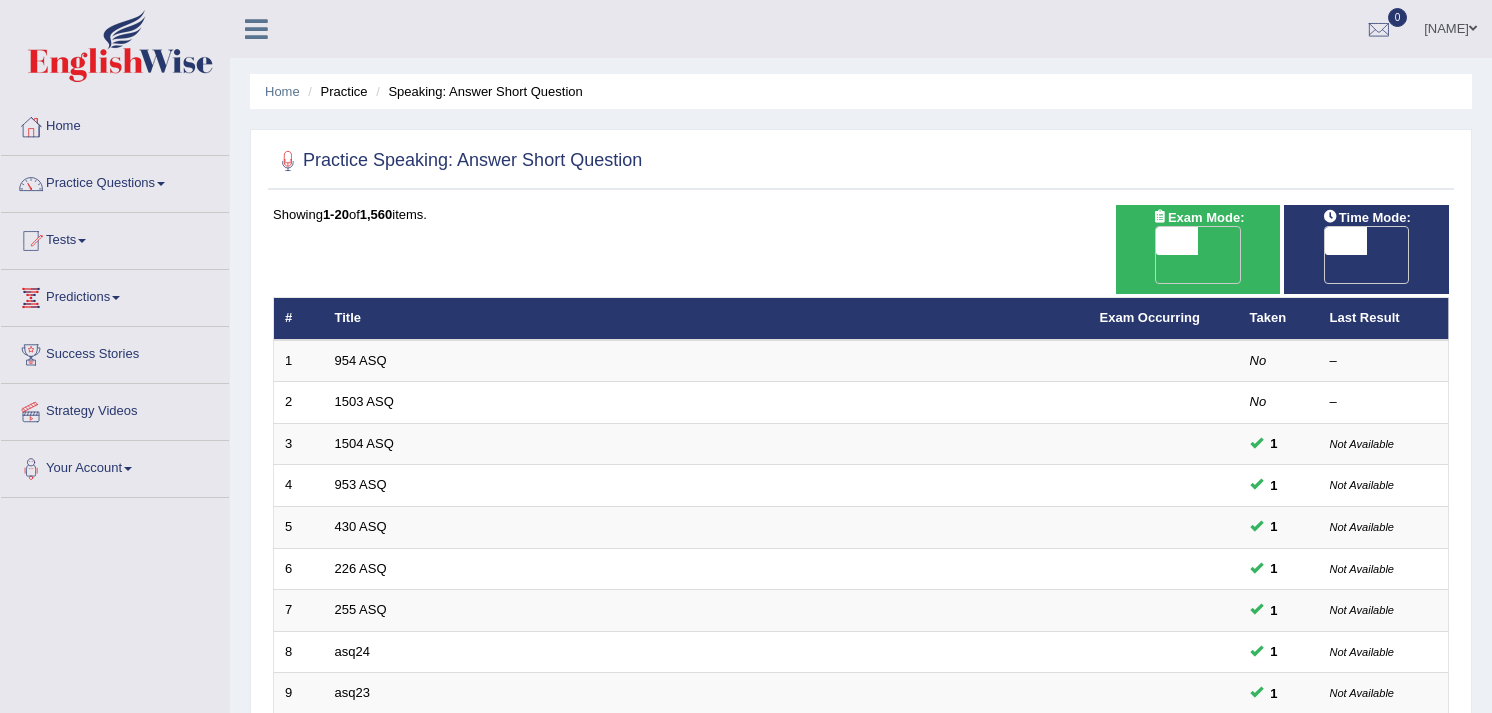 scroll, scrollTop: 0, scrollLeft: 0, axis: both 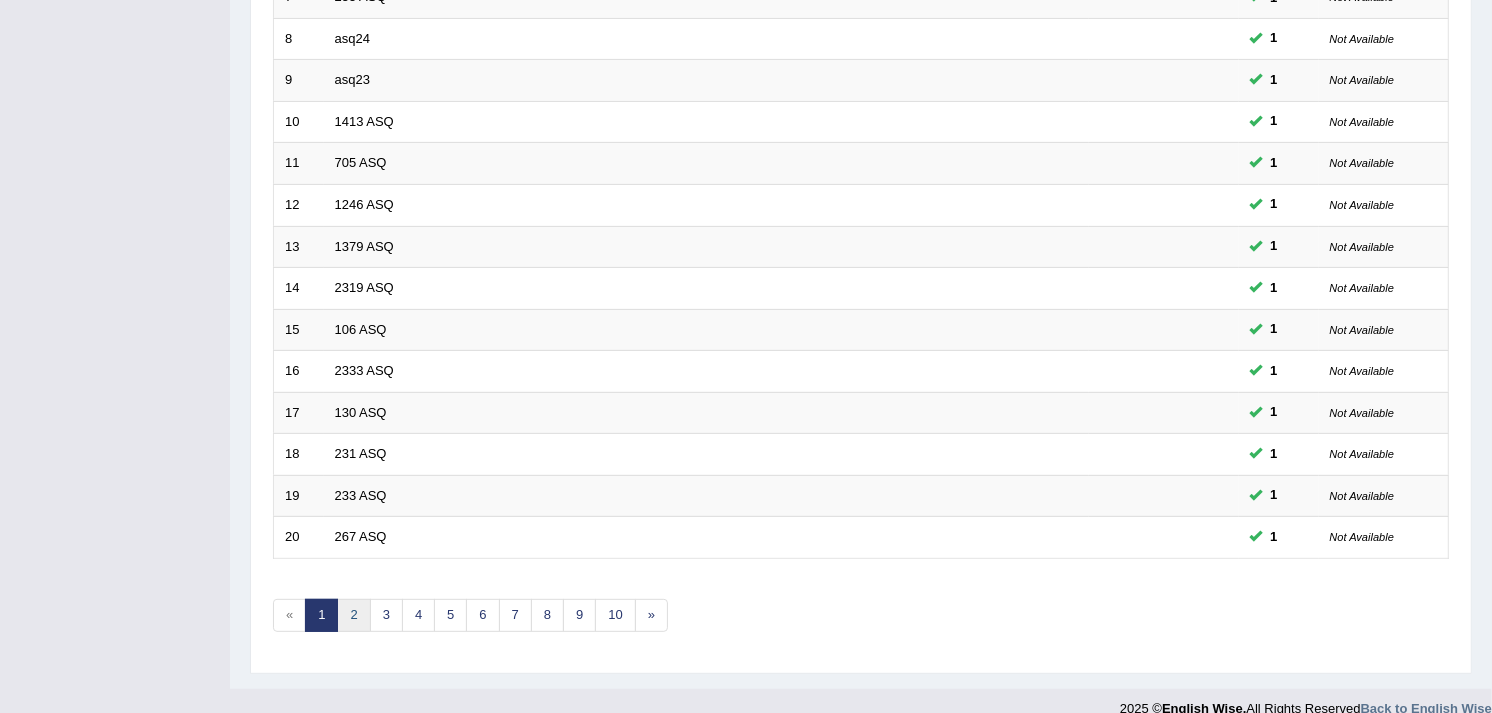 click on "2" at bounding box center (353, 615) 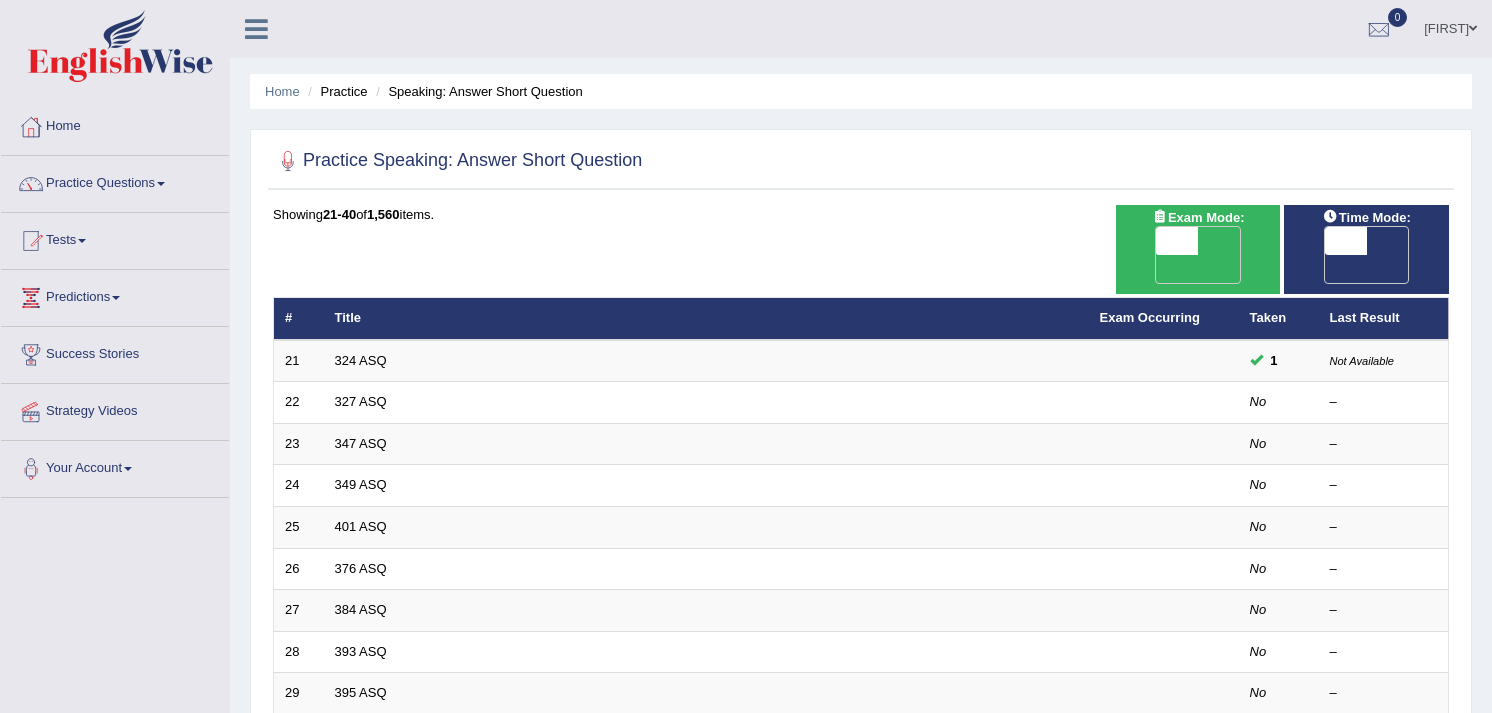 scroll, scrollTop: 0, scrollLeft: 0, axis: both 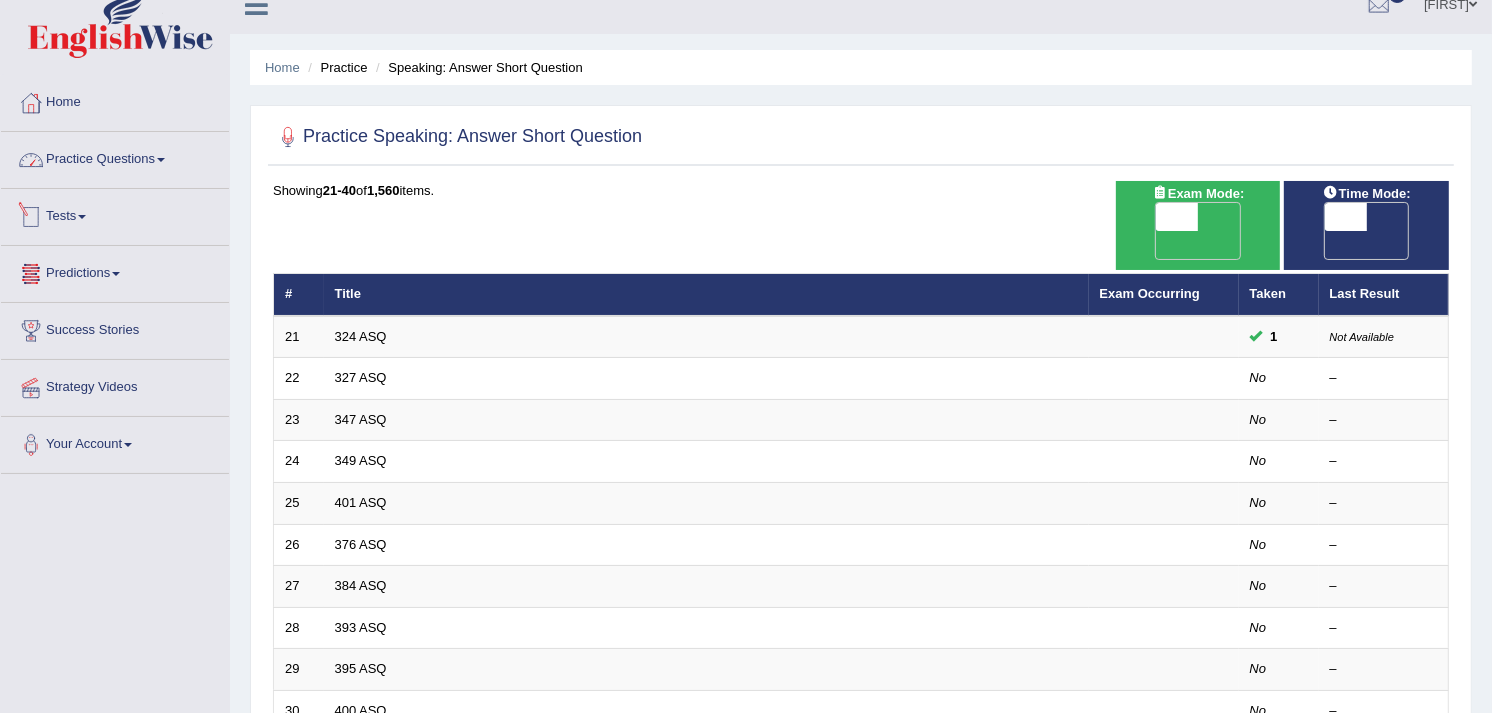 click on "Practice Questions" at bounding box center (115, 157) 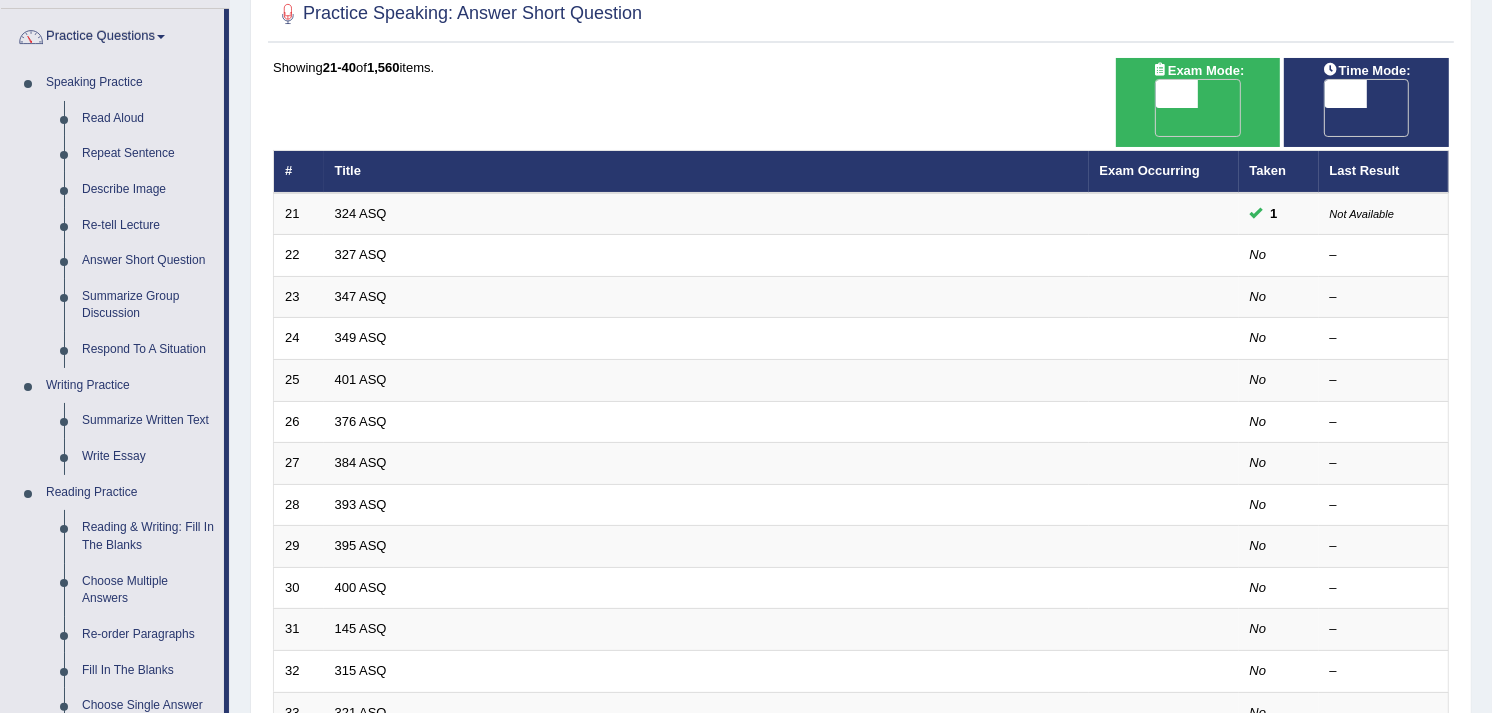 scroll, scrollTop: 151, scrollLeft: 0, axis: vertical 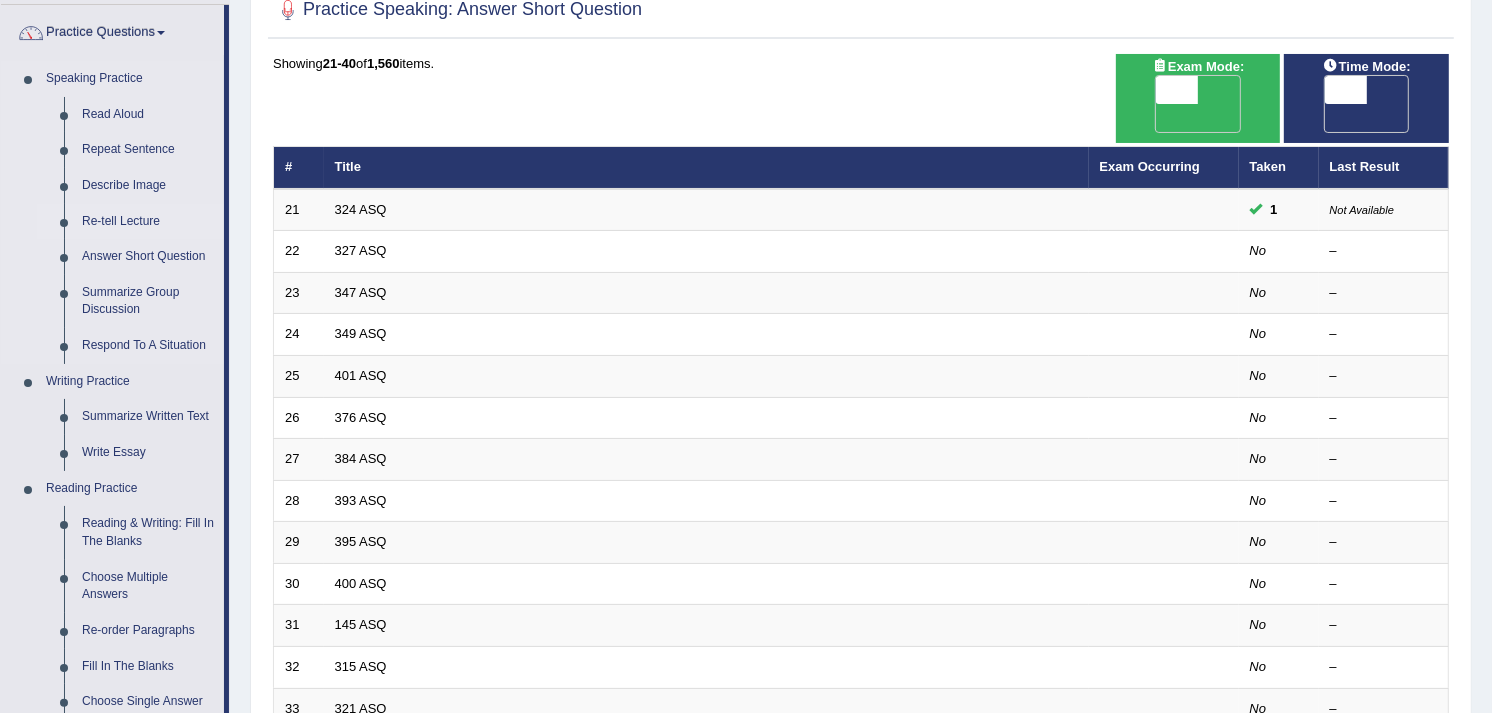 click on "Re-tell Lecture" at bounding box center (148, 222) 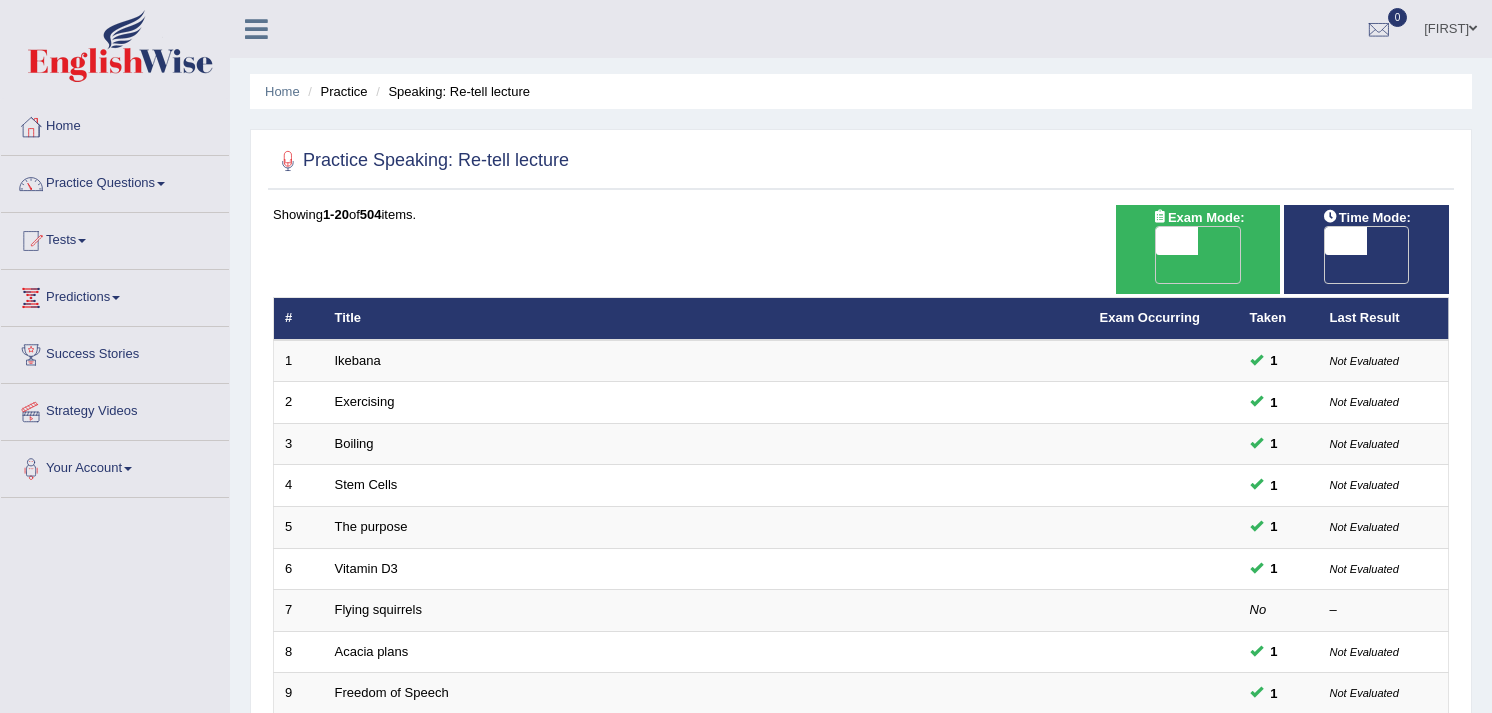 scroll, scrollTop: 0, scrollLeft: 0, axis: both 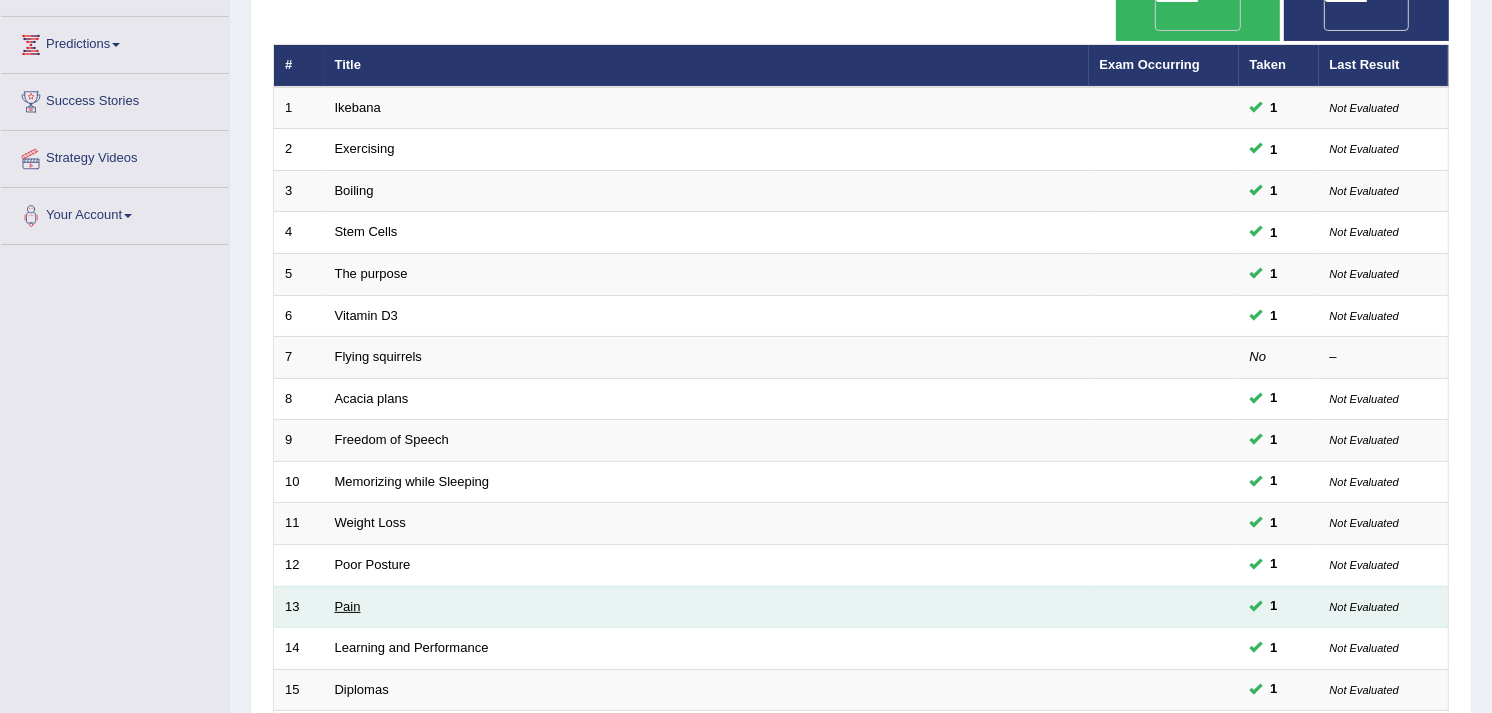 click on "Pain" at bounding box center (348, 606) 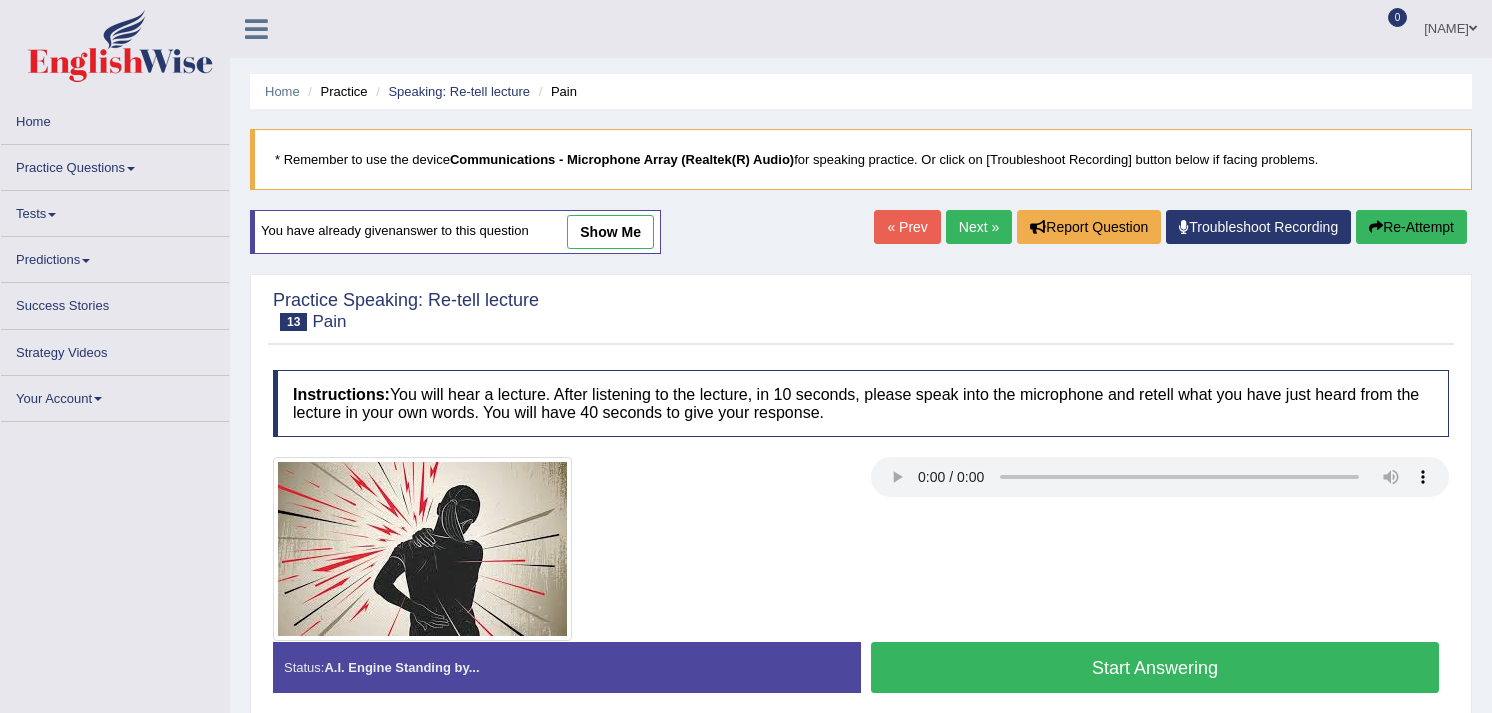 scroll, scrollTop: 0, scrollLeft: 0, axis: both 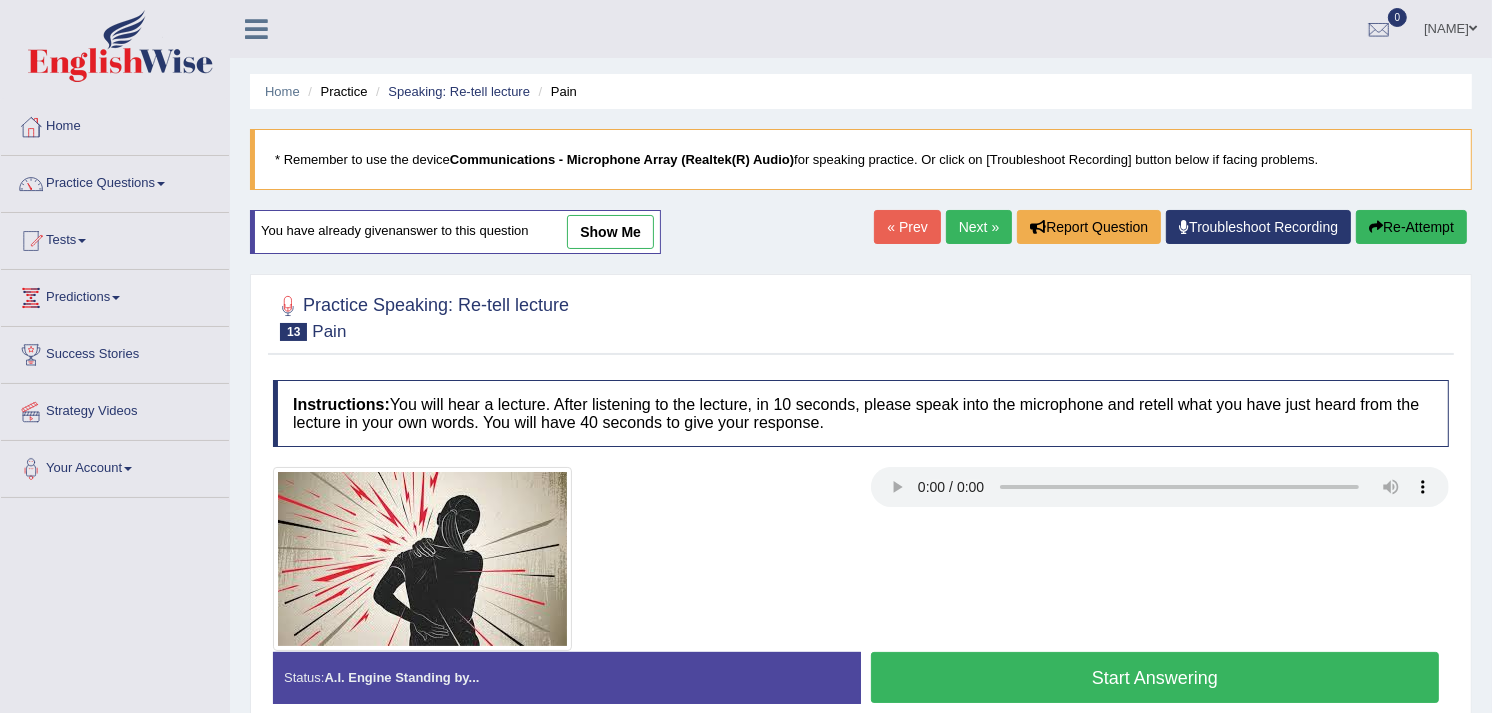 click on "show me" at bounding box center [610, 232] 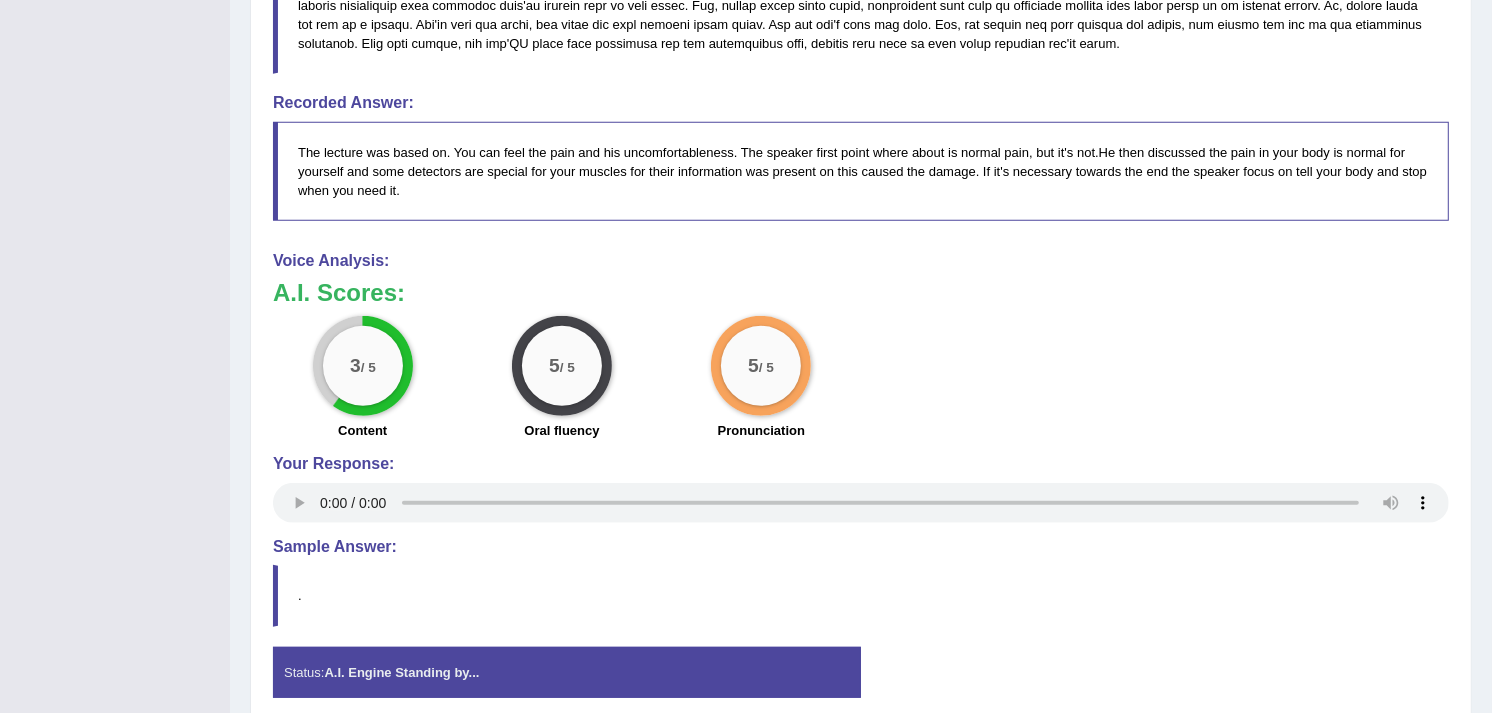scroll, scrollTop: 801, scrollLeft: 0, axis: vertical 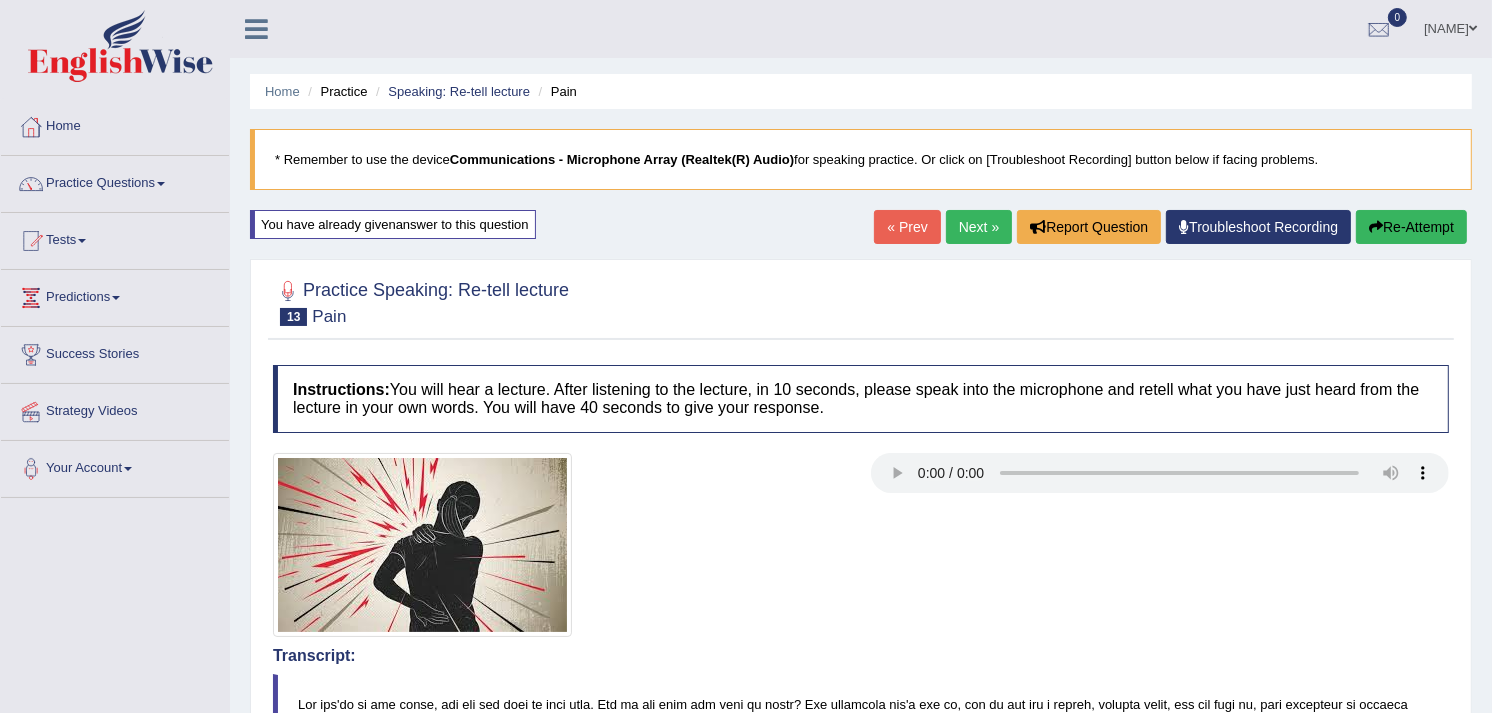 click on "Next »" at bounding box center (979, 227) 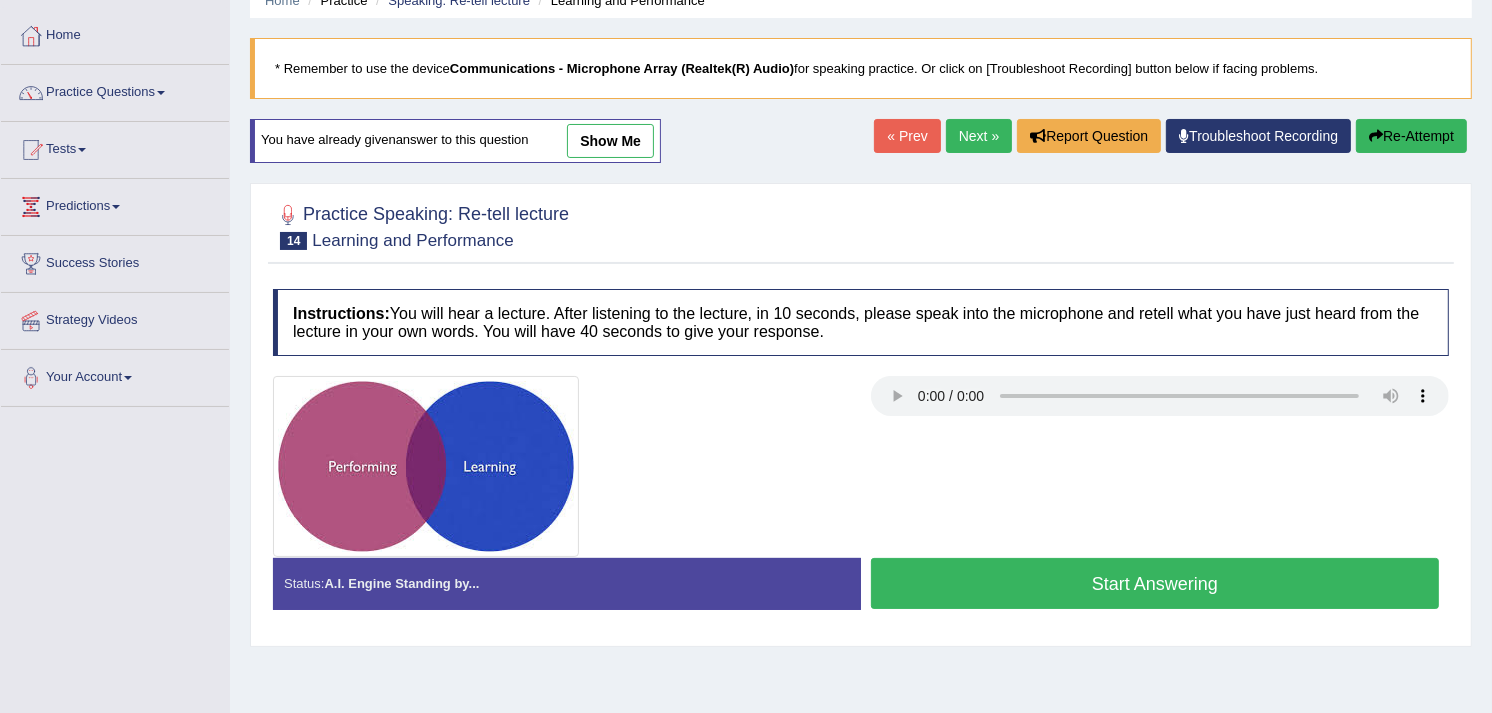 scroll, scrollTop: 0, scrollLeft: 0, axis: both 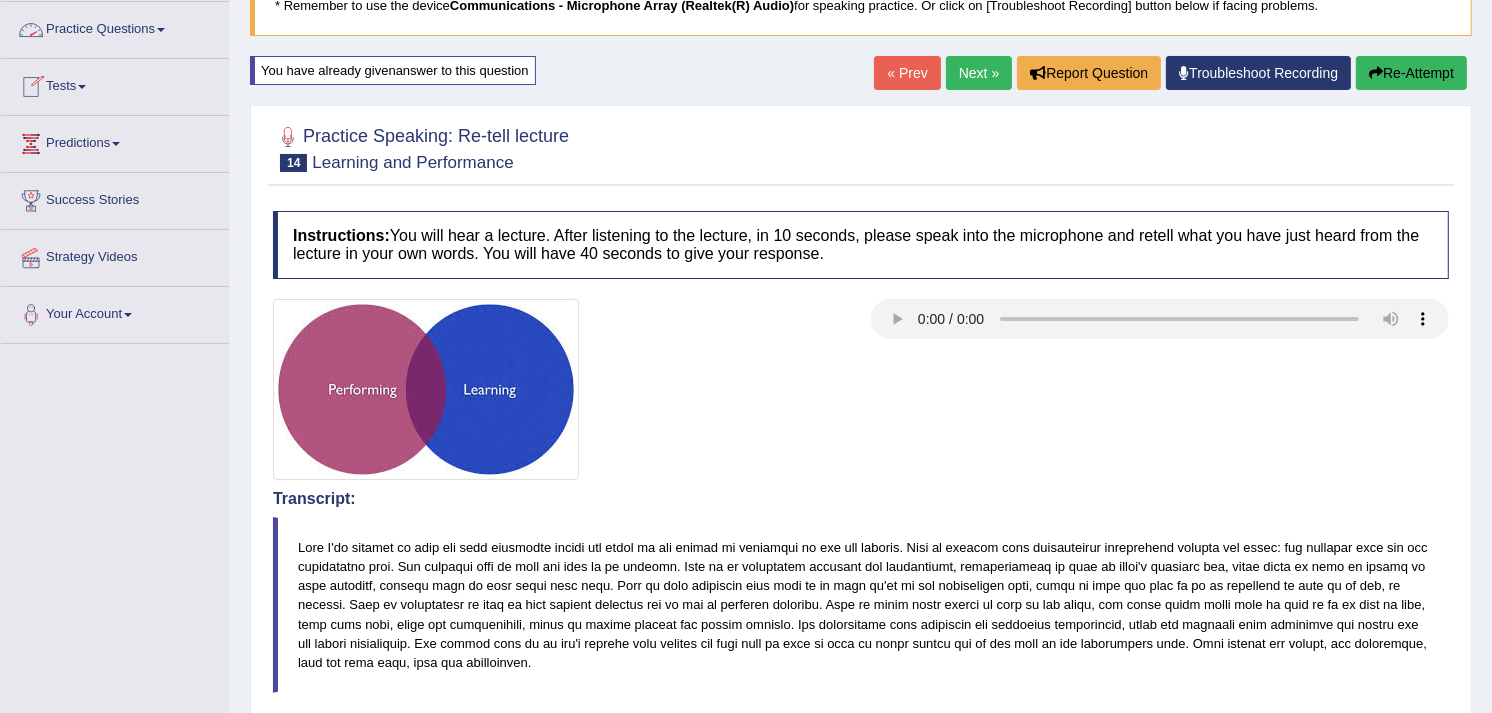 click on "Practice Questions" at bounding box center [115, 27] 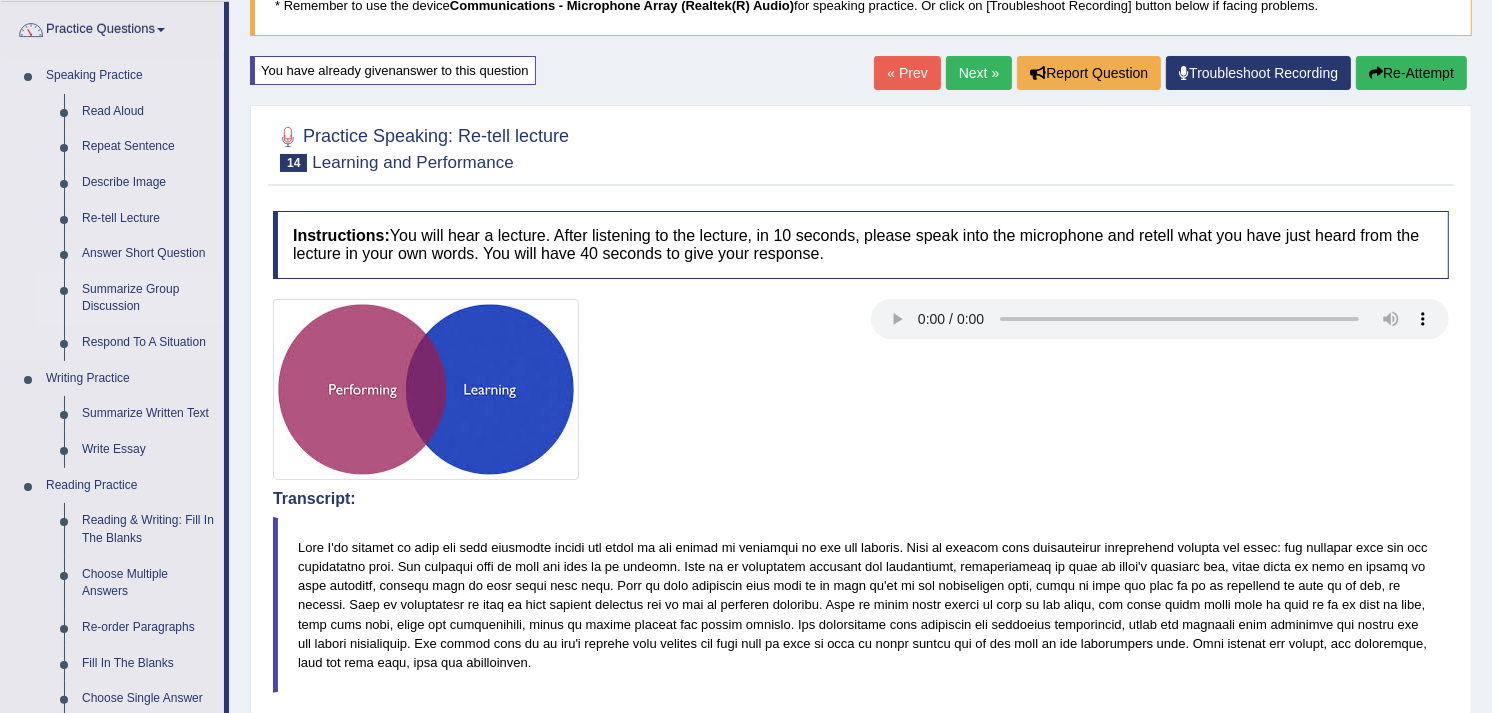 click on "Summarize Group Discussion" at bounding box center (148, 298) 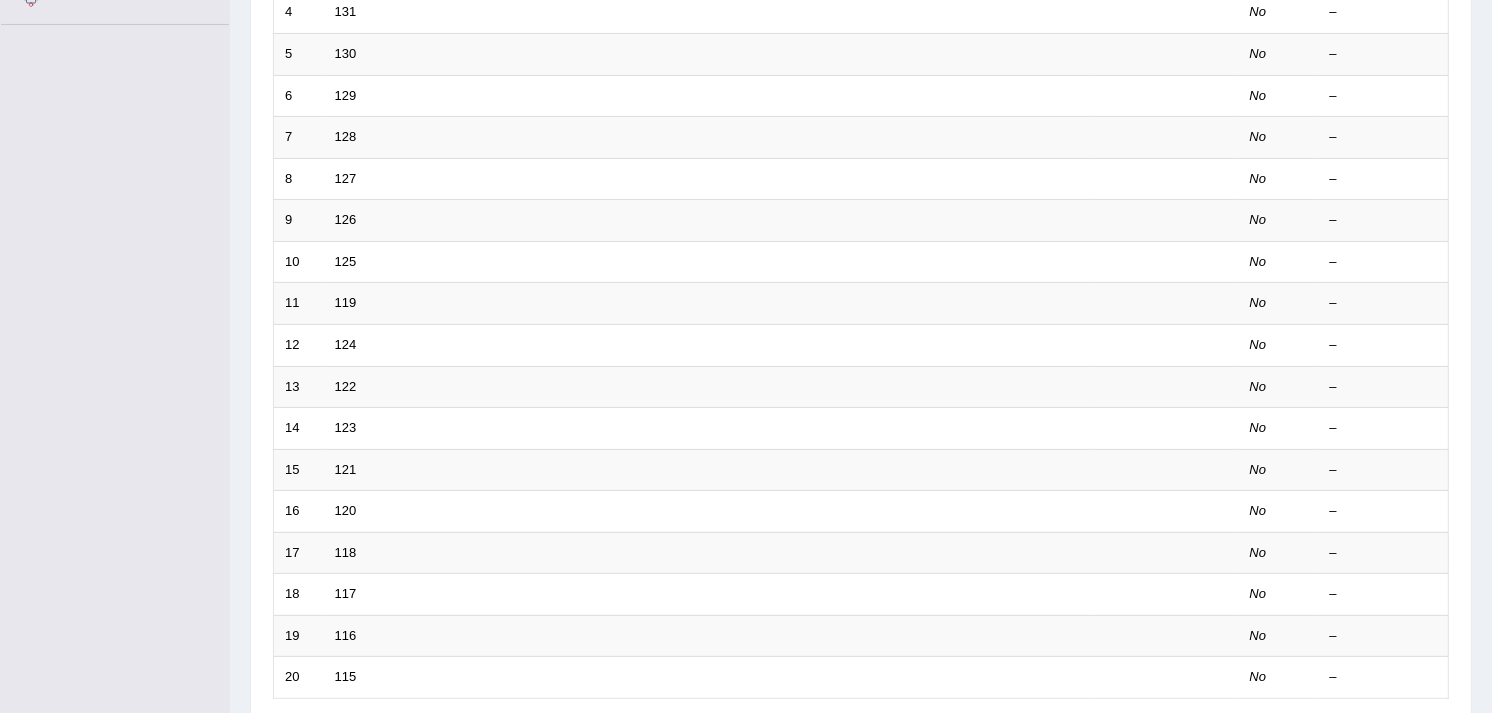 scroll, scrollTop: 0, scrollLeft: 0, axis: both 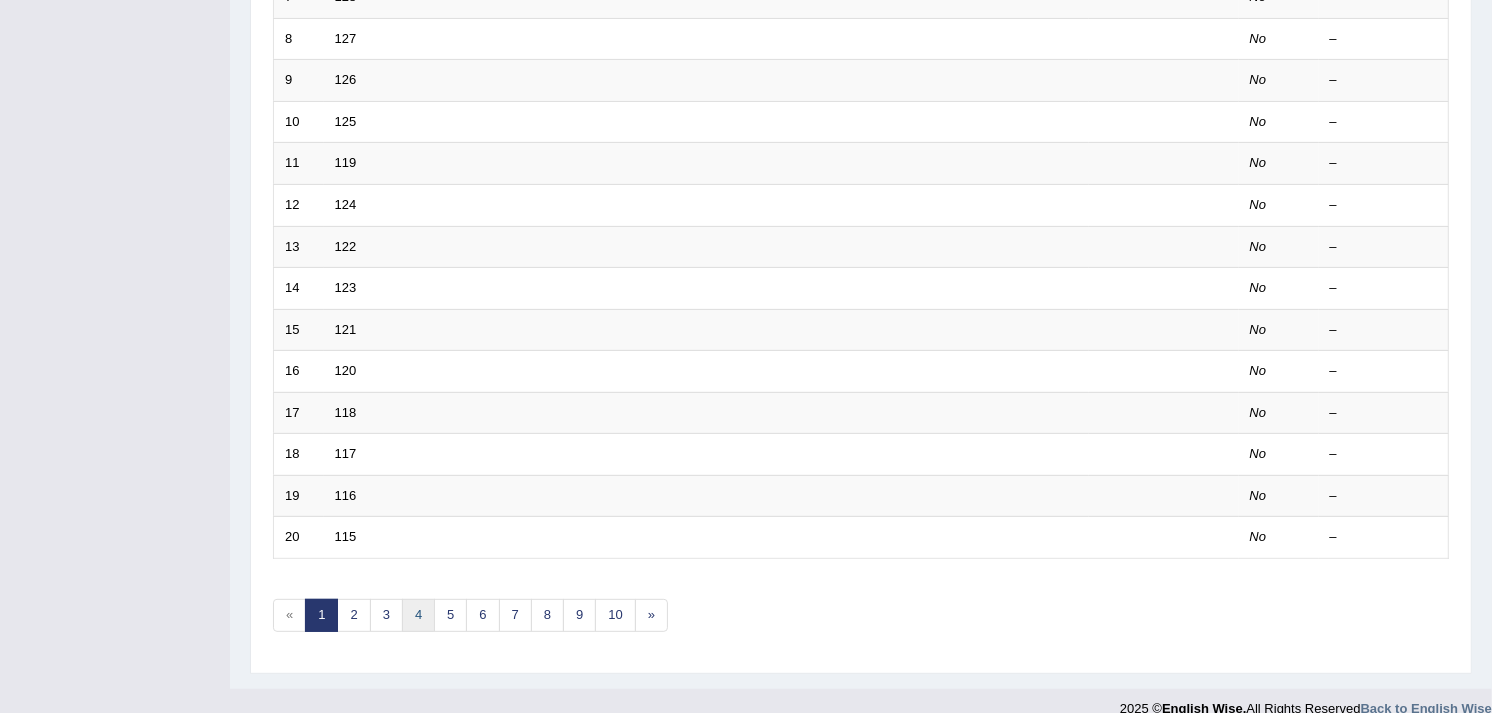 click on "4" at bounding box center (418, 615) 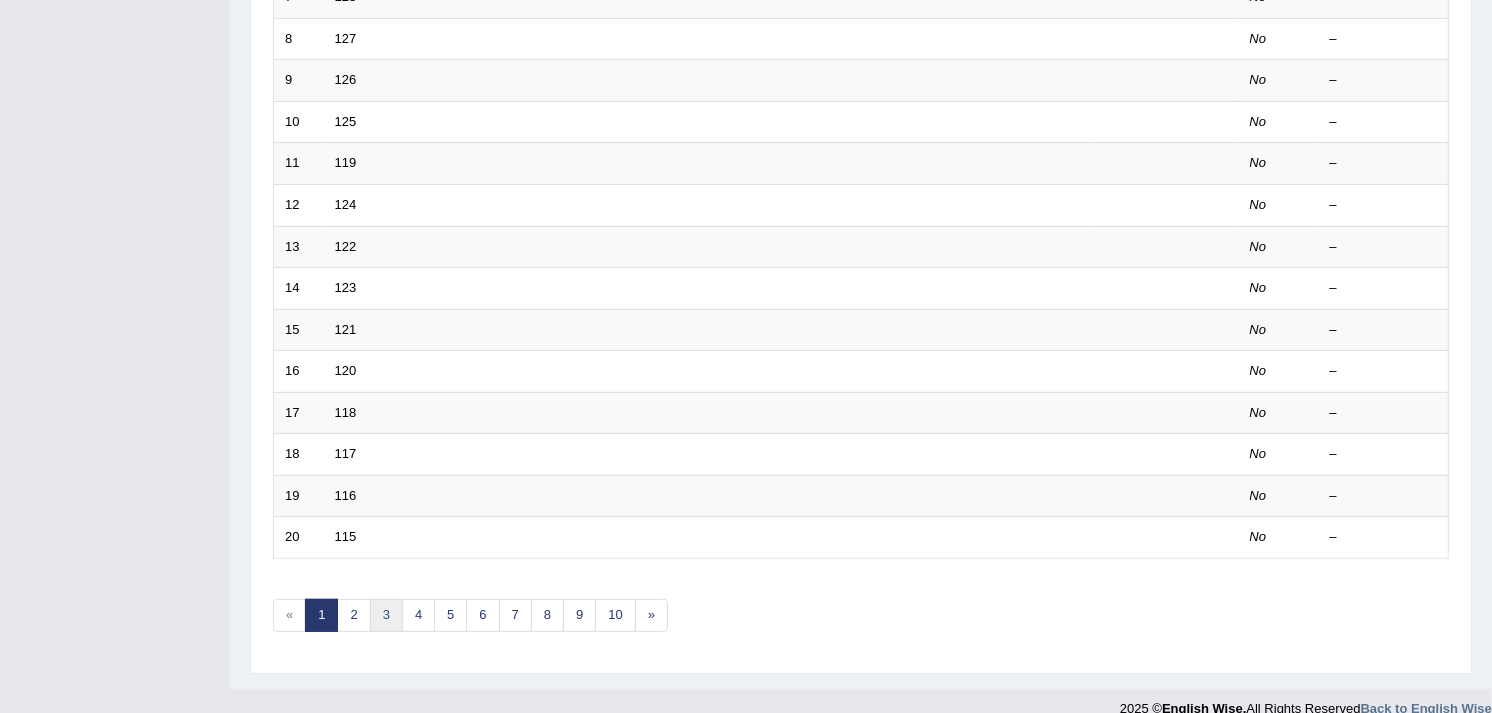 click on "3" at bounding box center [386, 615] 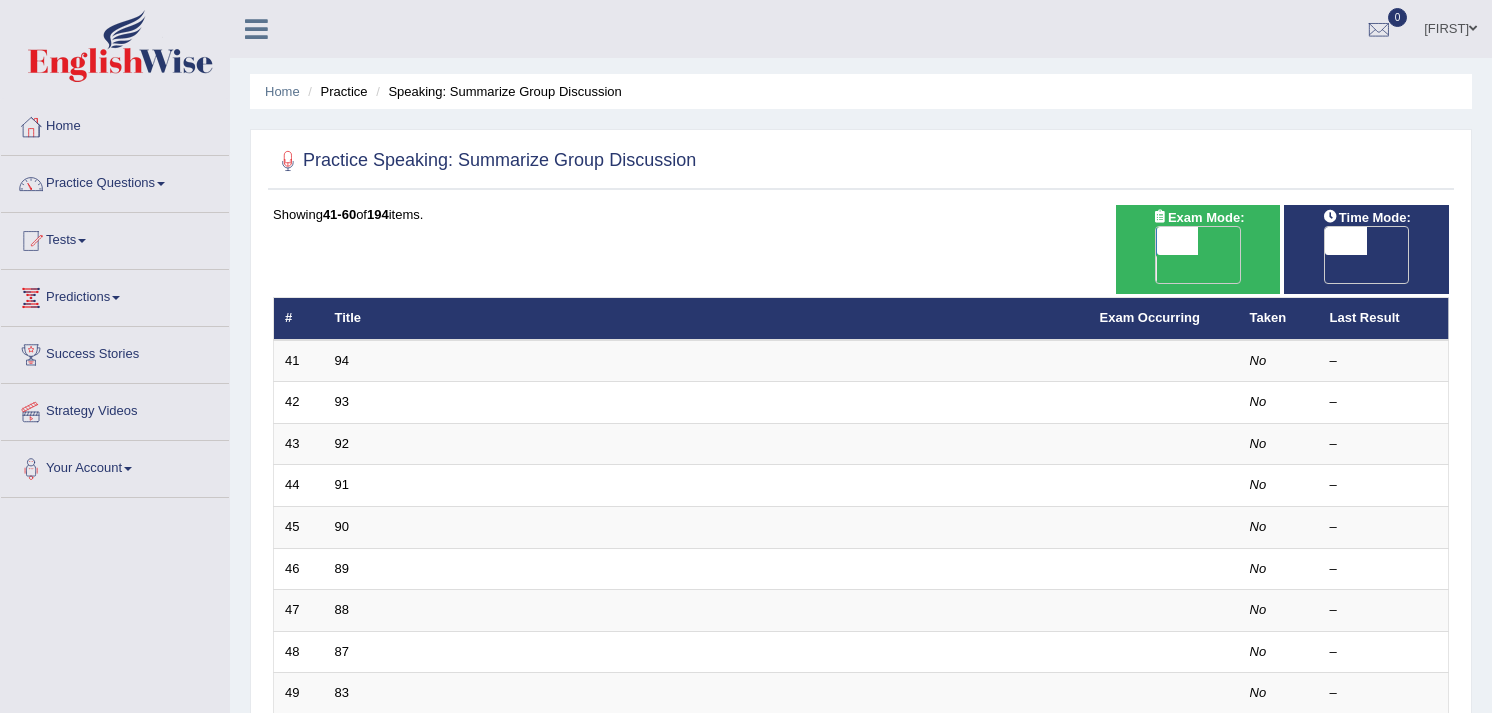 scroll, scrollTop: 613, scrollLeft: 0, axis: vertical 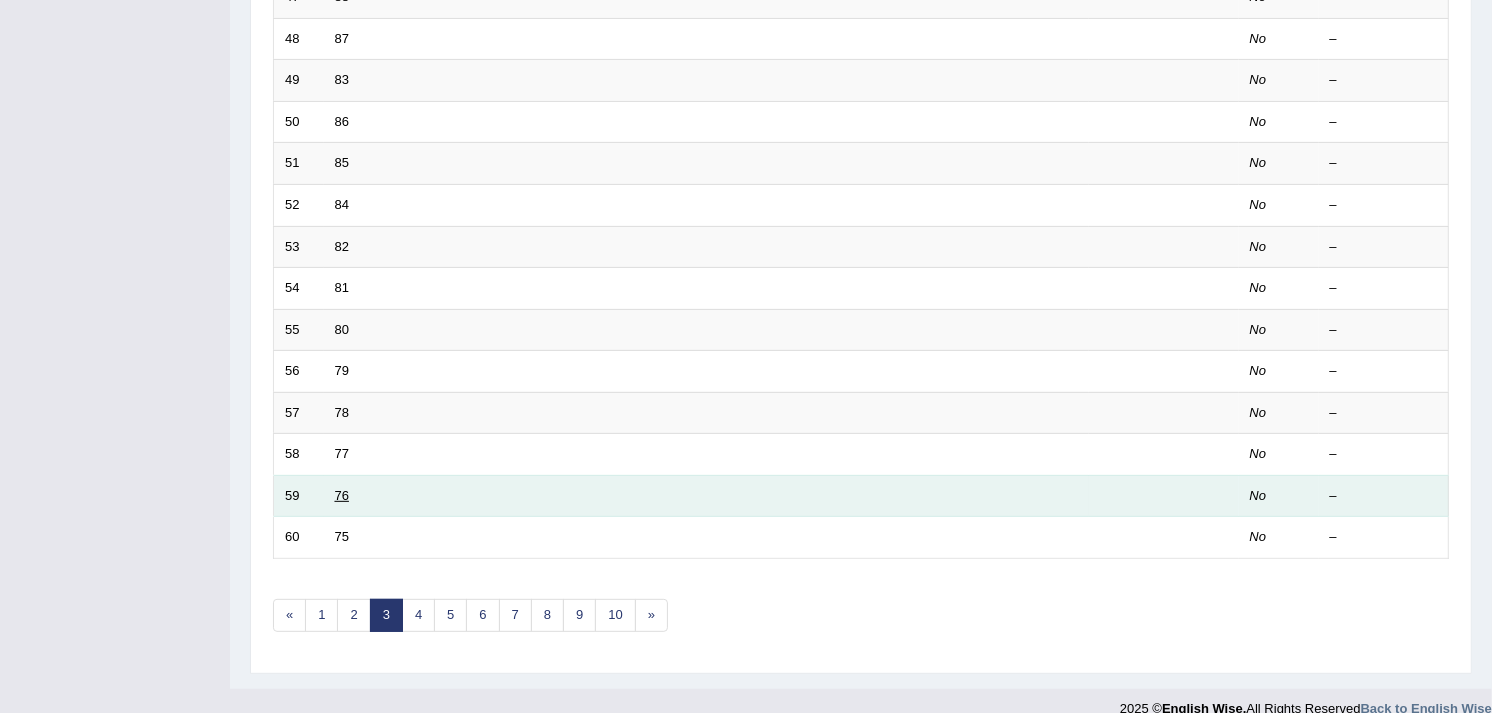 click on "76" at bounding box center (342, 495) 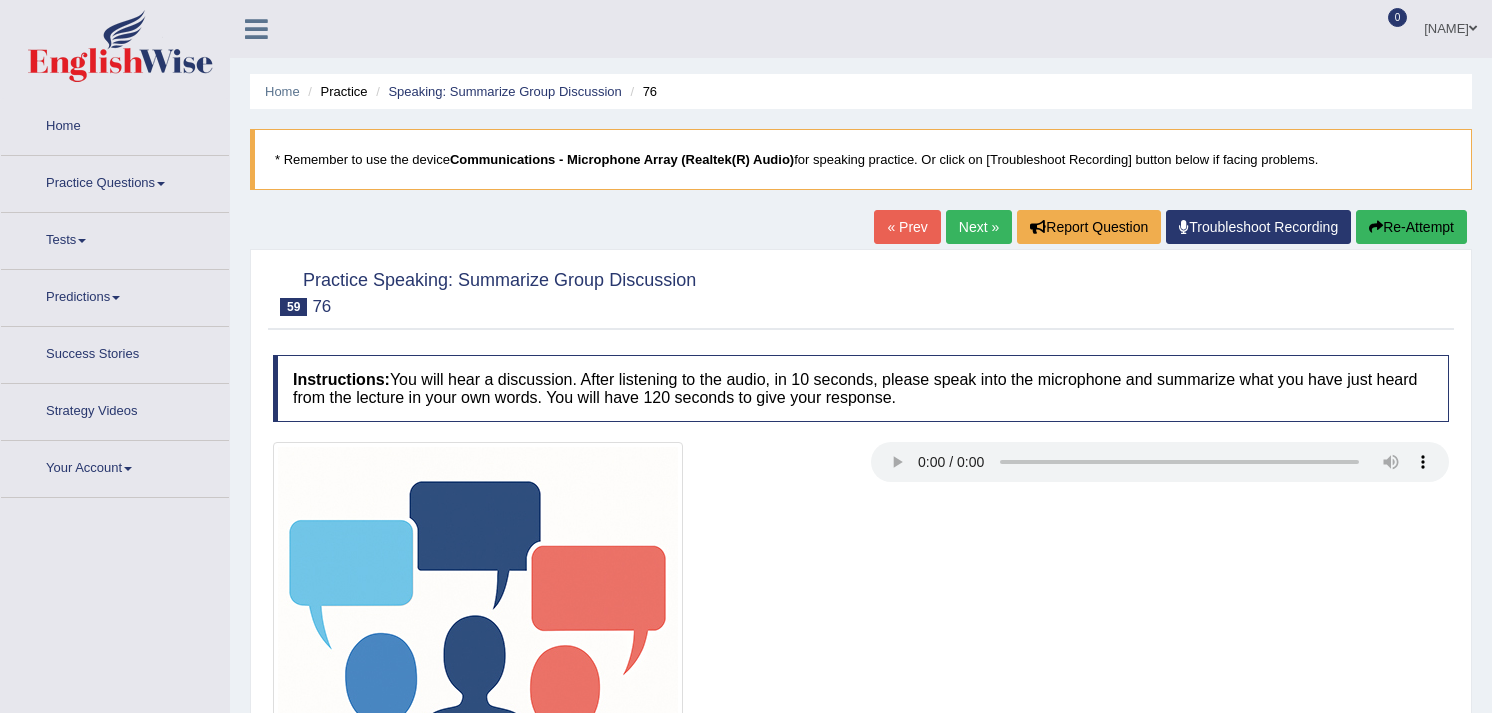 scroll, scrollTop: 0, scrollLeft: 0, axis: both 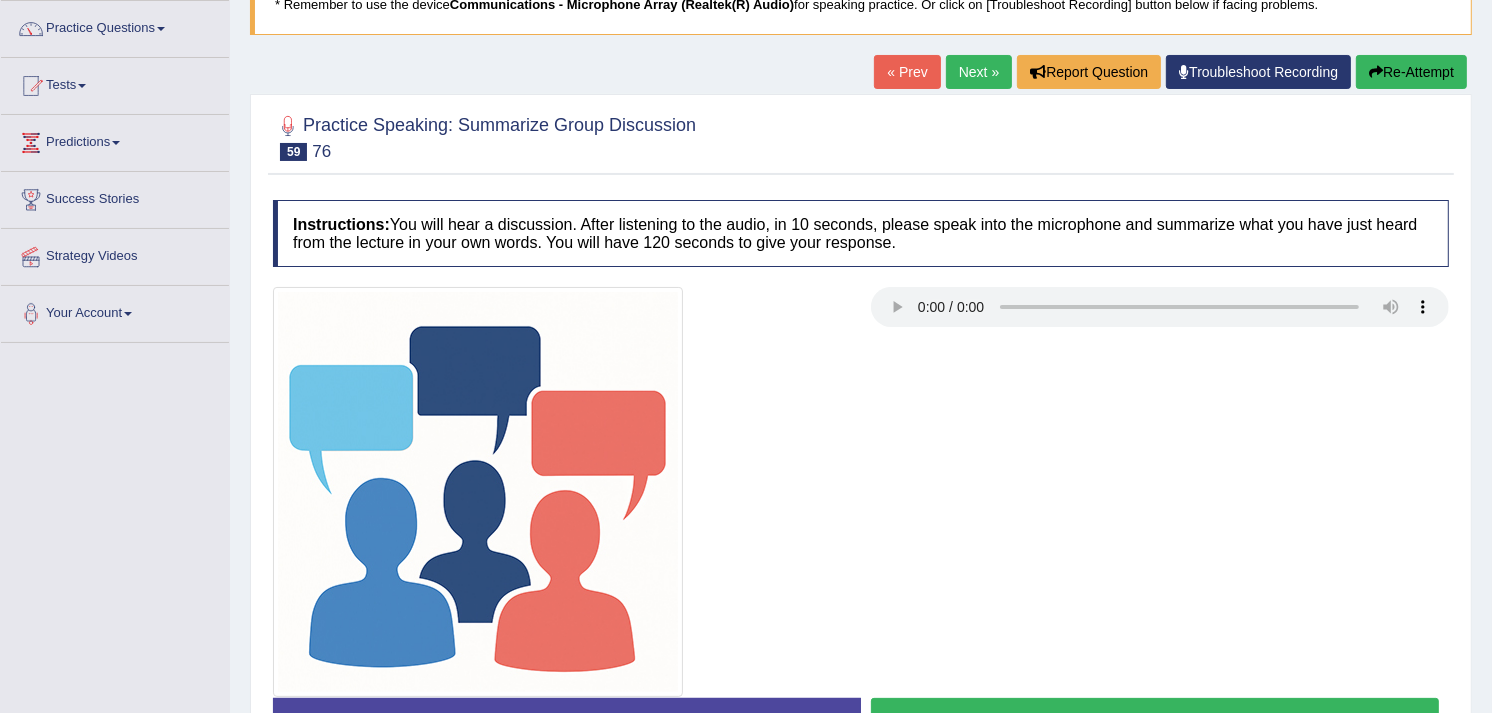click on "« Prev" at bounding box center (907, 72) 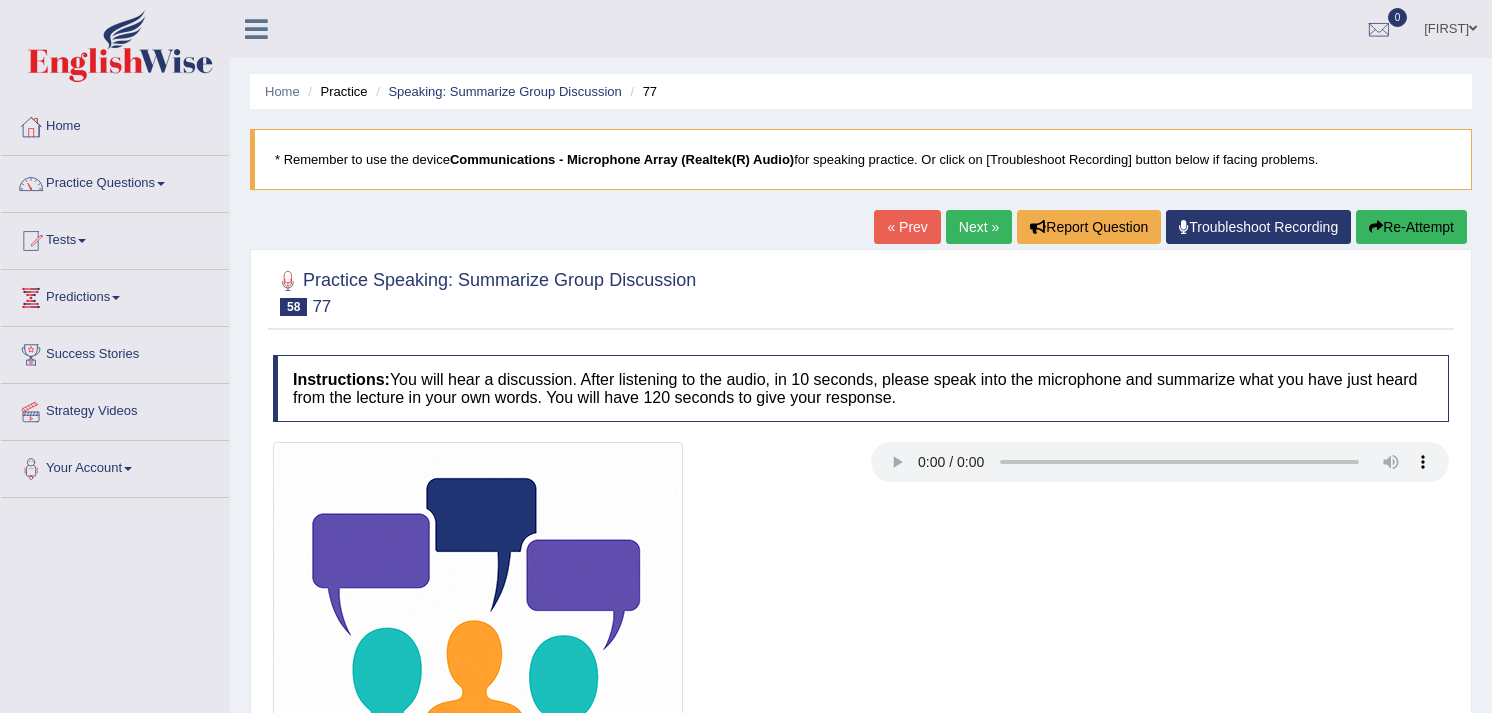 scroll, scrollTop: 0, scrollLeft: 0, axis: both 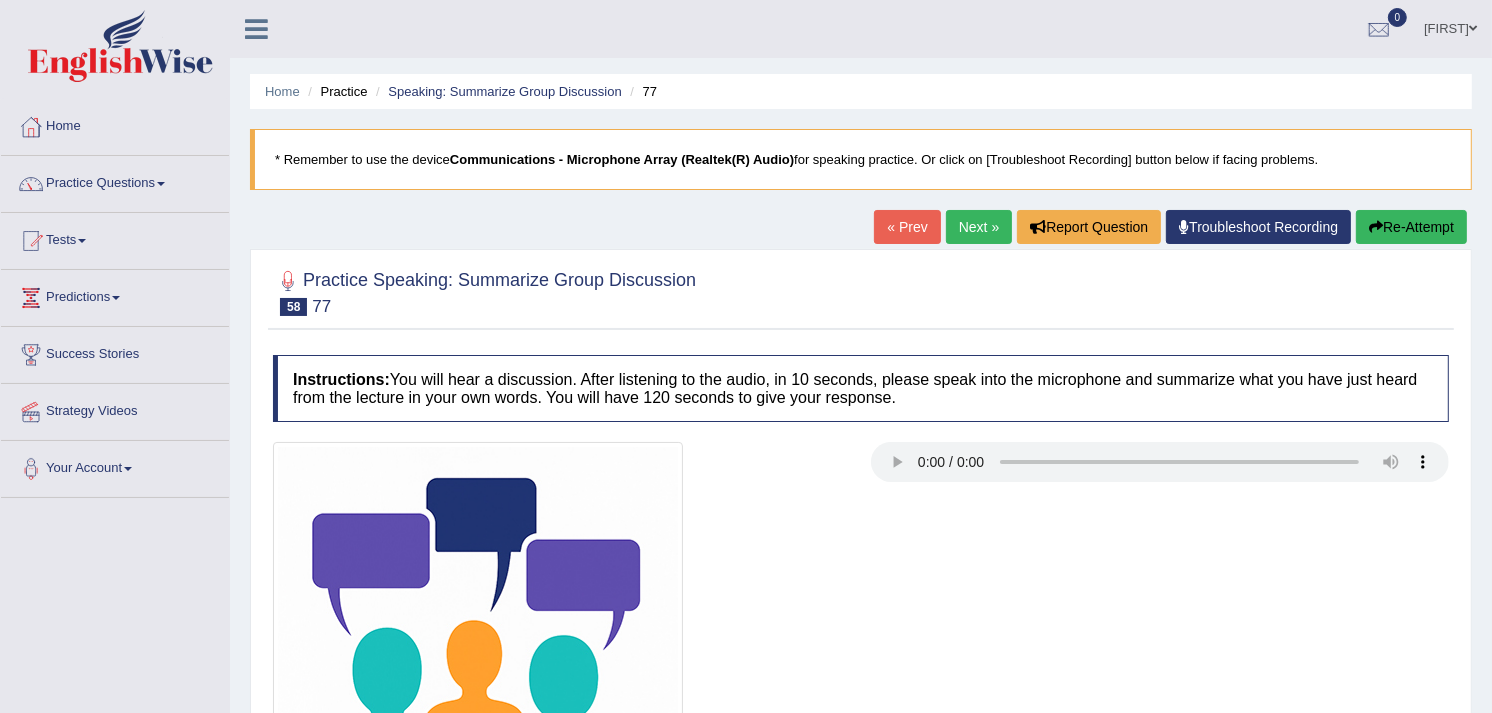 click on "« Prev" at bounding box center [907, 227] 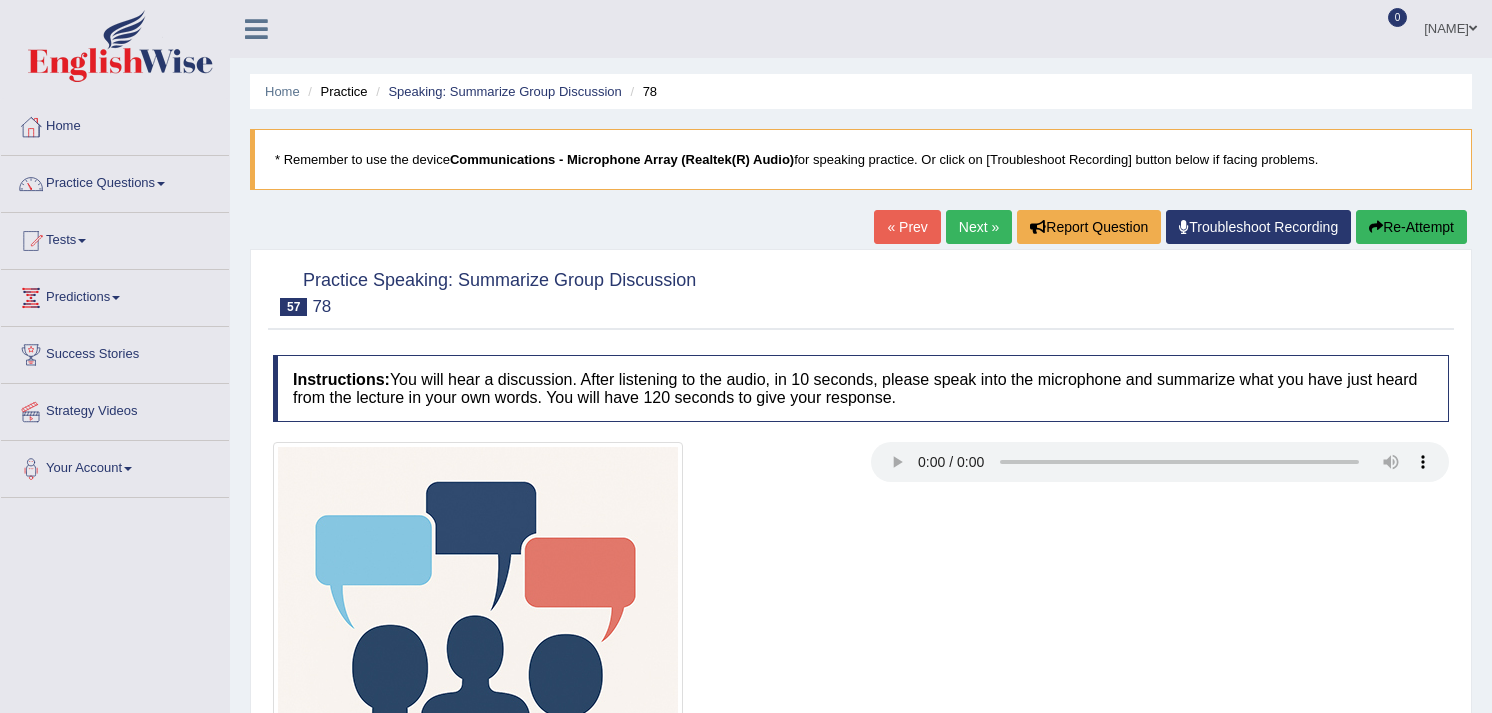 scroll, scrollTop: 0, scrollLeft: 0, axis: both 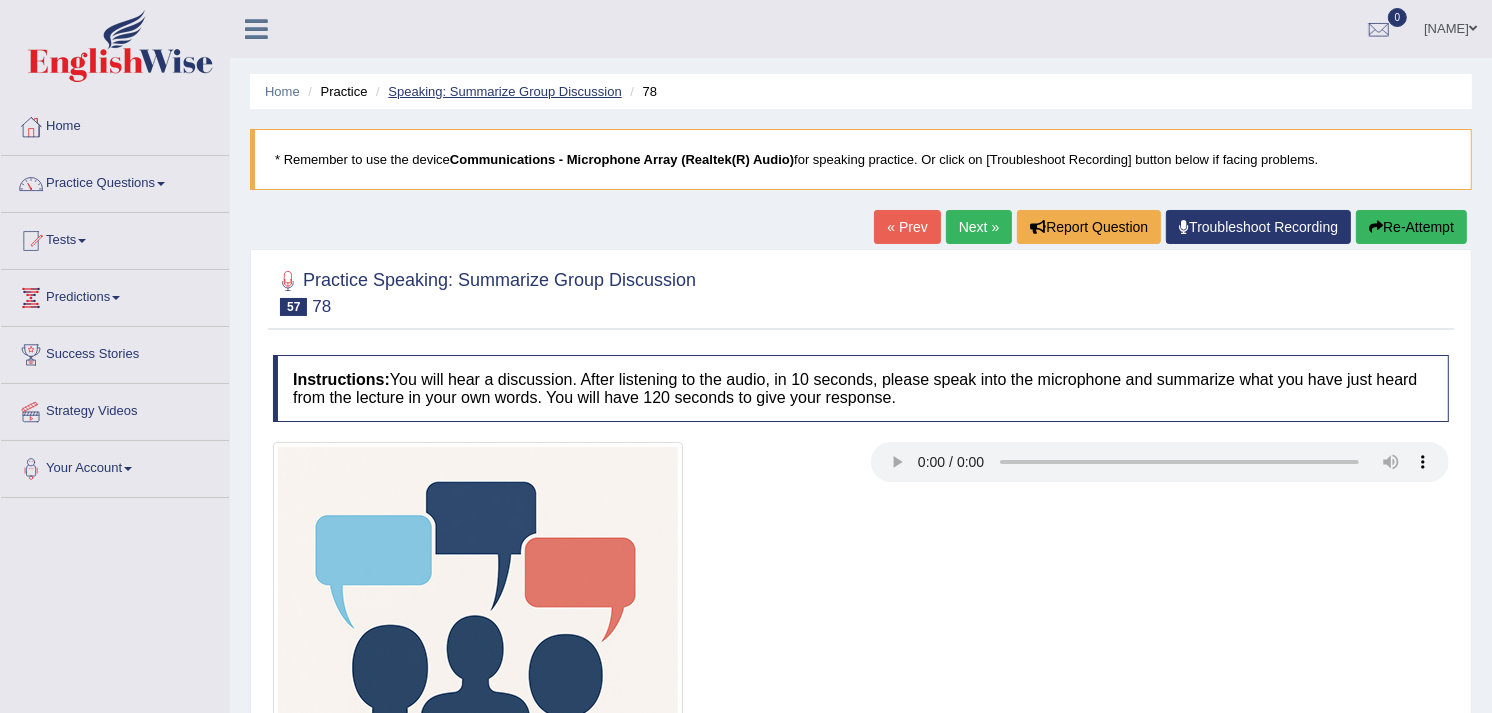 click on "Speaking: Summarize Group Discussion" at bounding box center (504, 91) 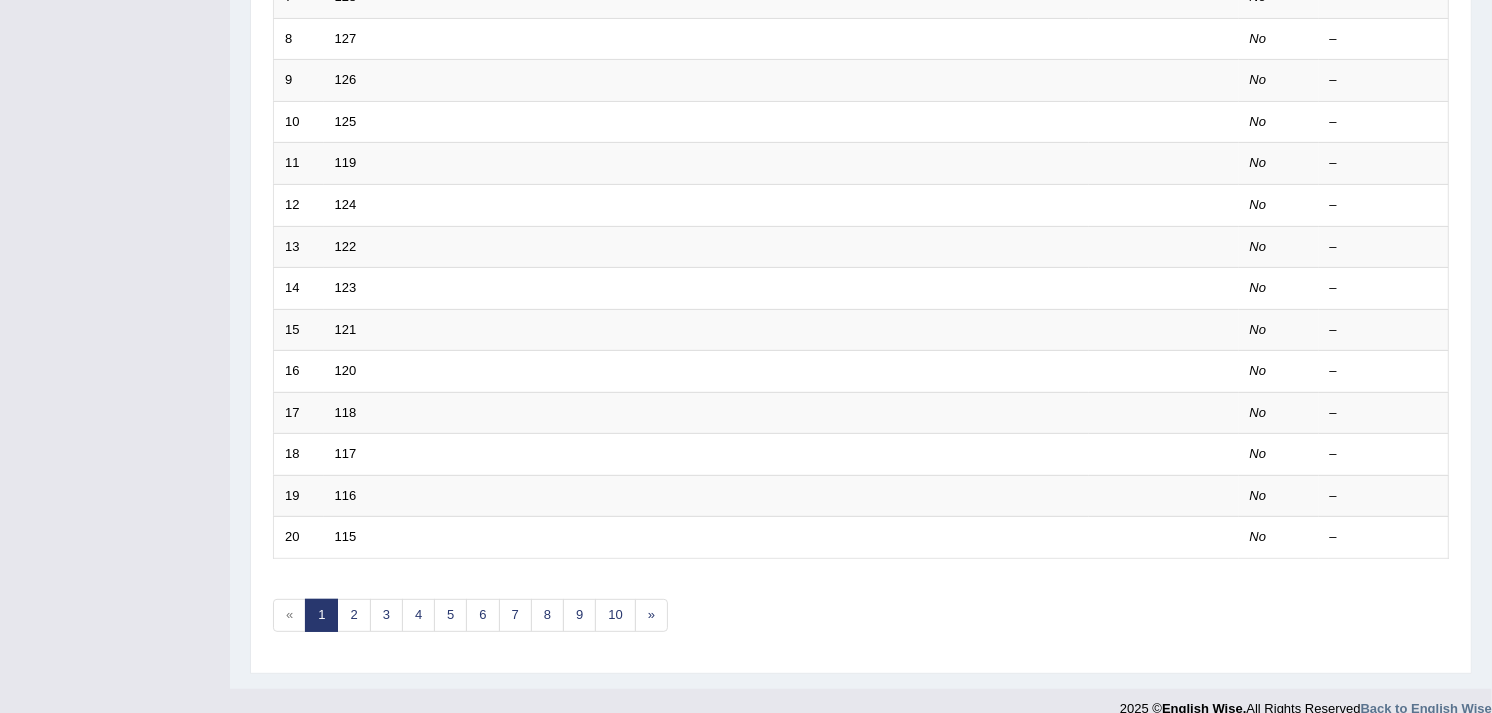 scroll, scrollTop: 613, scrollLeft: 0, axis: vertical 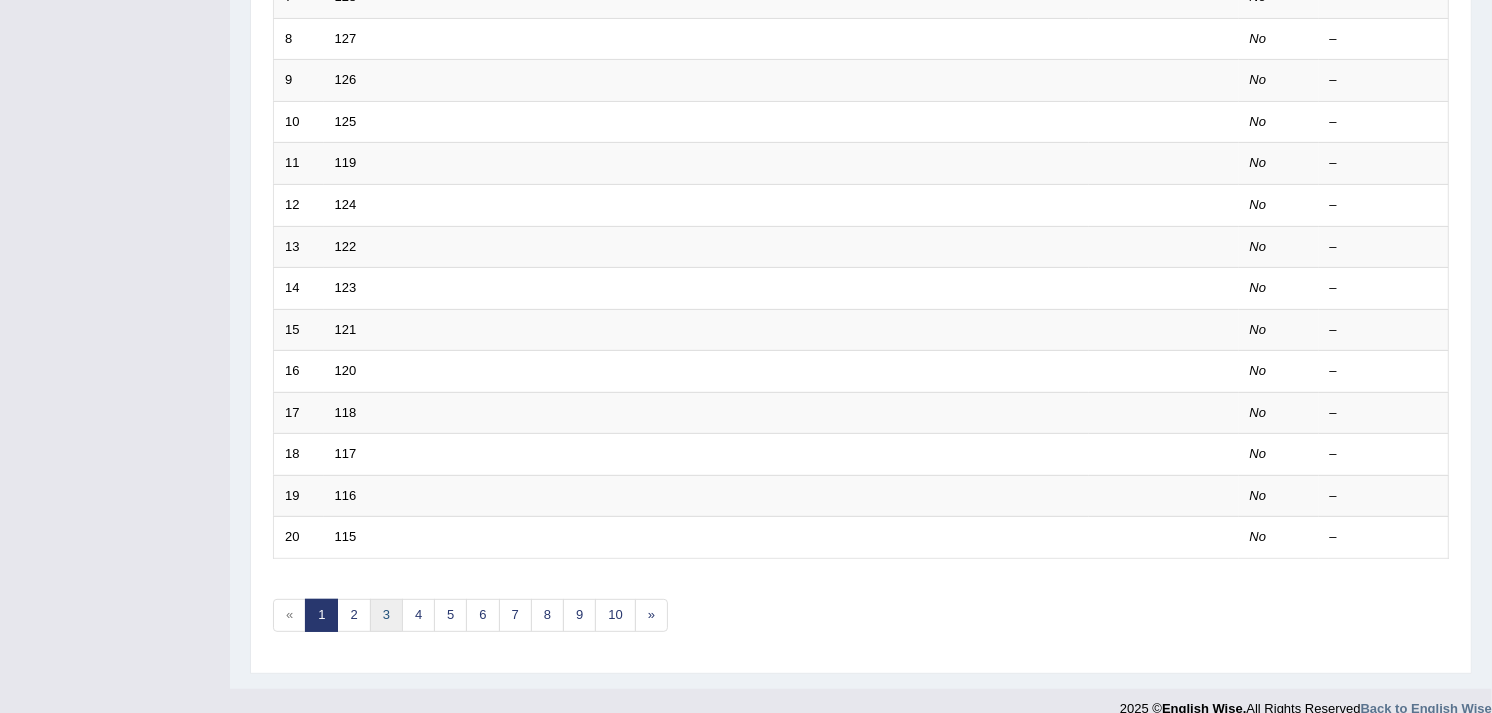 click on "3" at bounding box center [386, 615] 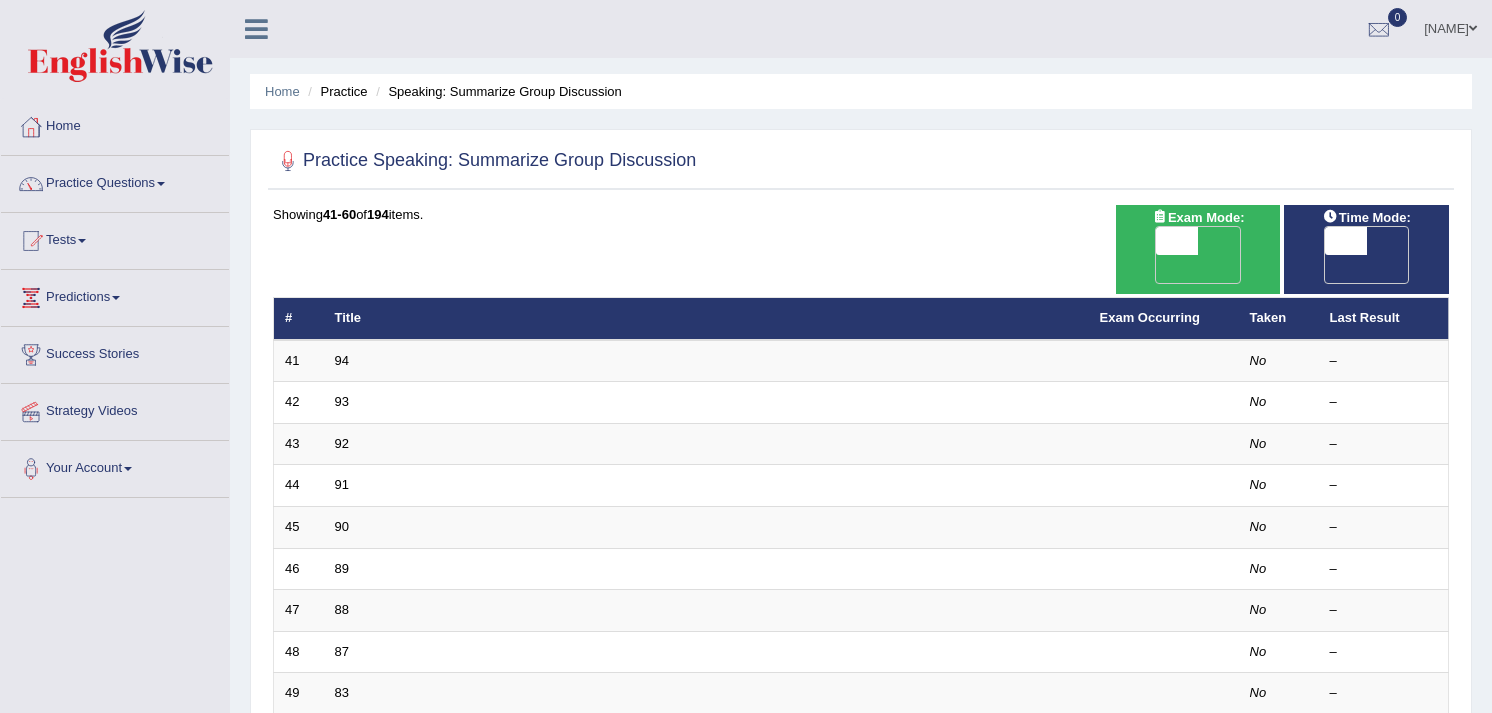 scroll, scrollTop: 0, scrollLeft: 0, axis: both 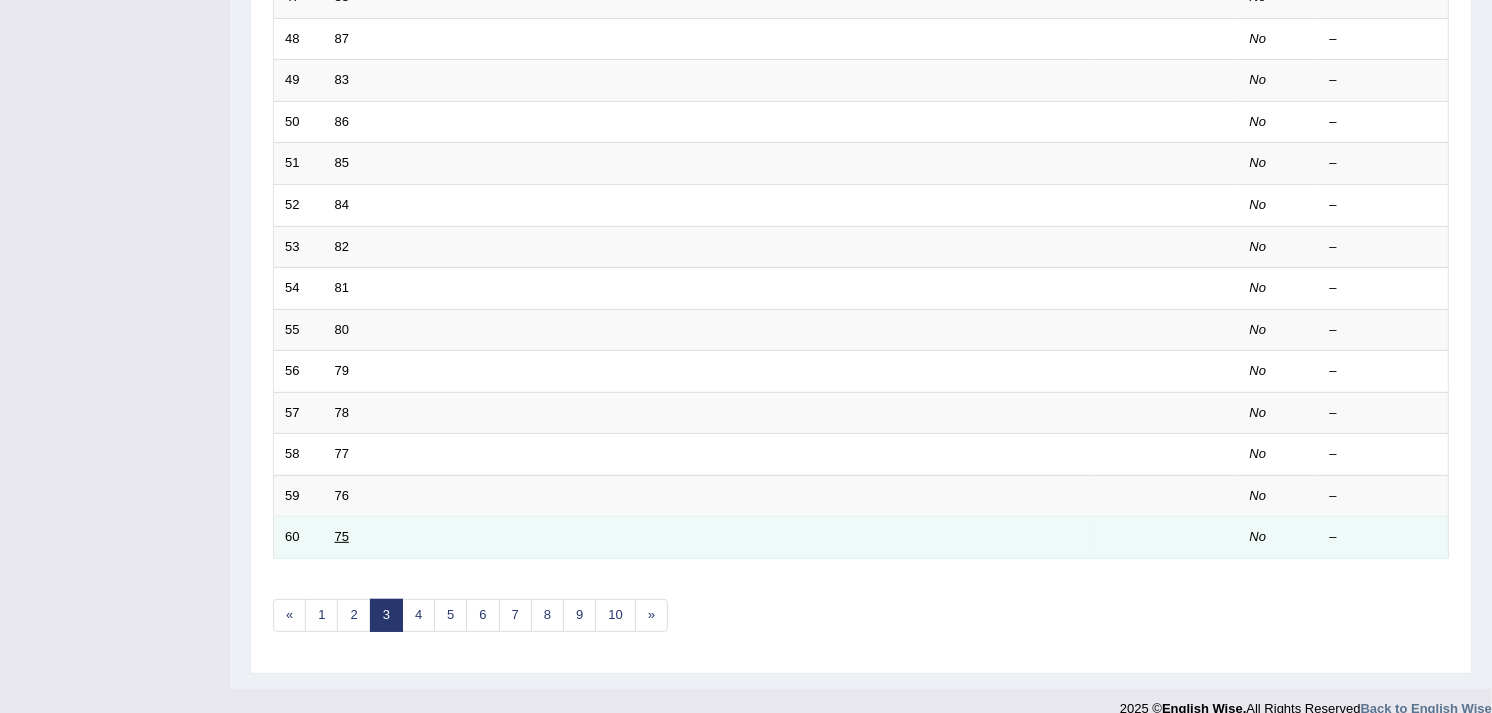 click on "75" at bounding box center (342, 536) 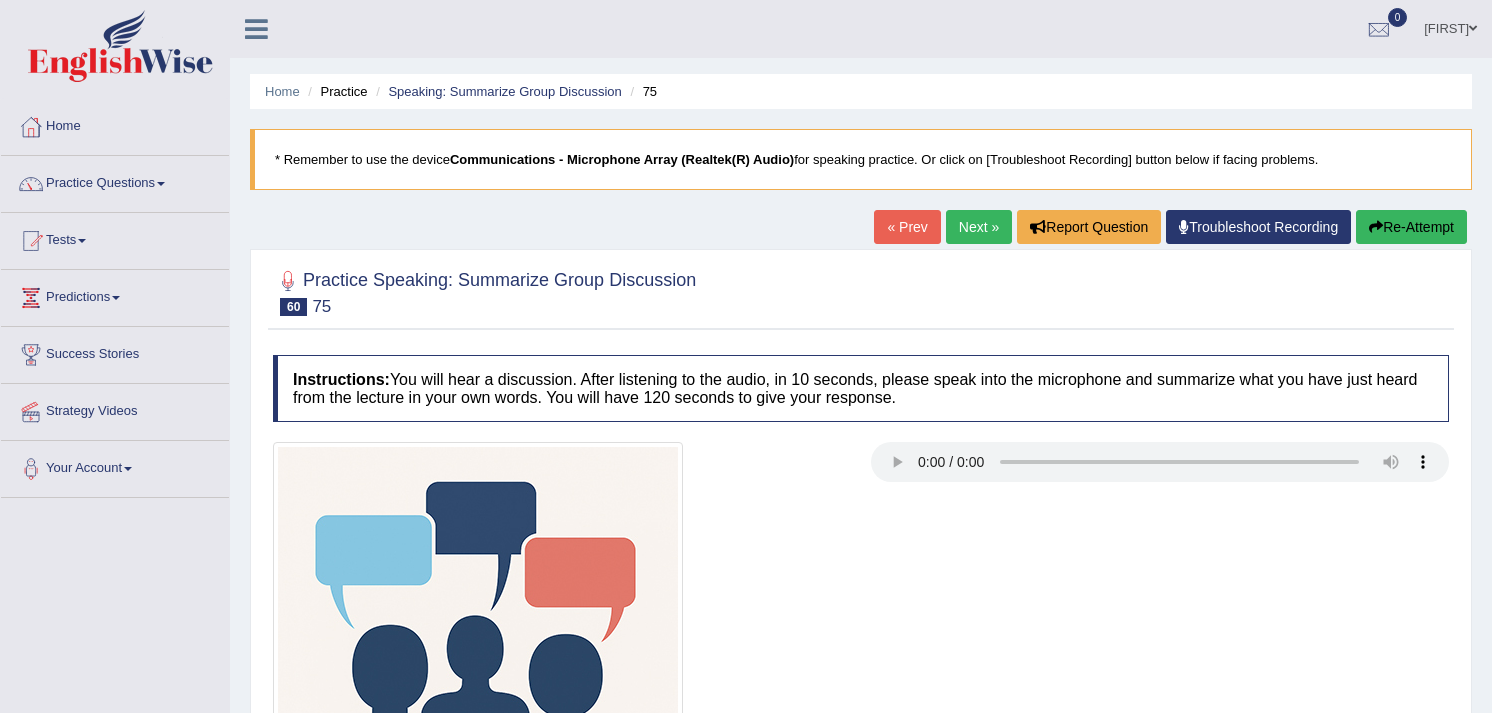 scroll, scrollTop: 0, scrollLeft: 0, axis: both 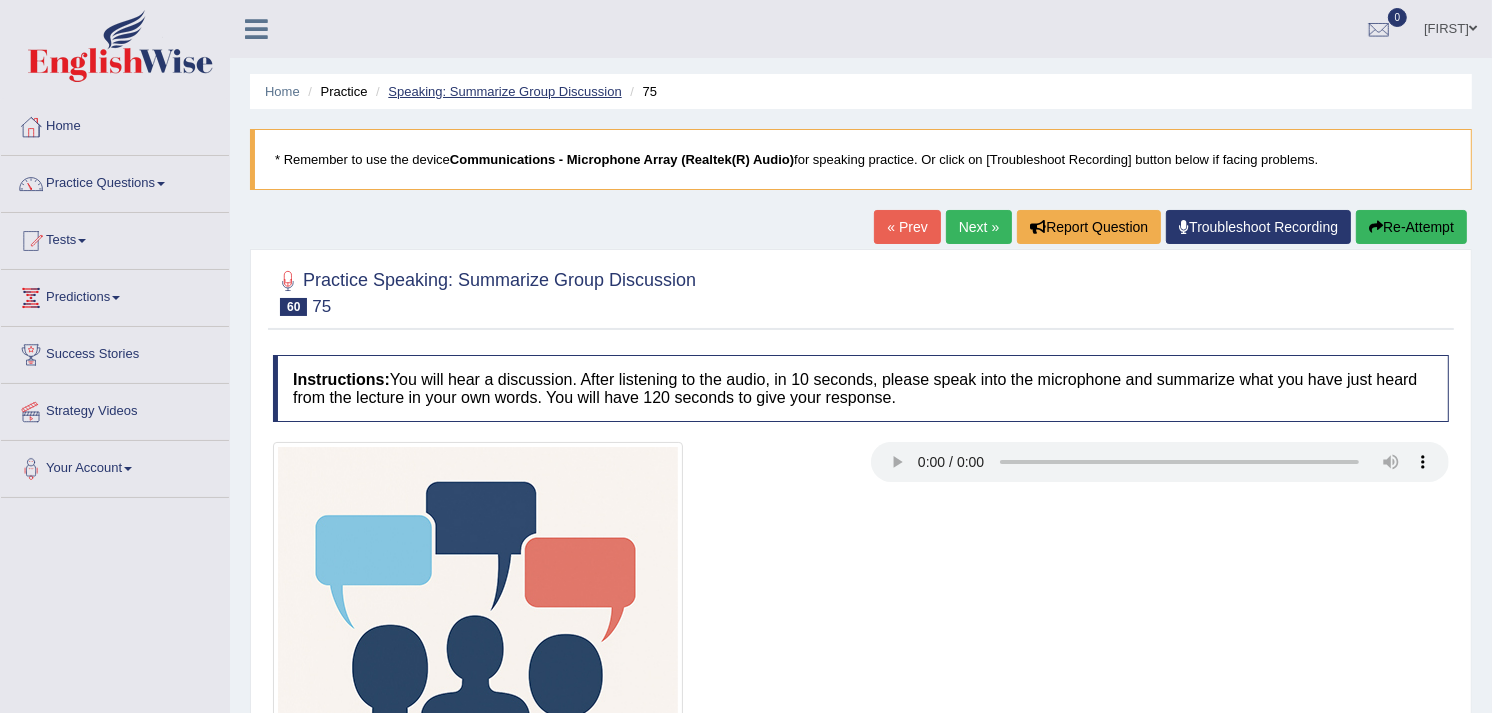 click on "Speaking: Summarize Group Discussion" at bounding box center [504, 91] 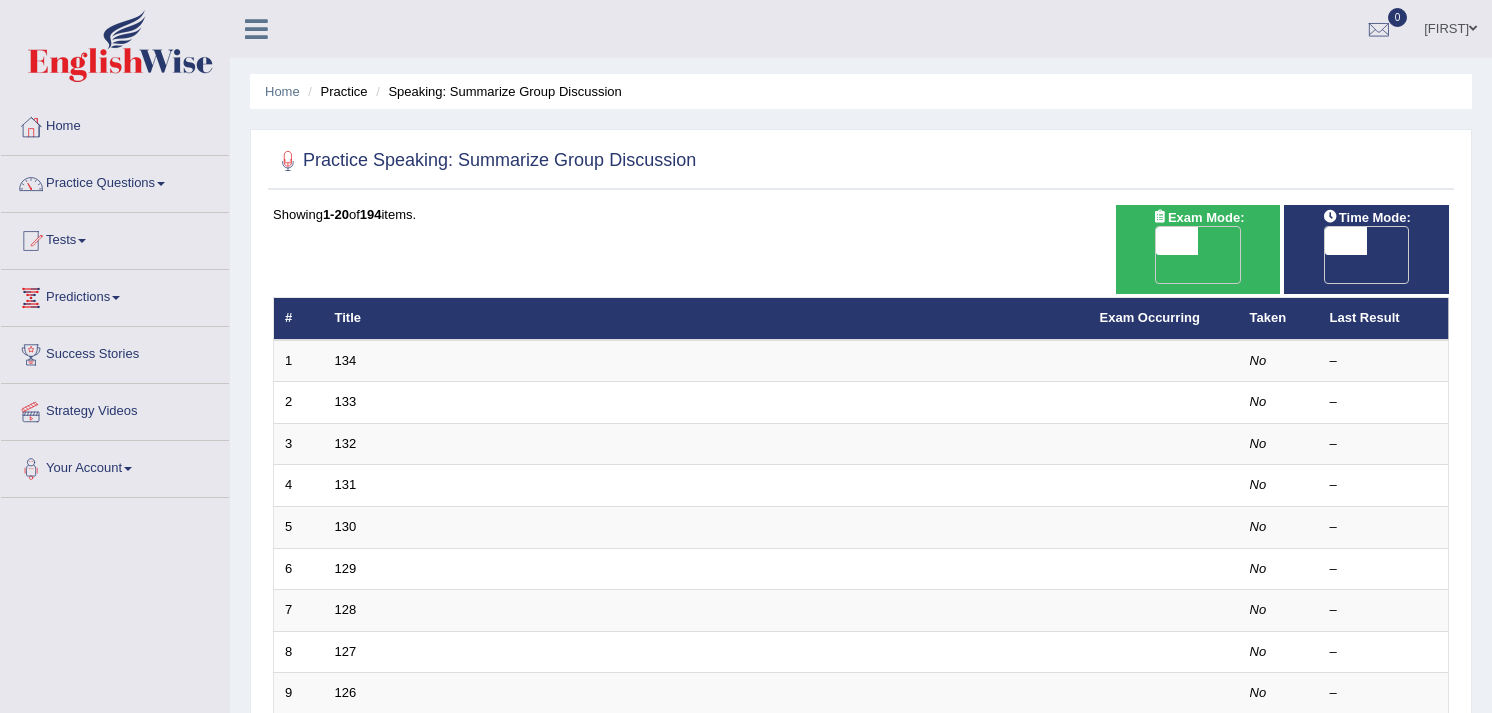 scroll, scrollTop: 0, scrollLeft: 0, axis: both 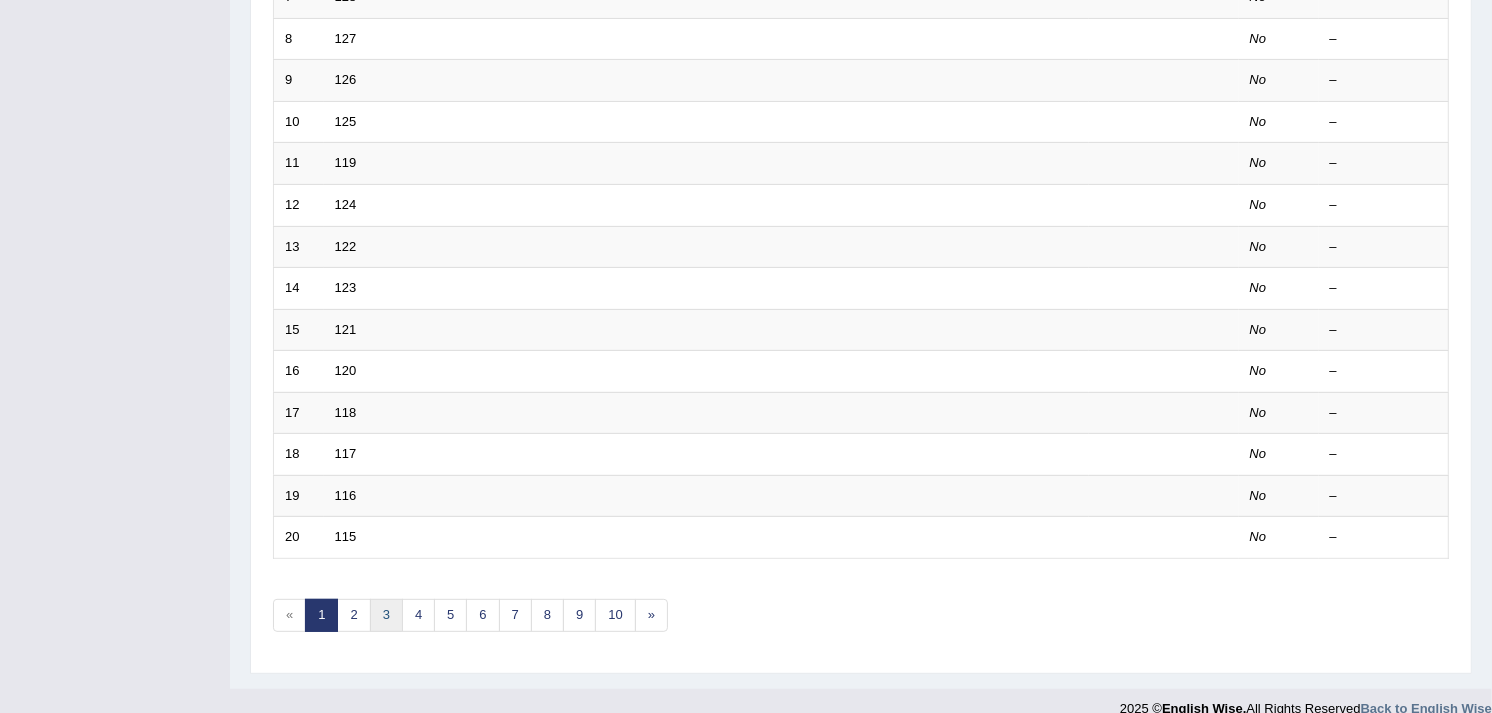 click on "3" at bounding box center (386, 615) 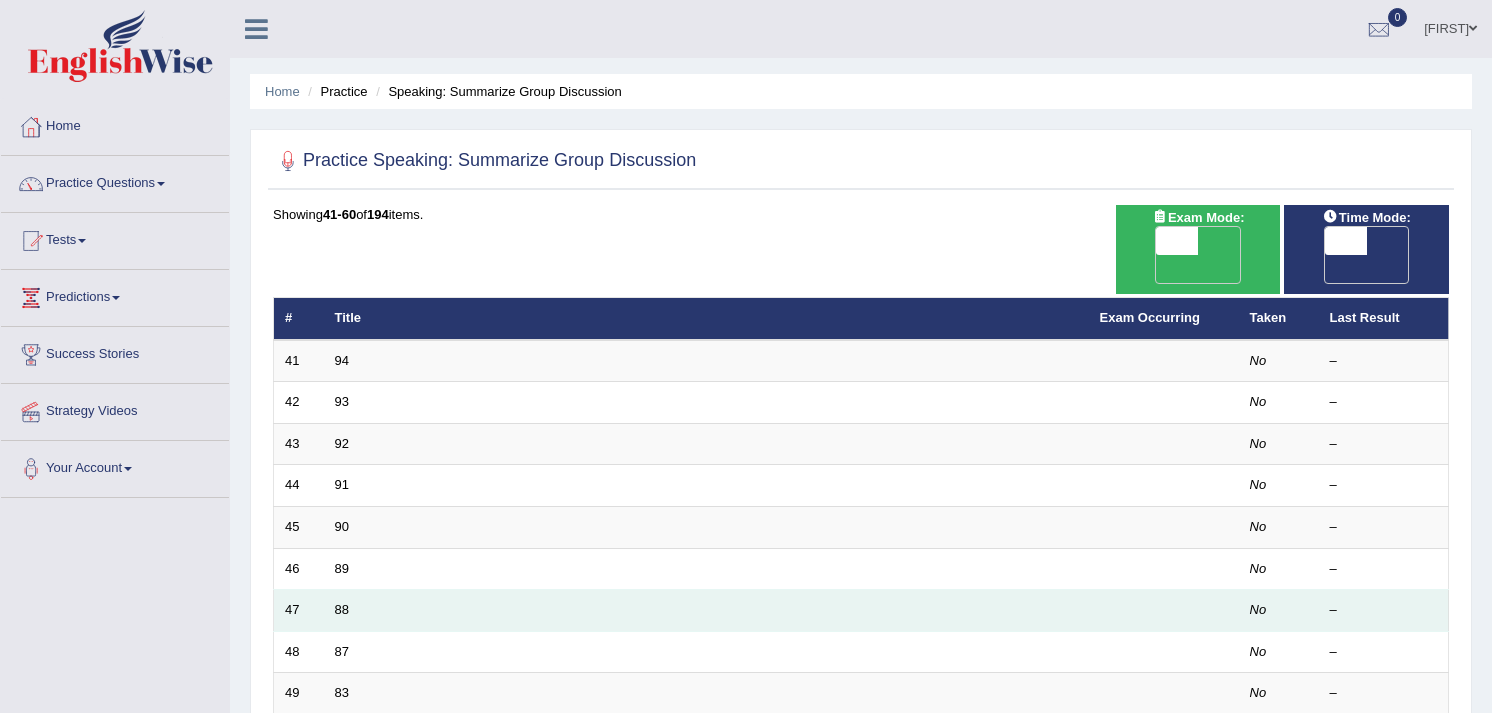 scroll, scrollTop: 0, scrollLeft: 0, axis: both 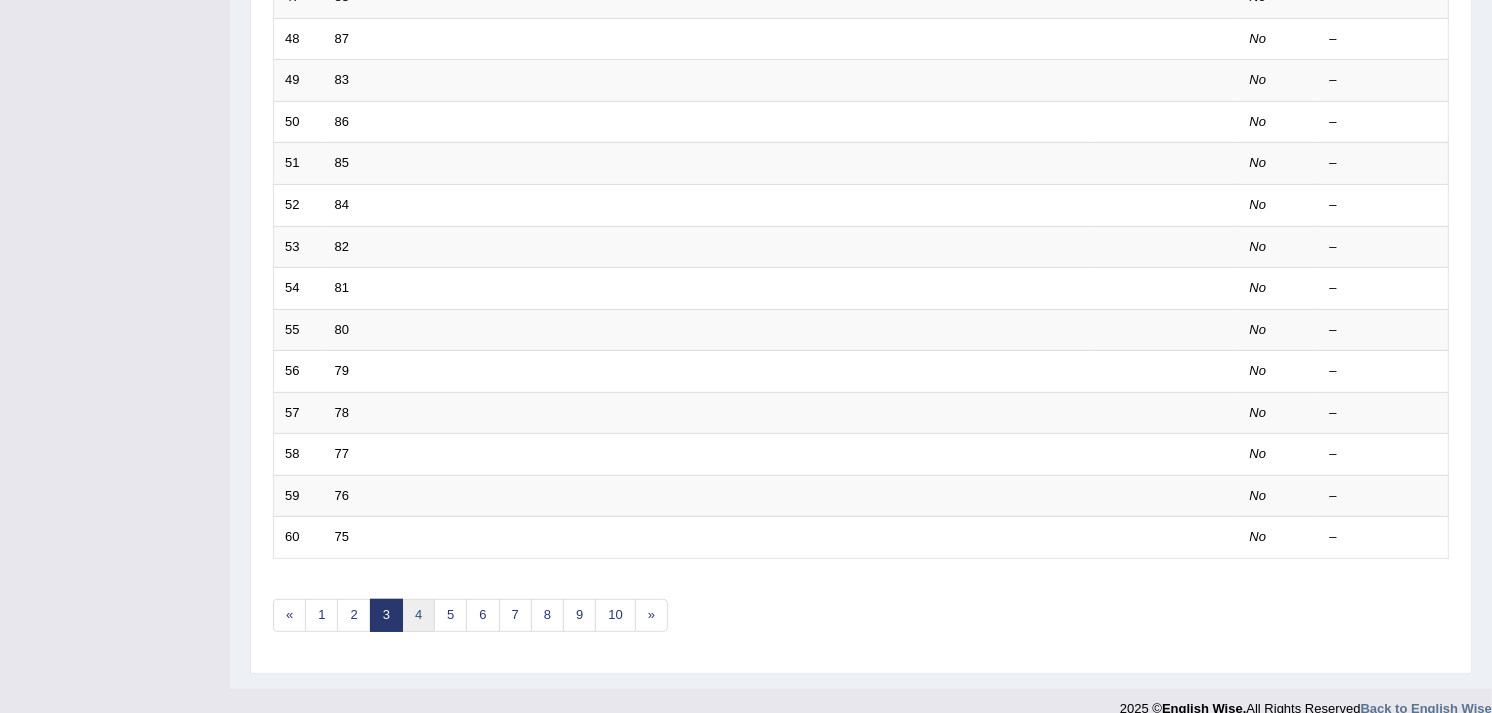 click on "4" at bounding box center [418, 615] 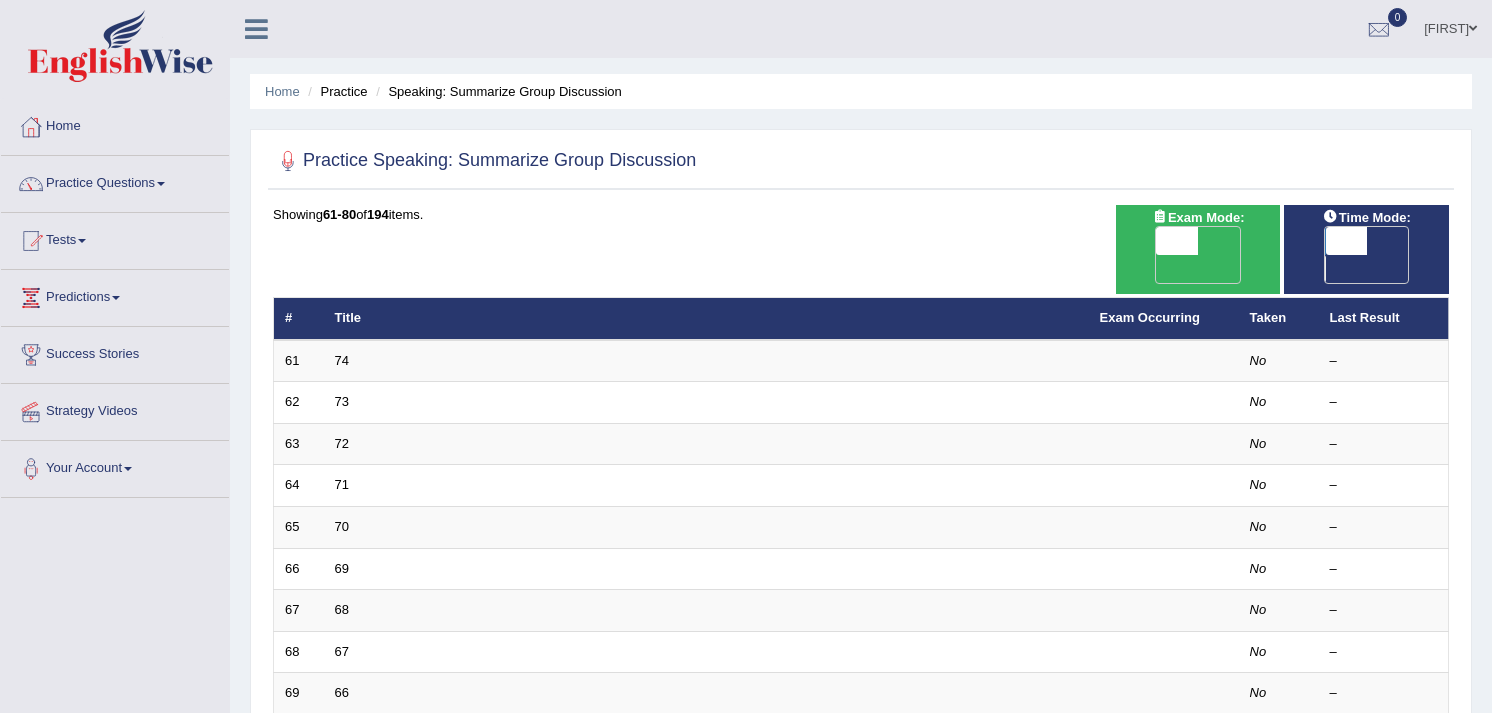 scroll, scrollTop: 404, scrollLeft: 0, axis: vertical 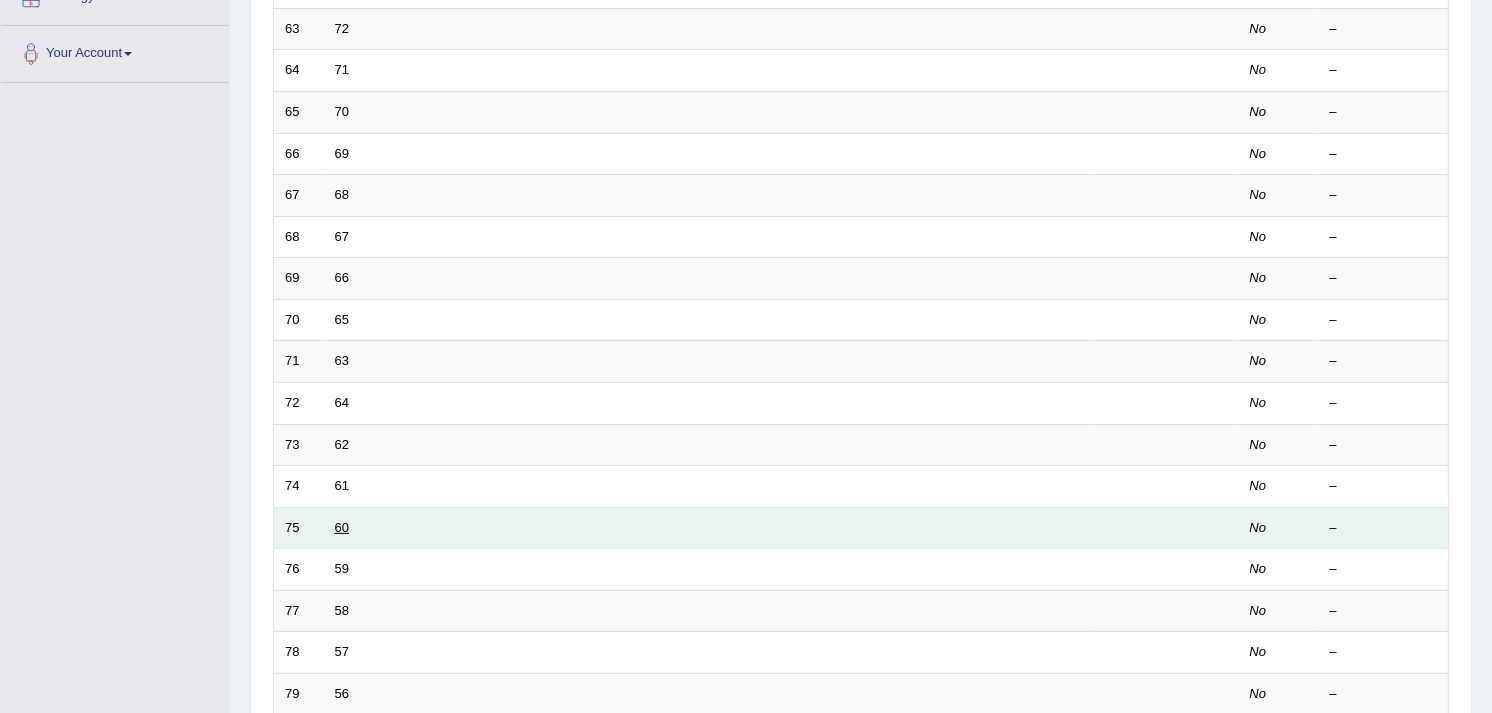 click on "60" at bounding box center (342, 527) 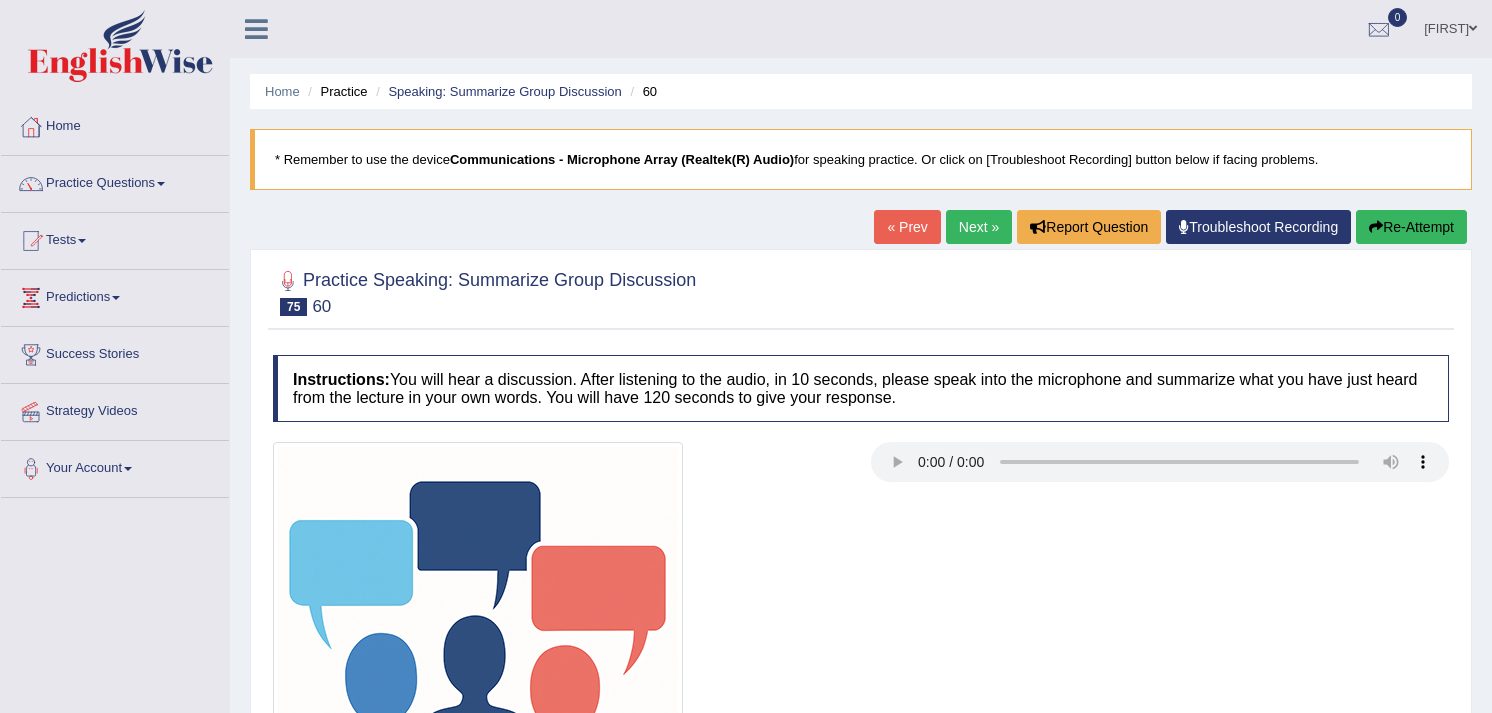 scroll, scrollTop: 0, scrollLeft: 0, axis: both 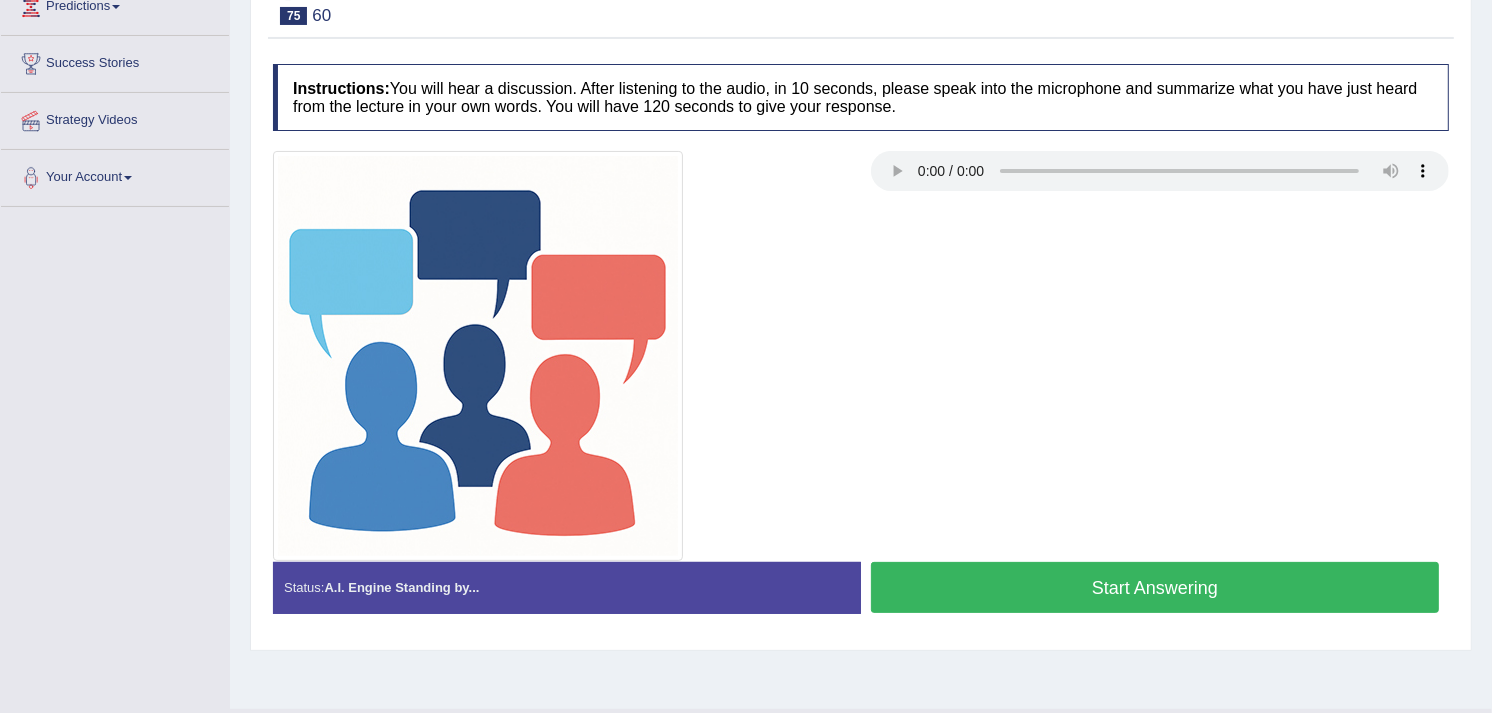 click on "Start Answering" at bounding box center [1155, 587] 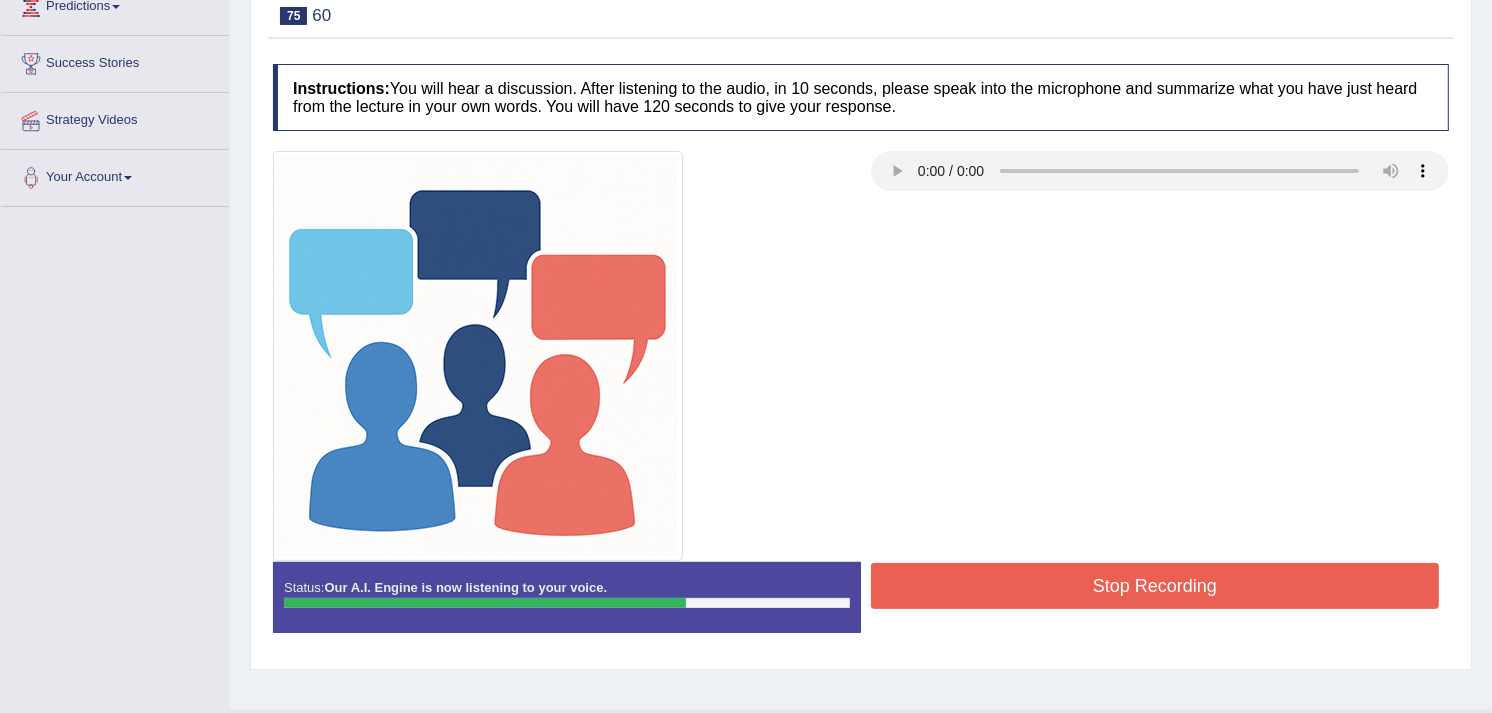 click on "Stop Recording" at bounding box center (1155, 586) 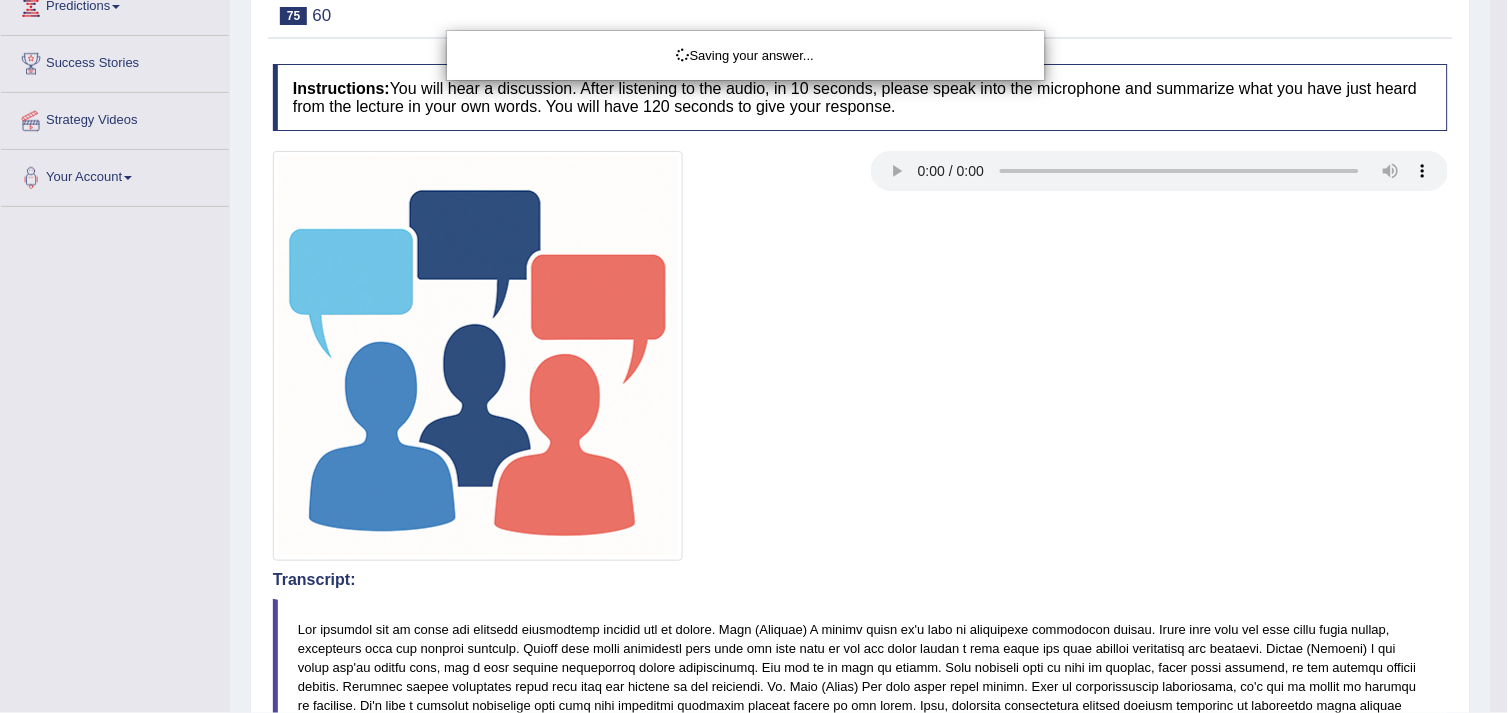click on "Toggle navigation
Home
Practice Questions   Speaking Practice Read Aloud
Repeat Sentence
Describe Image
Re-tell Lecture
Answer Short Question
Summarize Group Discussion
Respond To A Situation
Writing Practice  Summarize Written Text
Write Essay
Reading Practice  Reading & Writing: Fill In The Blanks
Choose Multiple Answers
Re-order Paragraphs
Fill In The Blanks
Choose Single Answer
Listening Practice  Summarize Spoken Text
Highlight Incorrect Words
Highlight Correct Summary
Select Missing Word
Choose Single Answer
Choose Multiple Answers
Fill In The Blanks
Write From Dictation
Pronunciation
Tests
Take Mock Test" at bounding box center (754, 65) 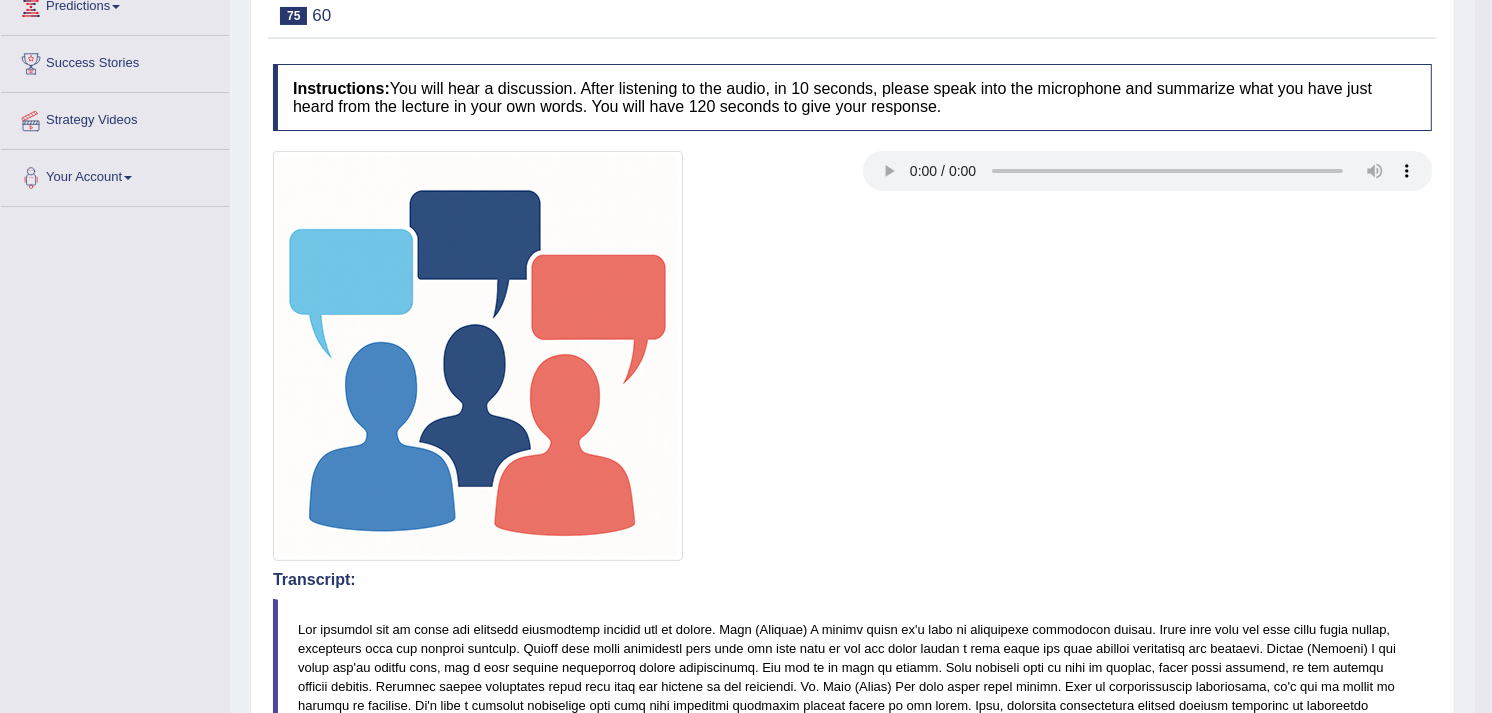 scroll, scrollTop: 914, scrollLeft: 0, axis: vertical 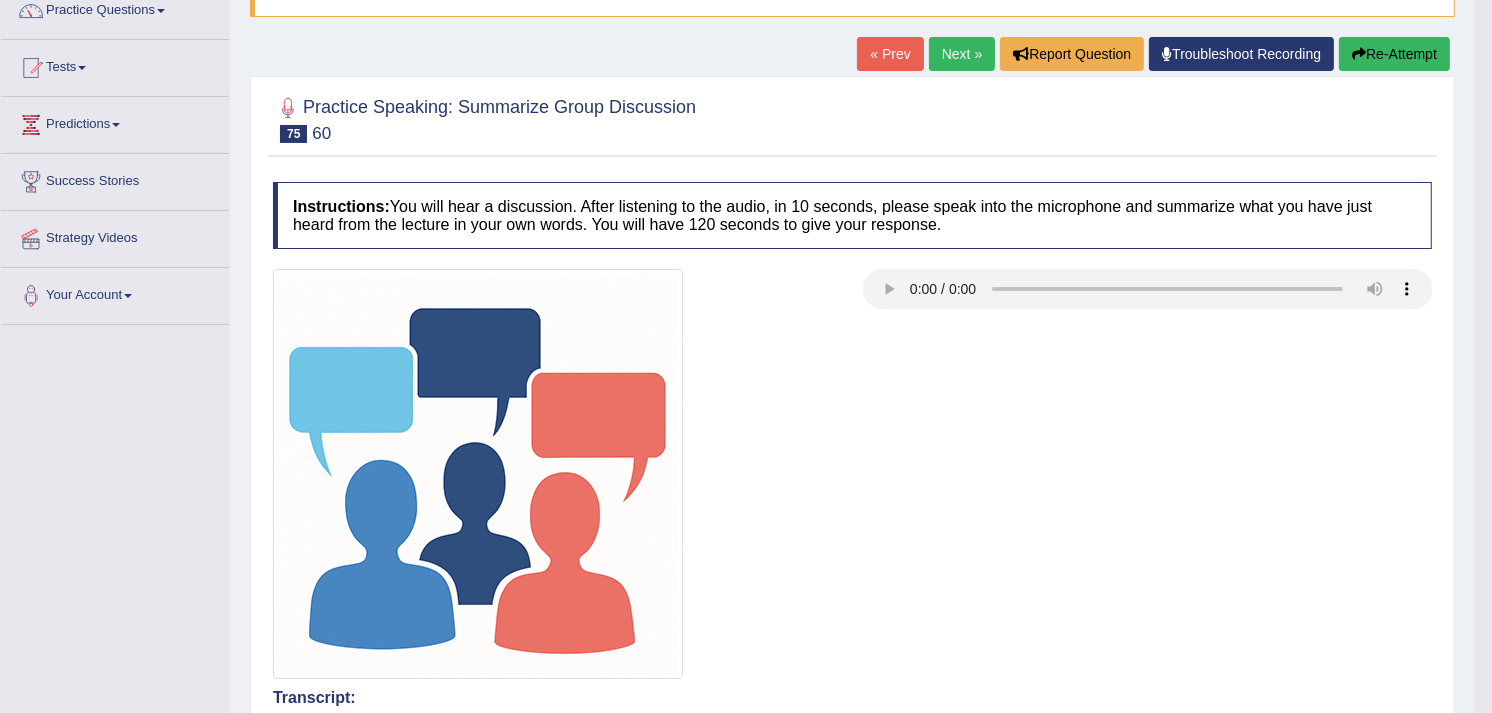 click on "Practice Questions" at bounding box center (115, 8) 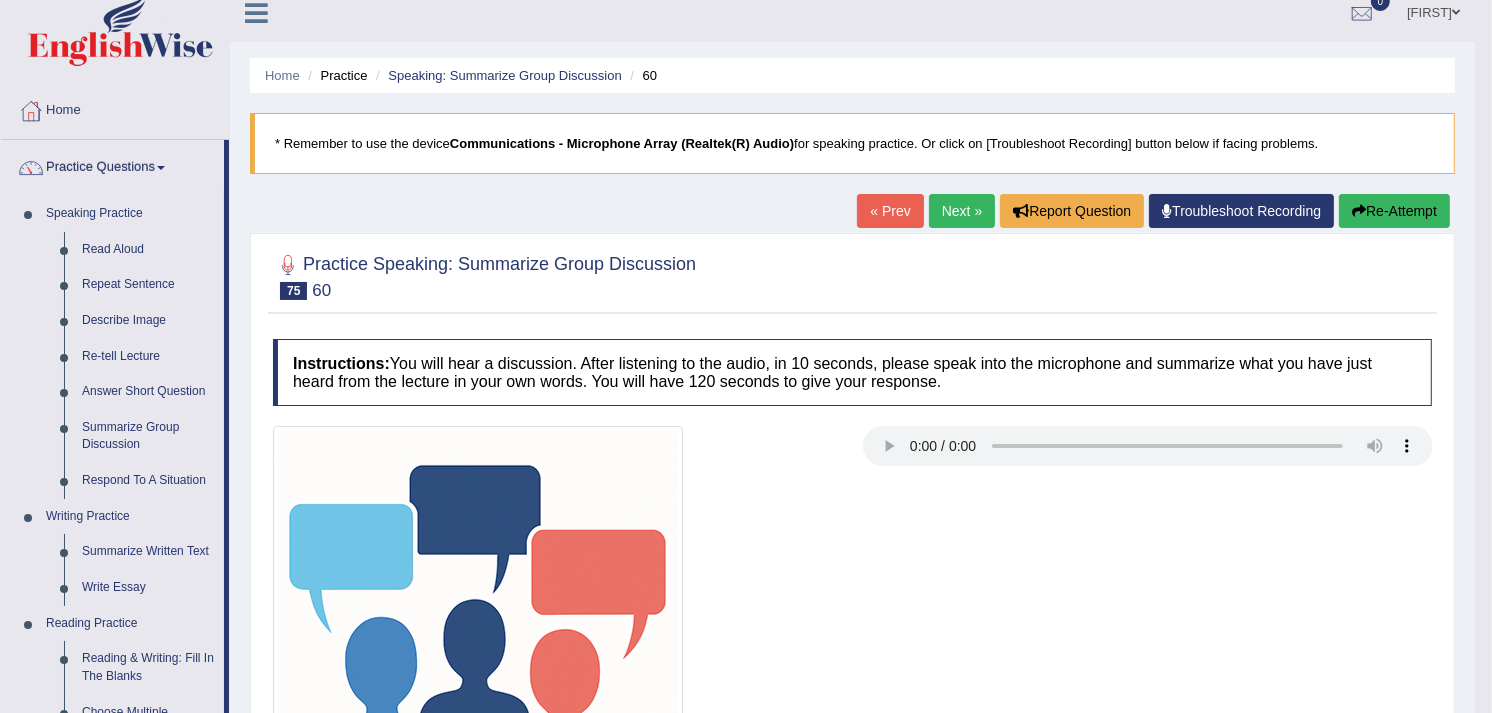 scroll, scrollTop: 0, scrollLeft: 0, axis: both 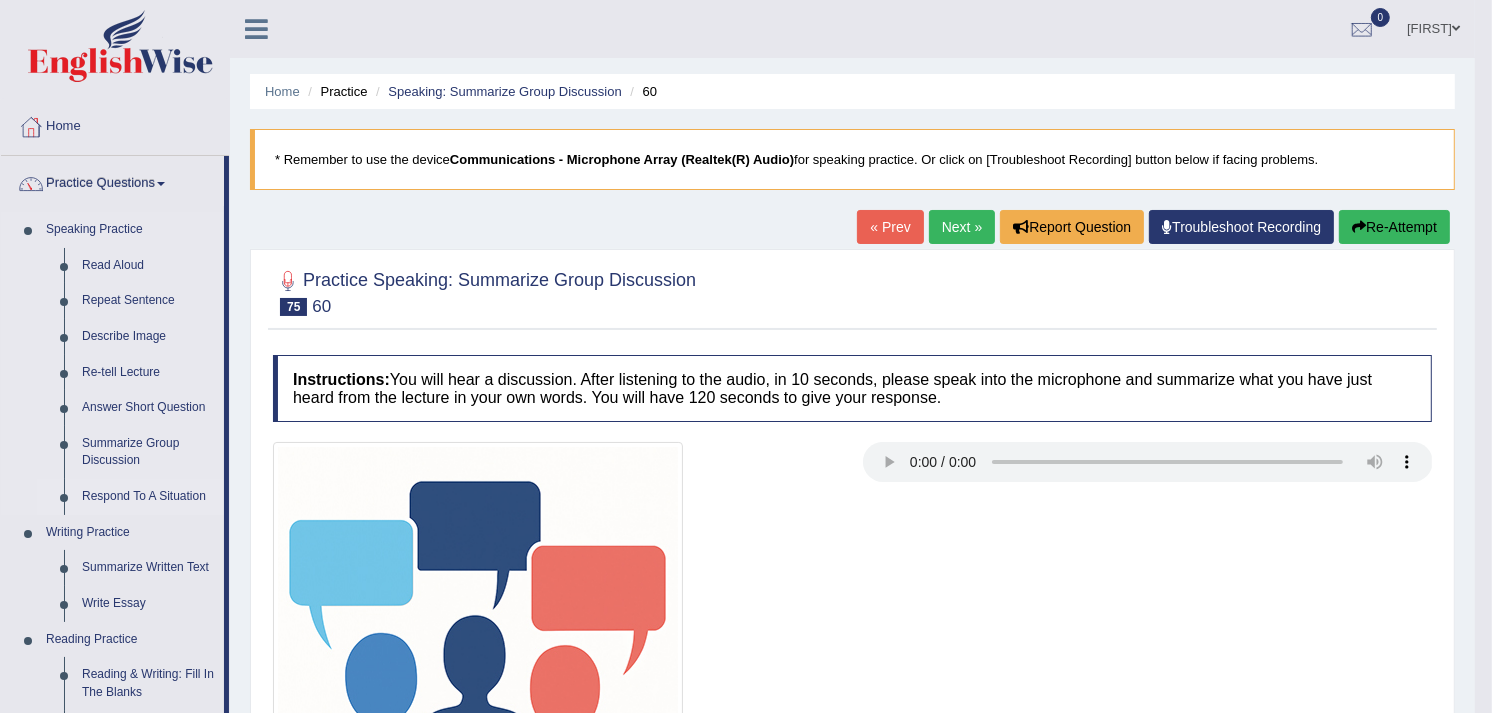 click on "Respond To A Situation" at bounding box center (148, 497) 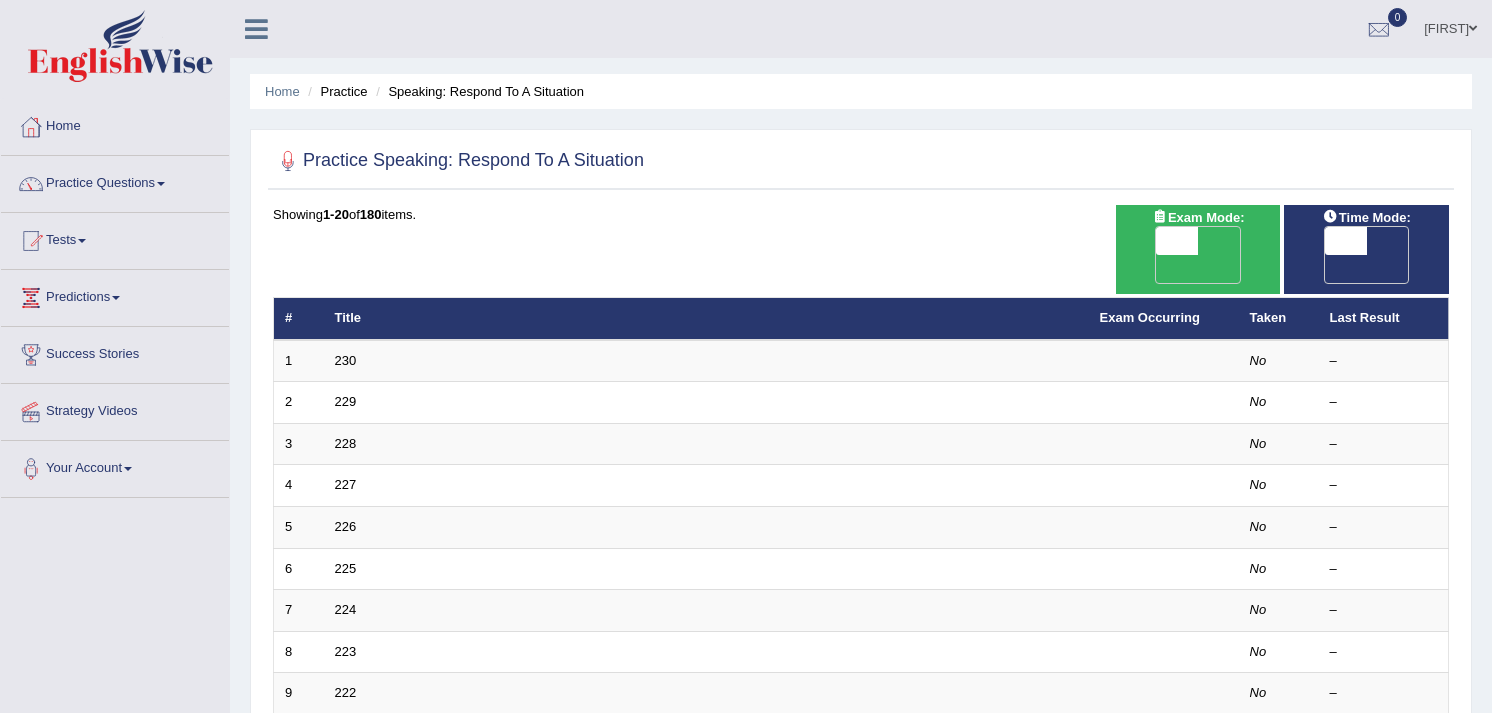 scroll, scrollTop: 166, scrollLeft: 0, axis: vertical 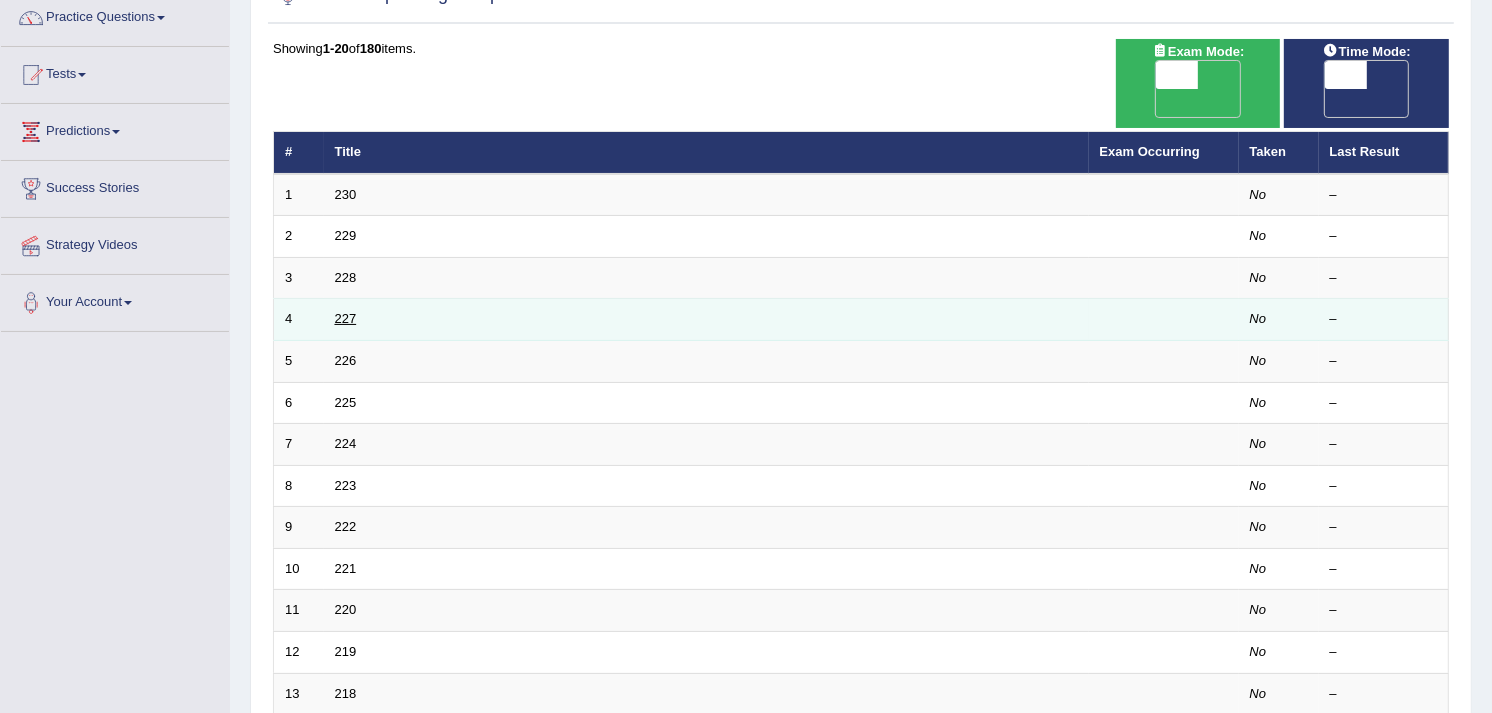 click on "227" at bounding box center (346, 318) 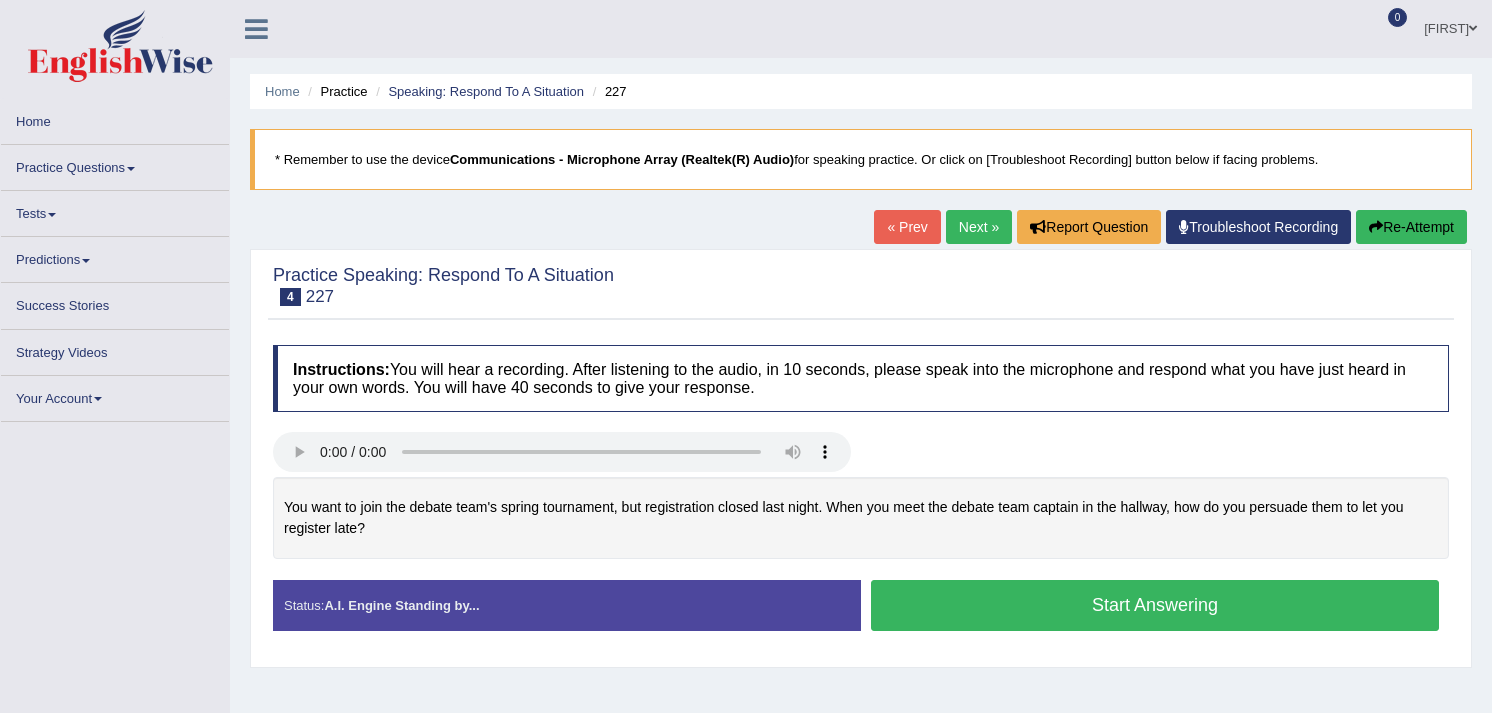 scroll, scrollTop: 0, scrollLeft: 0, axis: both 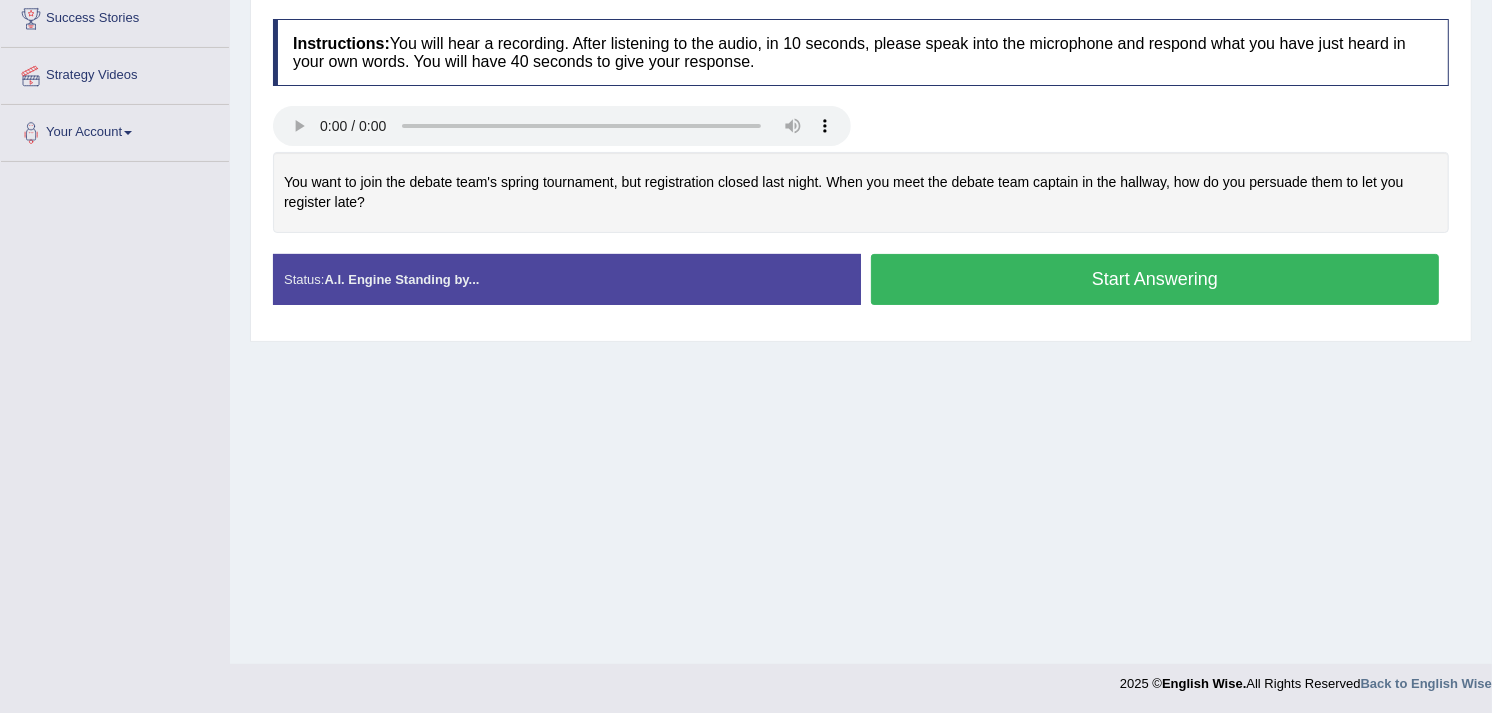 click on "Start Answering" at bounding box center [1155, 279] 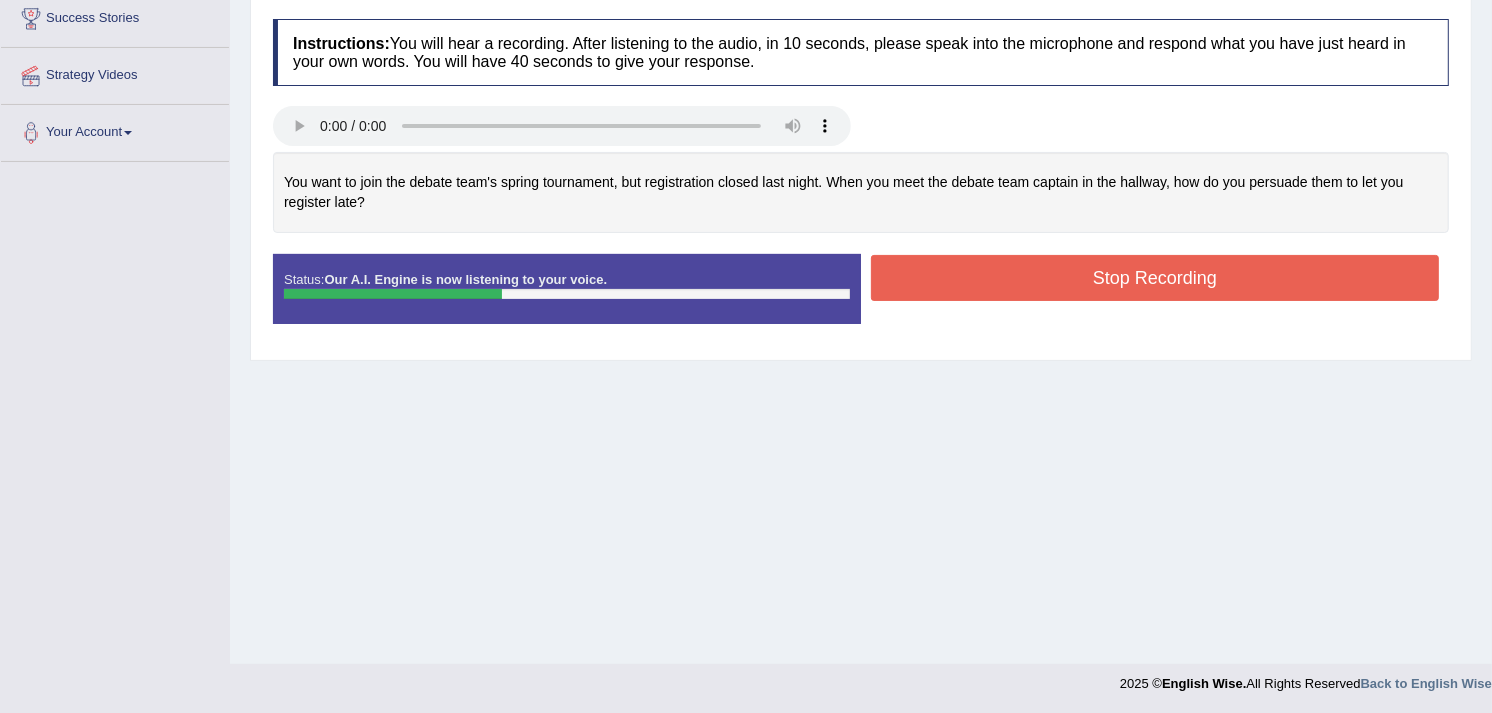 click on "Stop Recording" at bounding box center (1155, 278) 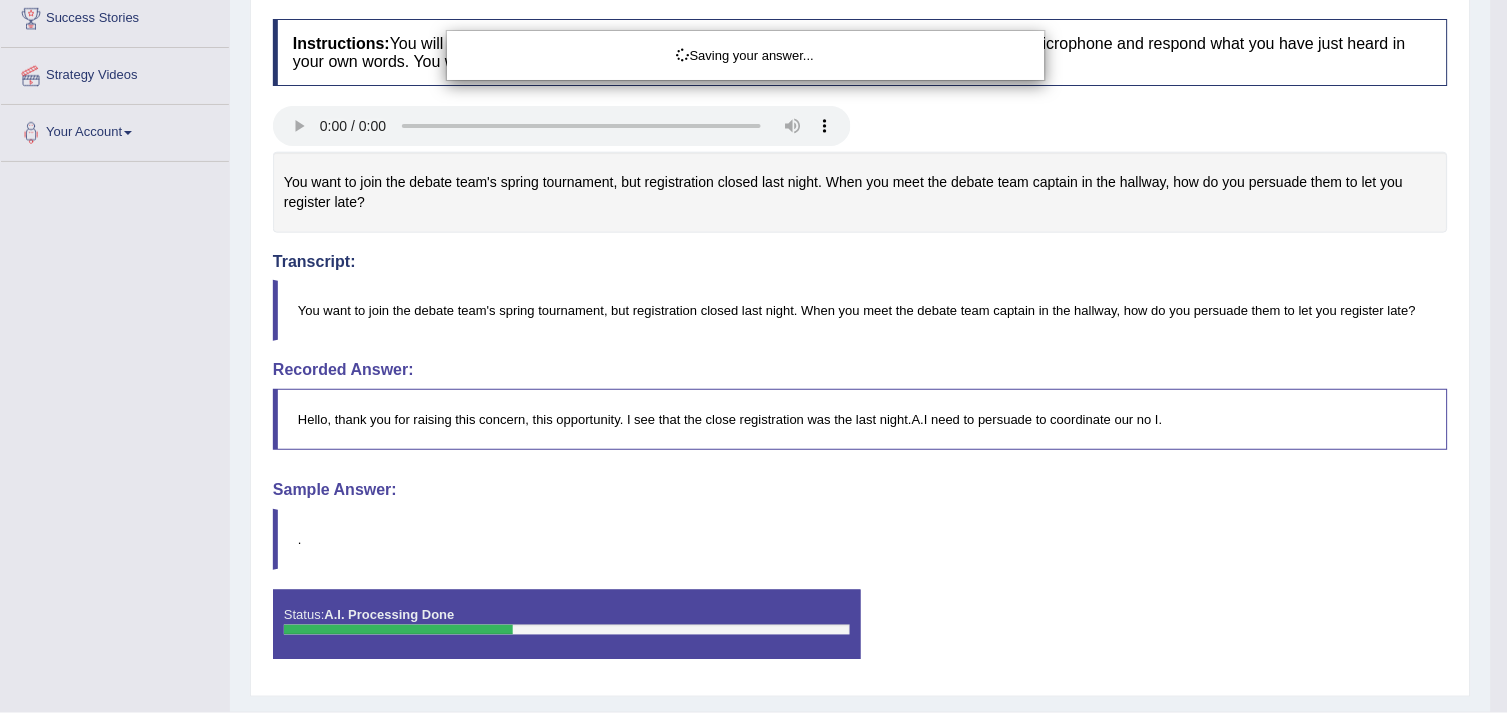 click on "Toggle navigation
Home
Practice Questions   Speaking Practice Read Aloud
Repeat Sentence
Describe Image
Re-tell Lecture
Answer Short Question
Summarize Group Discussion
Respond To A Situation
Writing Practice  Summarize Written Text
Write Essay
Reading Practice  Reading & Writing: Fill In The Blanks
Choose Multiple Answers
Re-order Paragraphs
Fill In The Blanks
Choose Single Answer
Listening Practice  Summarize Spoken Text
Highlight Incorrect Words
Highlight Correct Summary
Select Missing Word
Choose Single Answer
Choose Multiple Answers
Fill In The Blanks
Write From Dictation
Pronunciation
Tests
Take Mock Test" at bounding box center (754, 20) 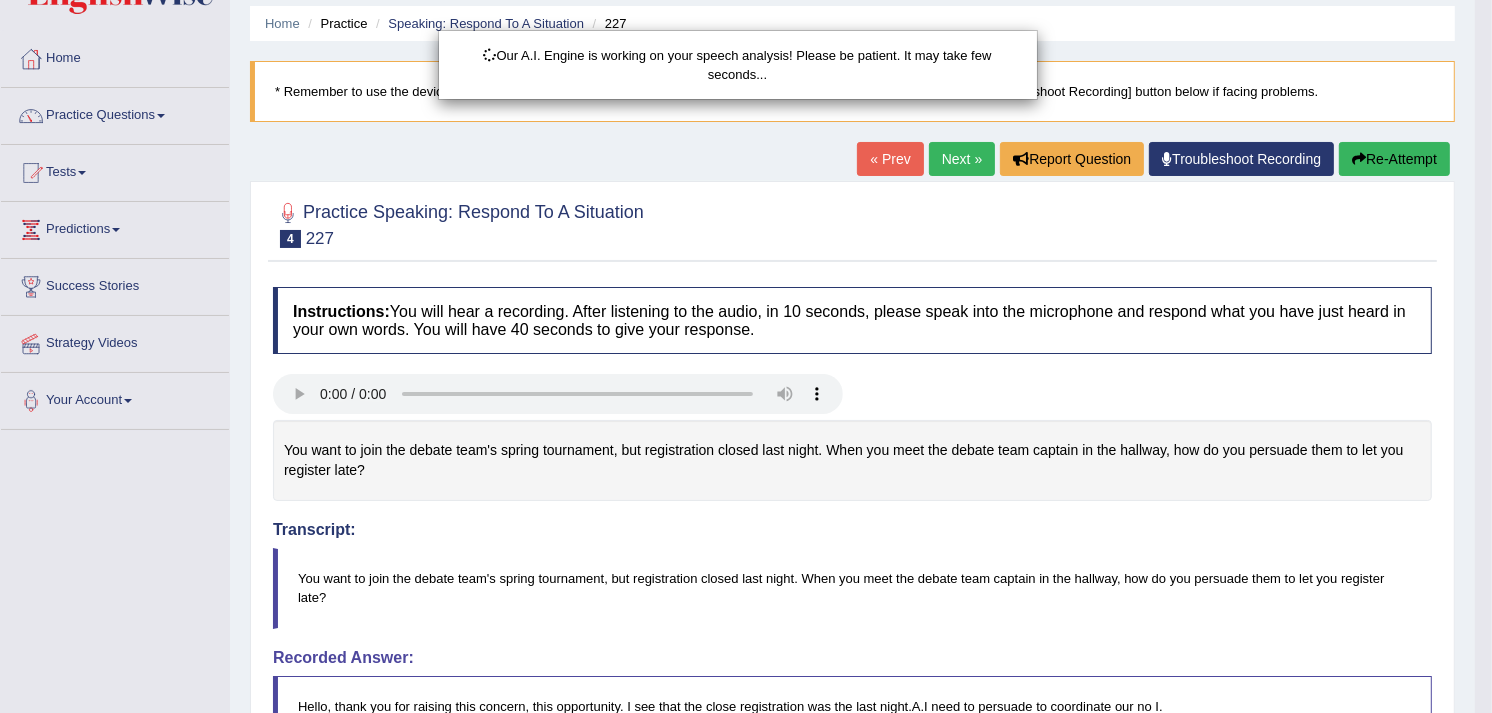 scroll, scrollTop: 0, scrollLeft: 0, axis: both 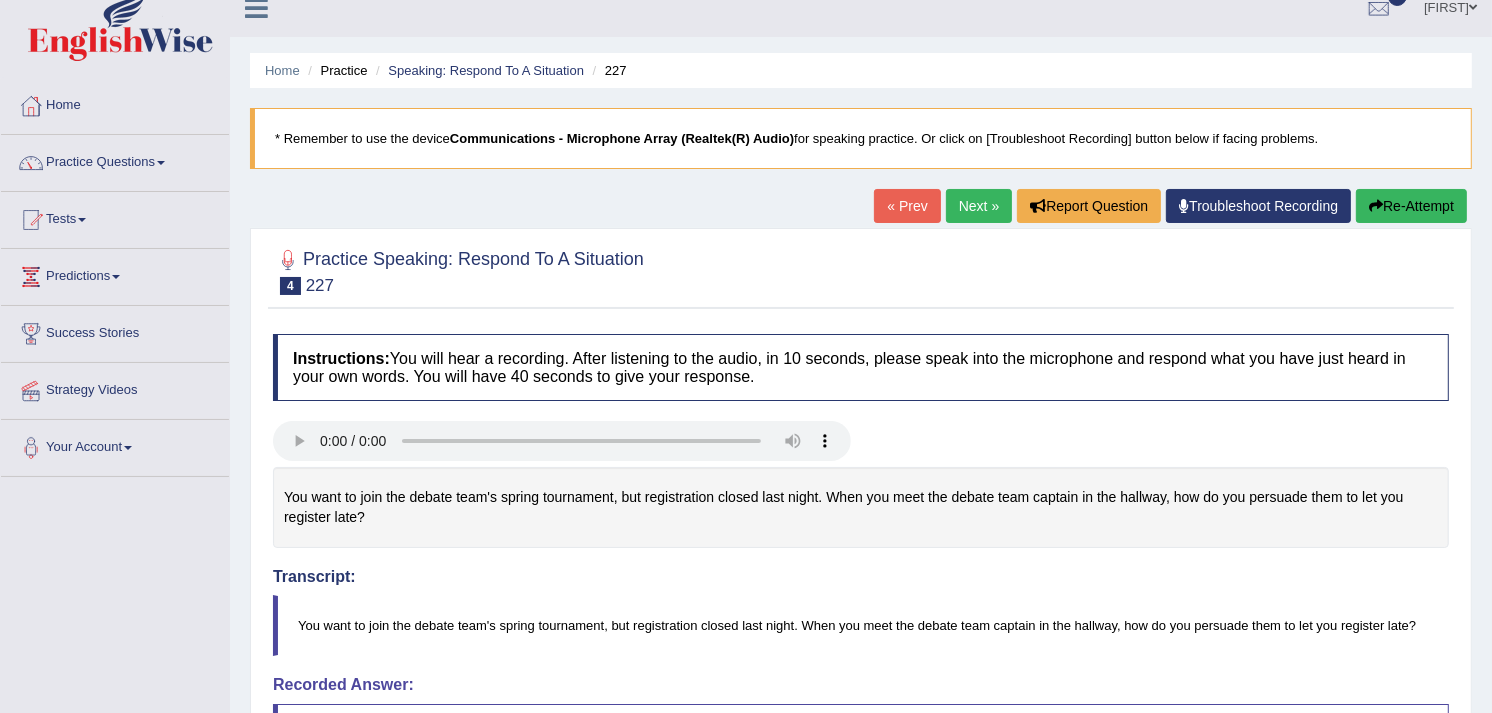 drag, startPoint x: 1506, startPoint y: 201, endPoint x: 1505, endPoint y: 215, distance: 14.035668 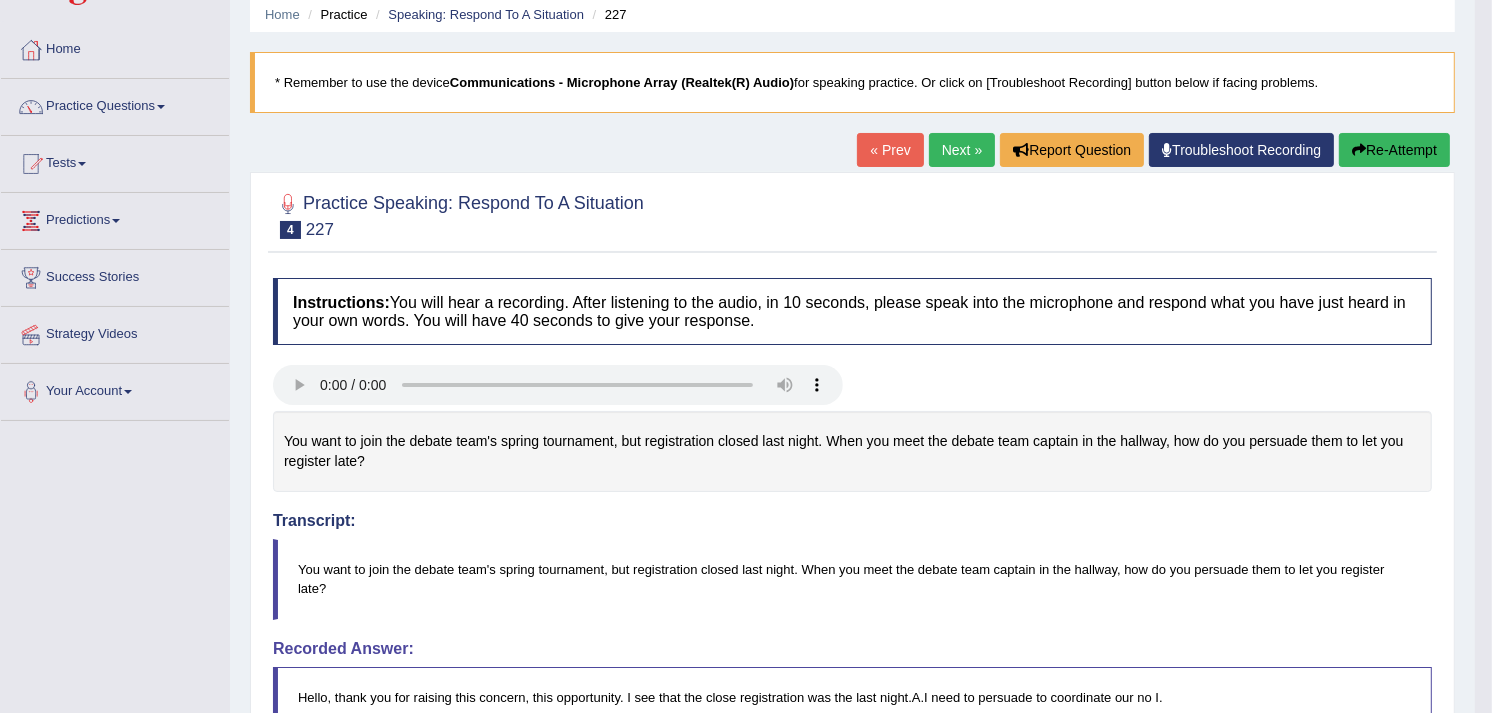 scroll, scrollTop: 86, scrollLeft: 0, axis: vertical 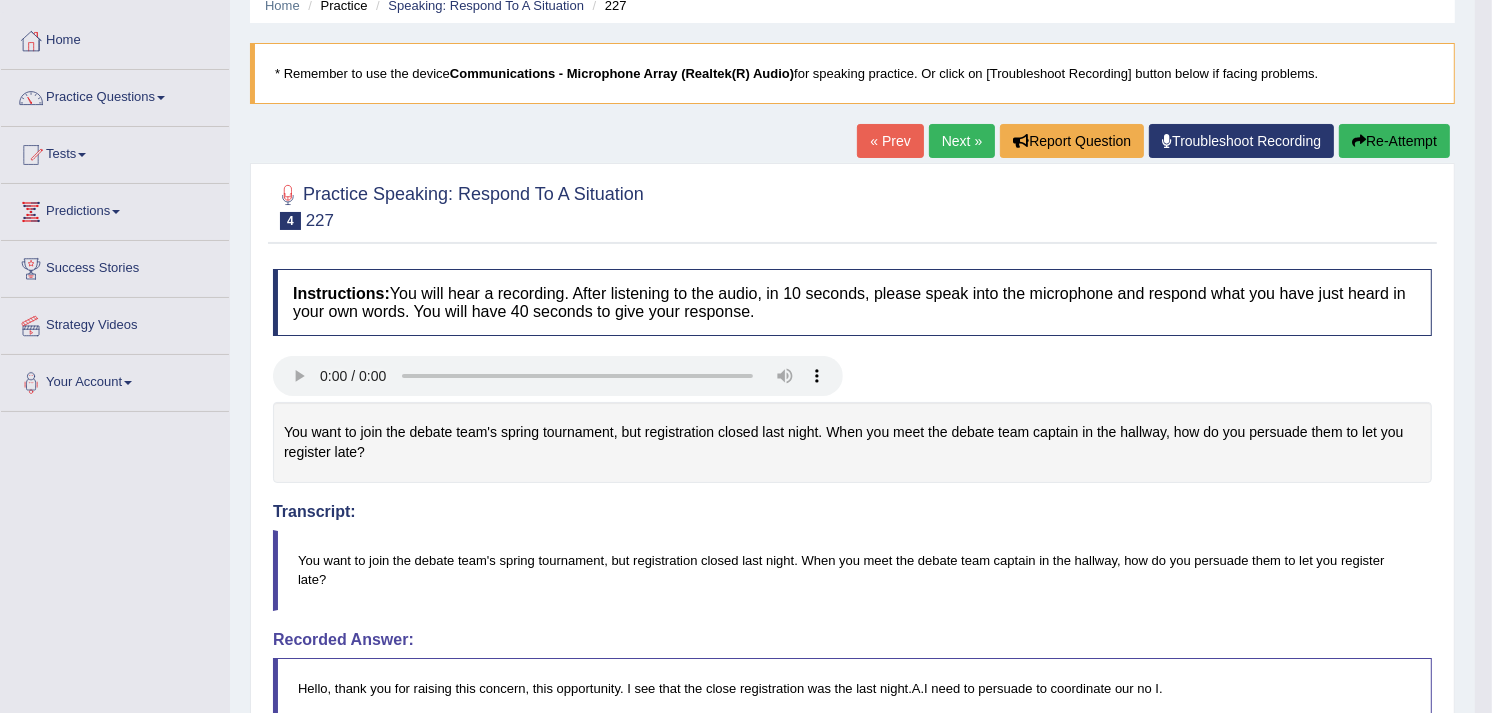 click on "Re-Attempt" at bounding box center [1394, 141] 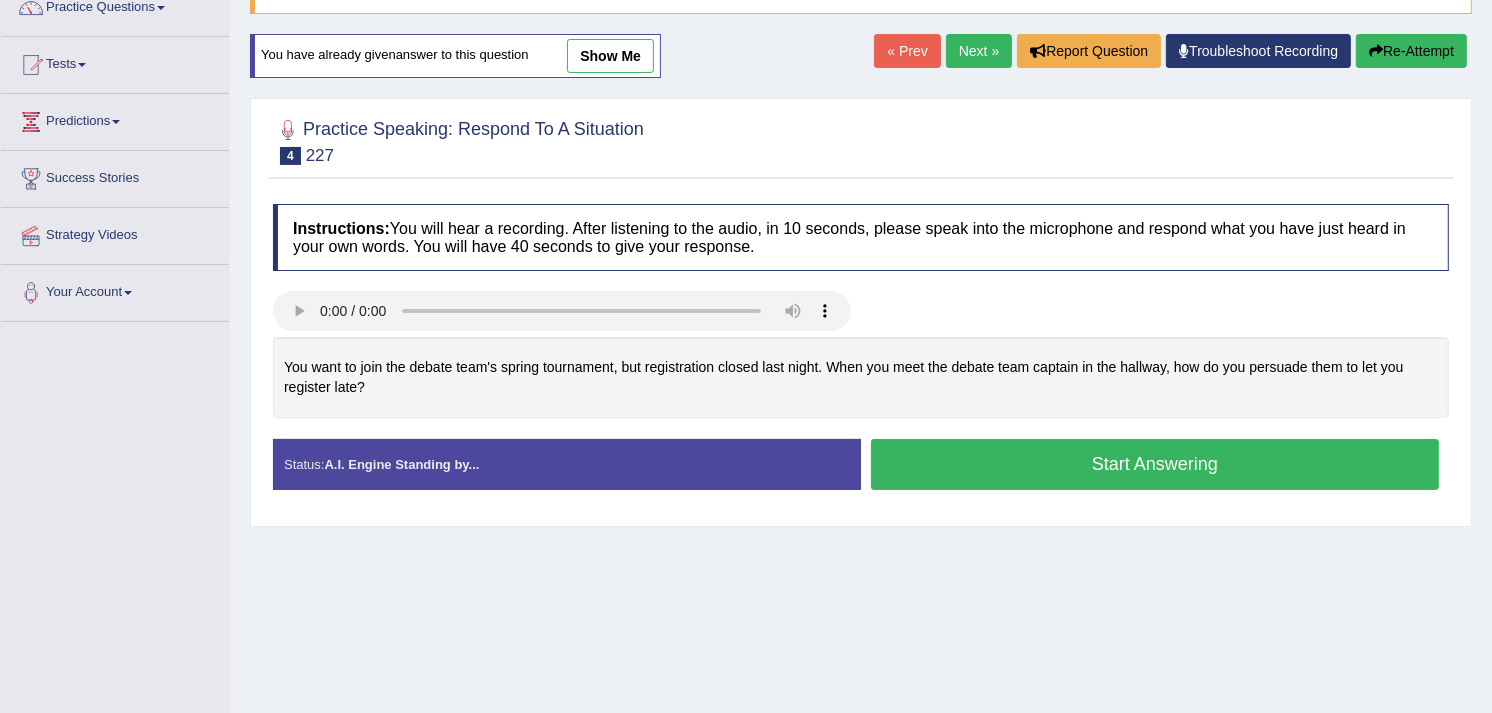 scroll, scrollTop: 245, scrollLeft: 0, axis: vertical 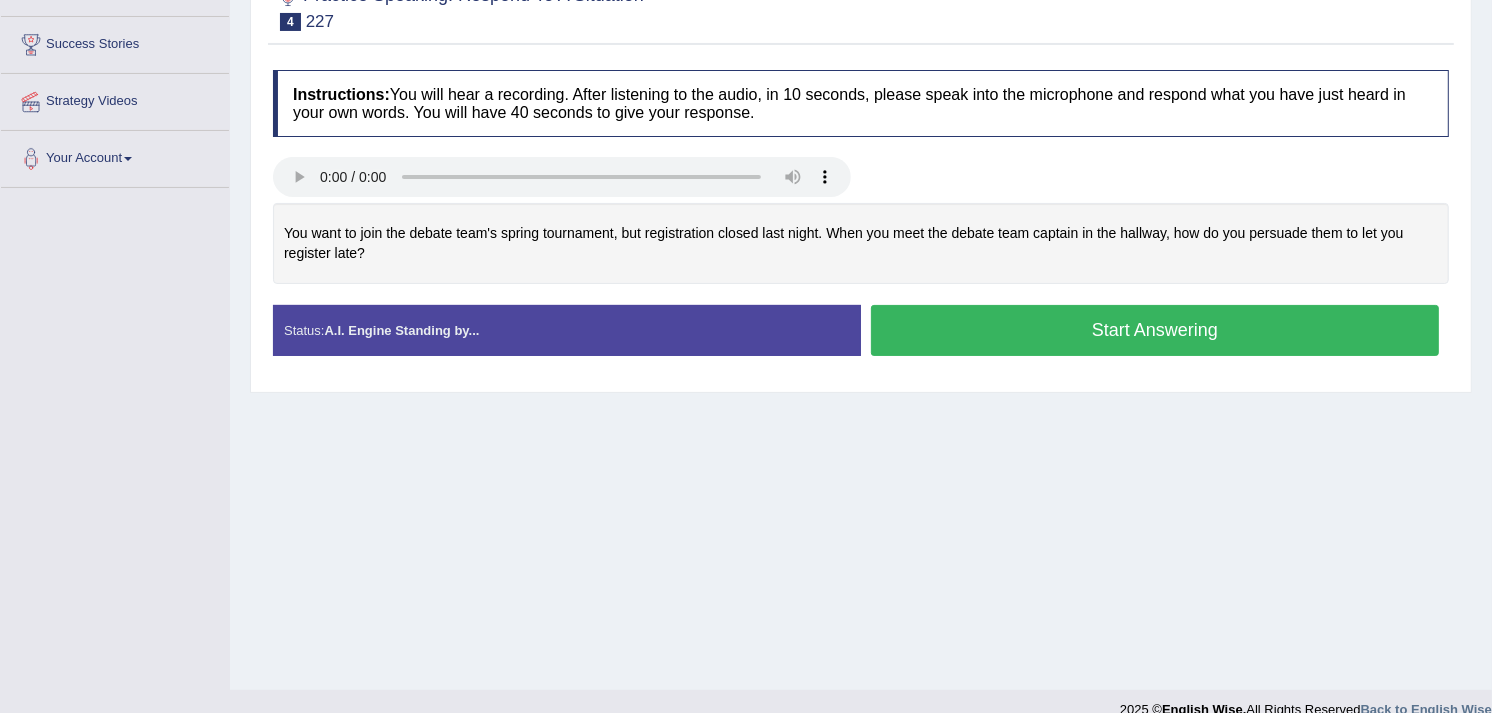 click on "Start Answering" at bounding box center [1155, 330] 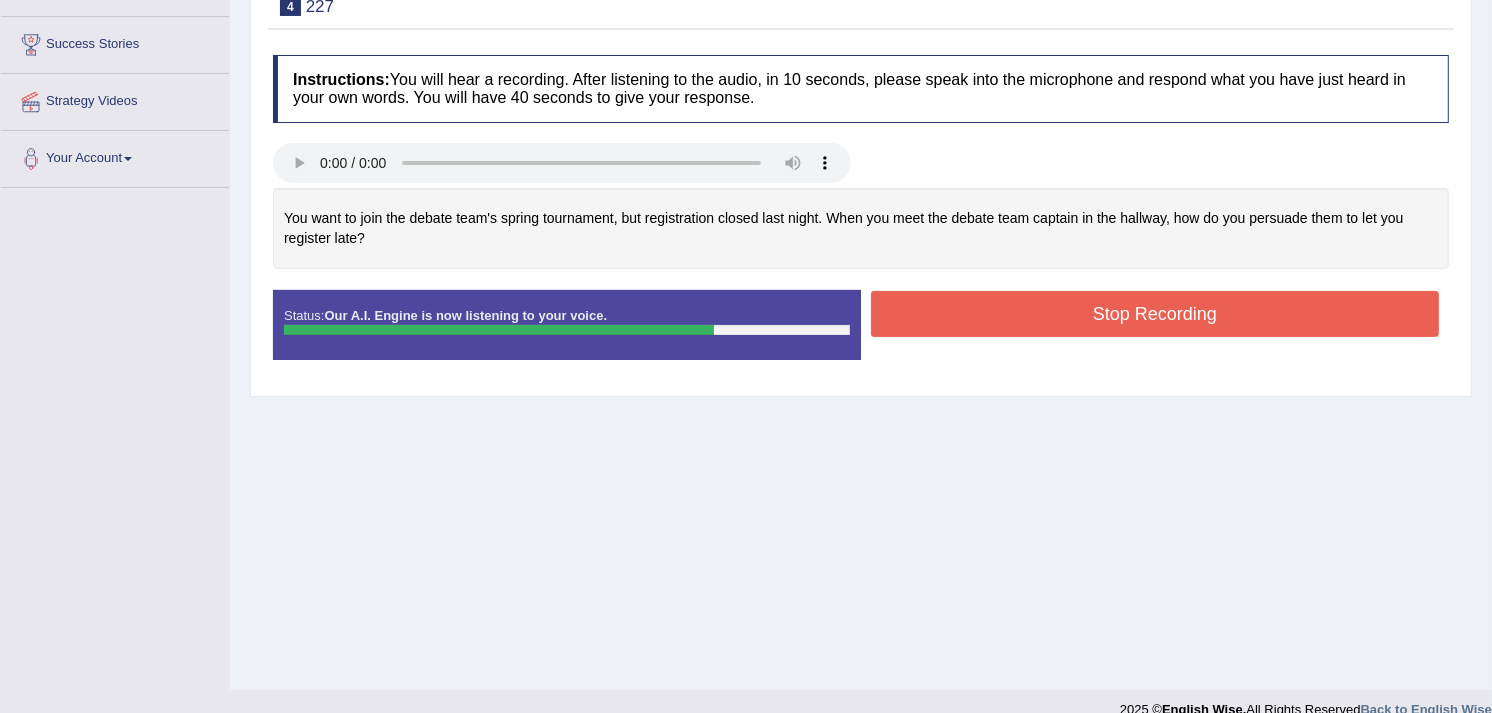 click on "Stop Recording" at bounding box center [1155, 314] 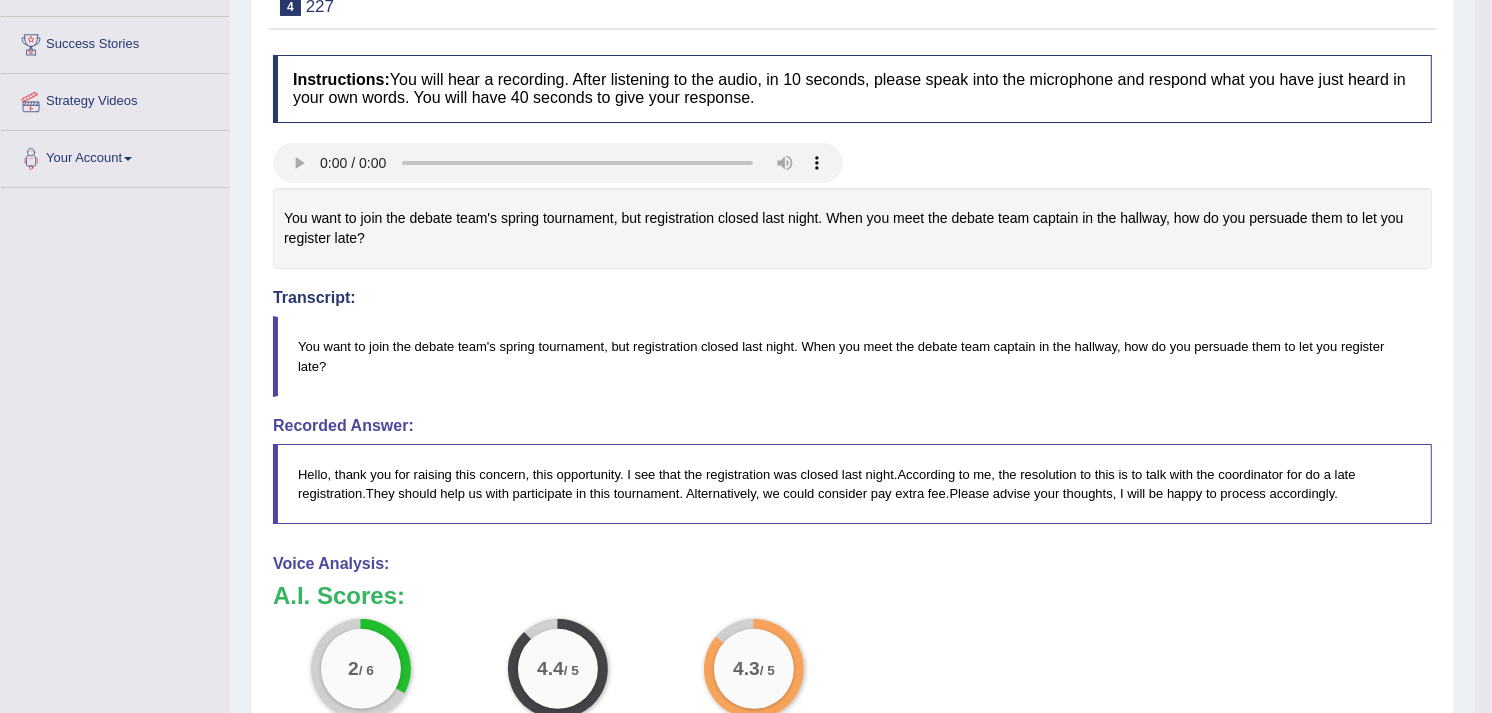 drag, startPoint x: 1505, startPoint y: 225, endPoint x: 1510, endPoint y: 291, distance: 66.189125 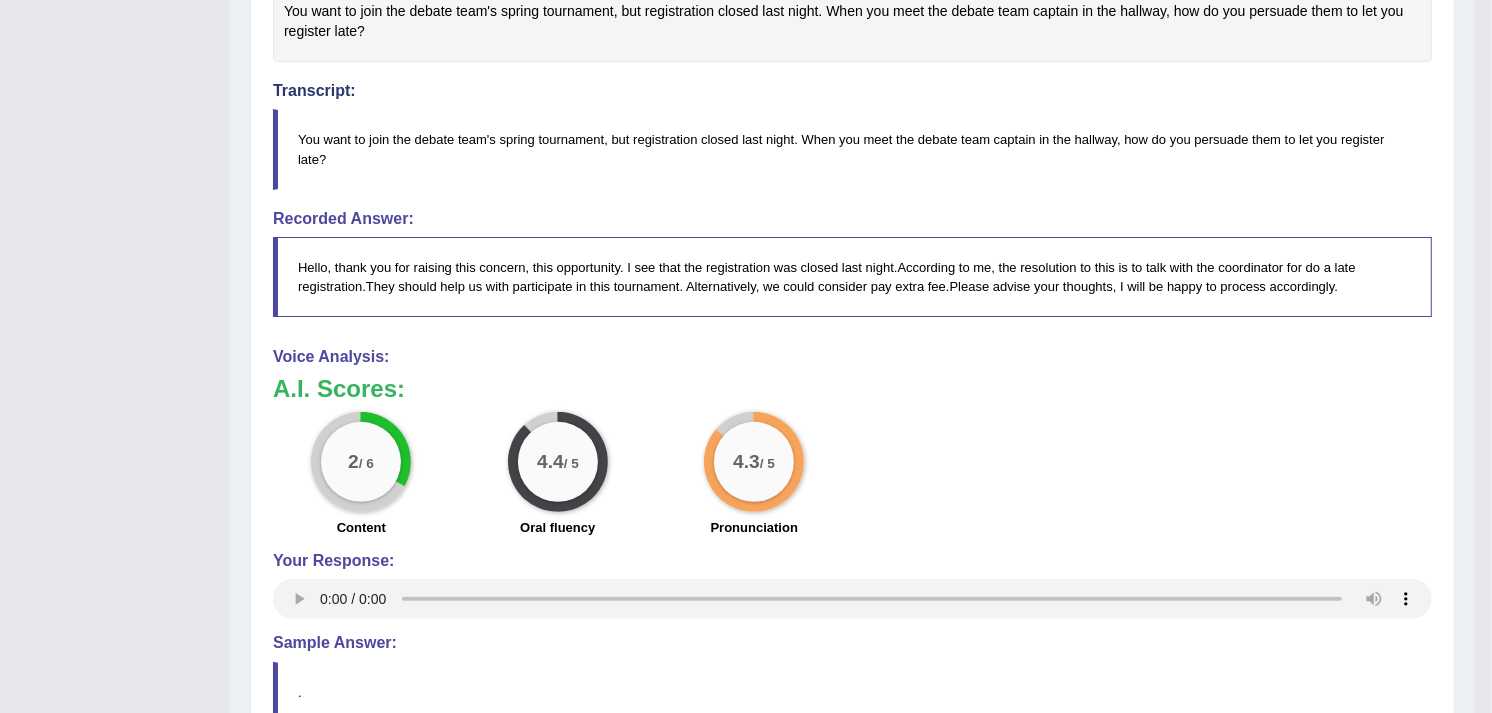 scroll, scrollTop: 525, scrollLeft: 0, axis: vertical 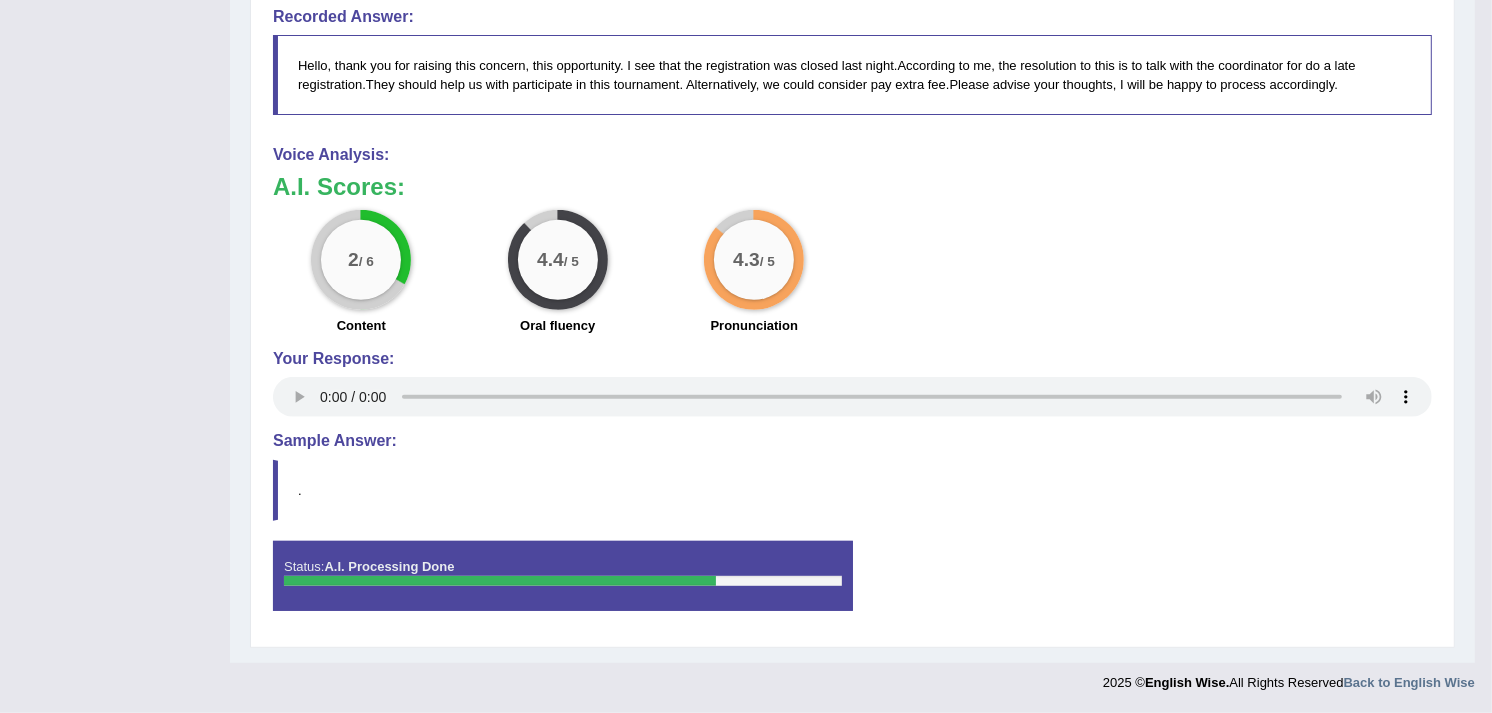 click on "2  / 6              Content
4.4  / 5              Oral fluency
4.3  / 5              Pronunciation" at bounding box center (852, 274) 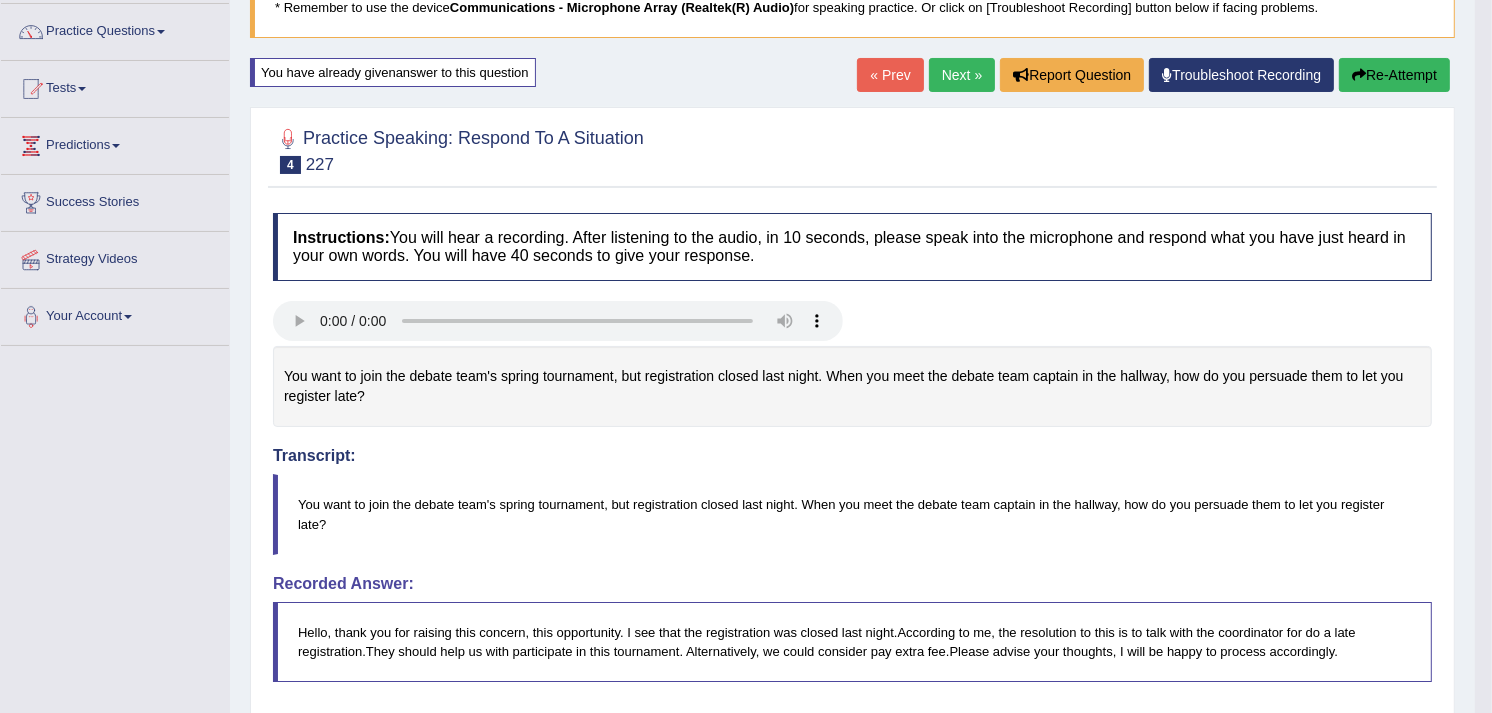 scroll, scrollTop: 121, scrollLeft: 0, axis: vertical 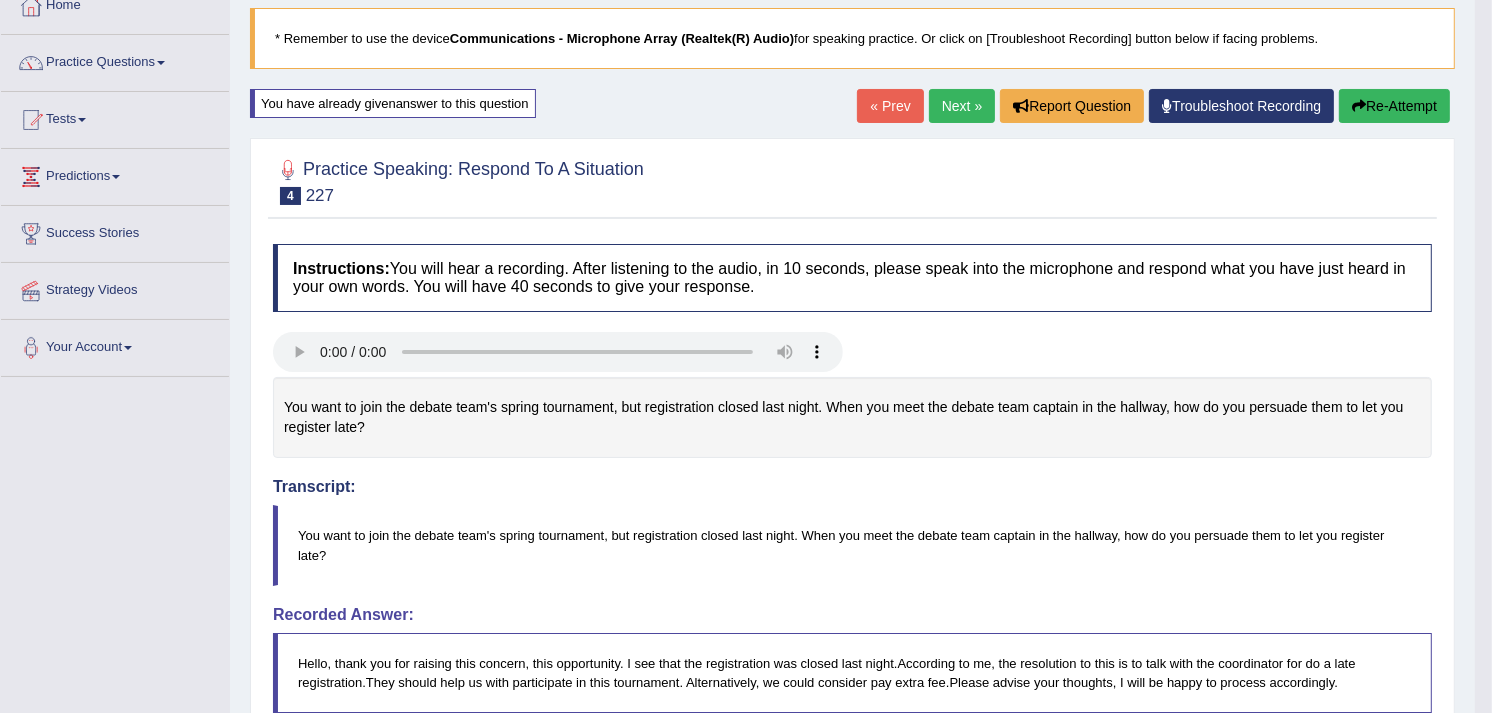 click on "Next »" at bounding box center [962, 106] 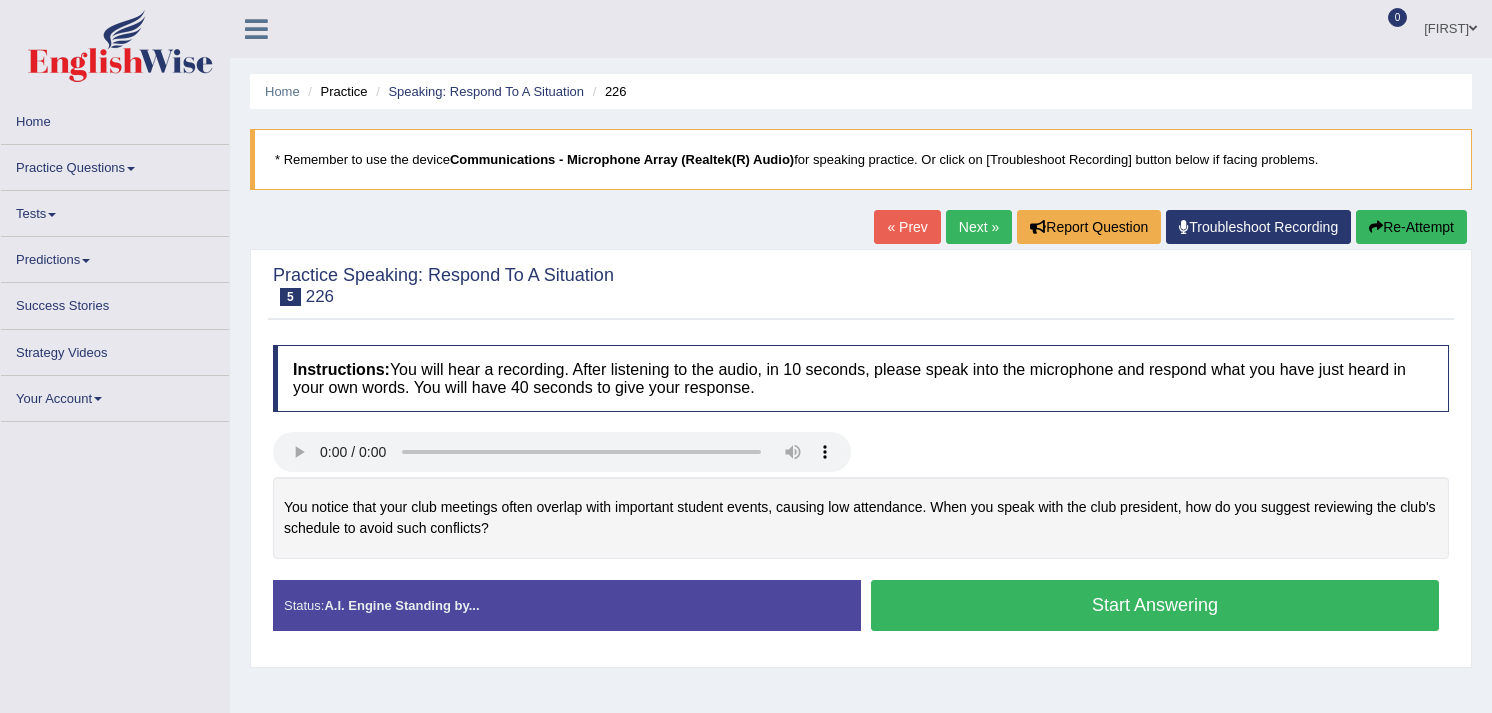 scroll, scrollTop: 0, scrollLeft: 0, axis: both 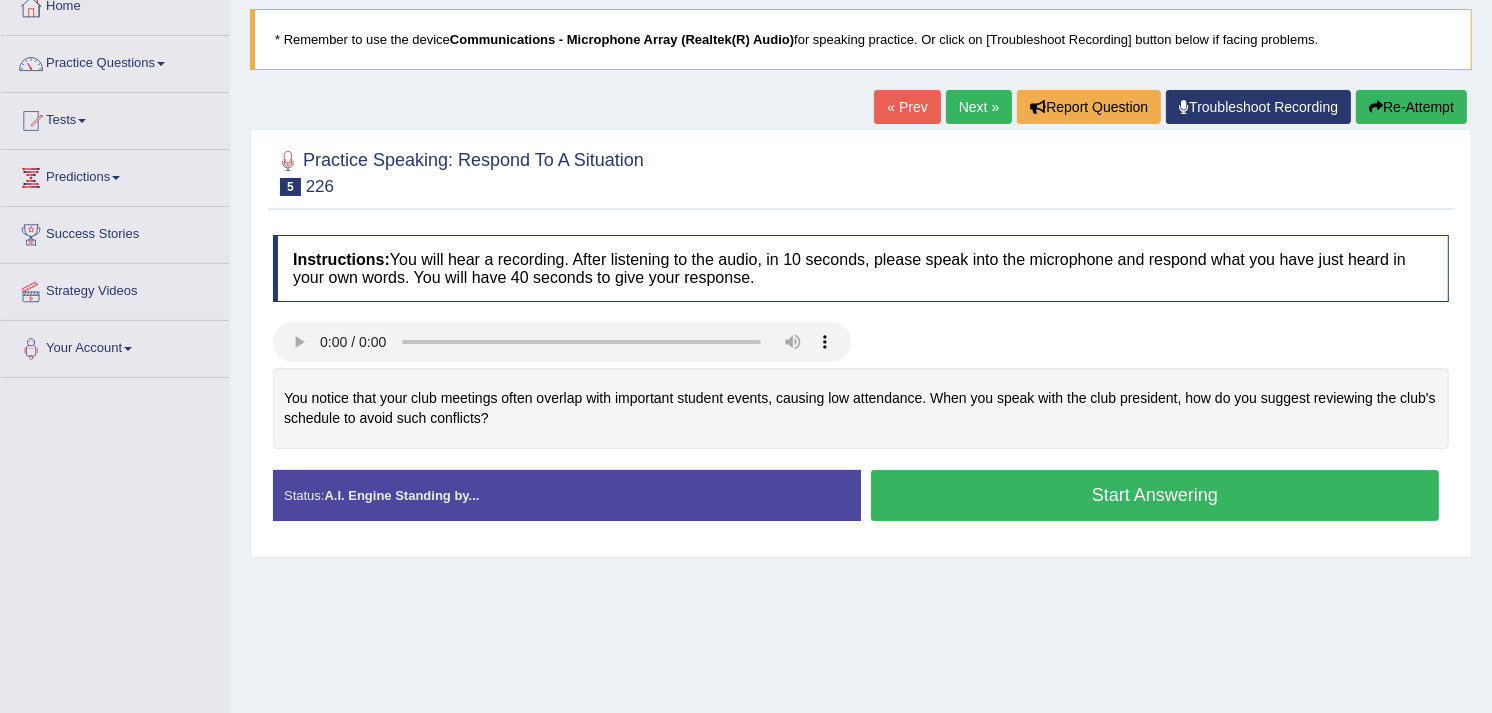 type 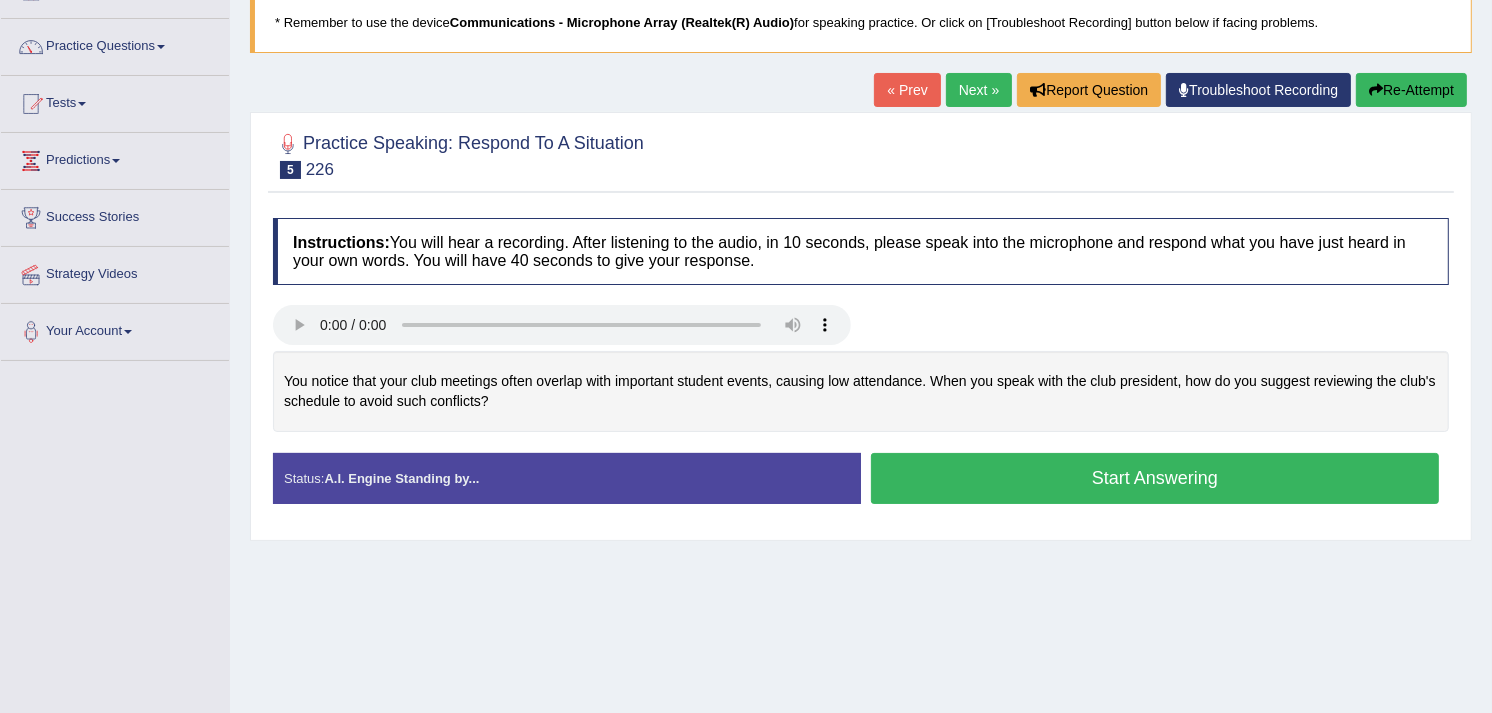 scroll, scrollTop: 140, scrollLeft: 0, axis: vertical 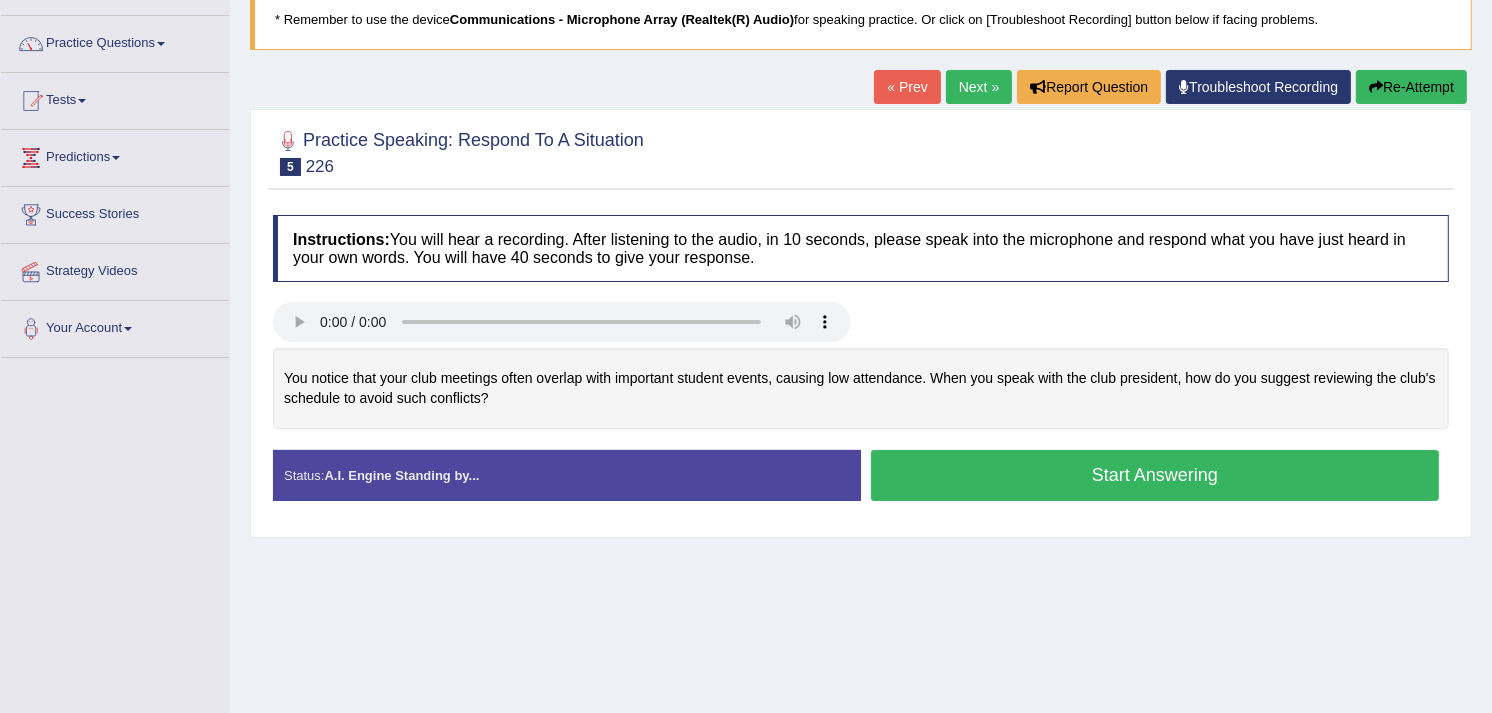 click on "Start Answering" at bounding box center [1155, 475] 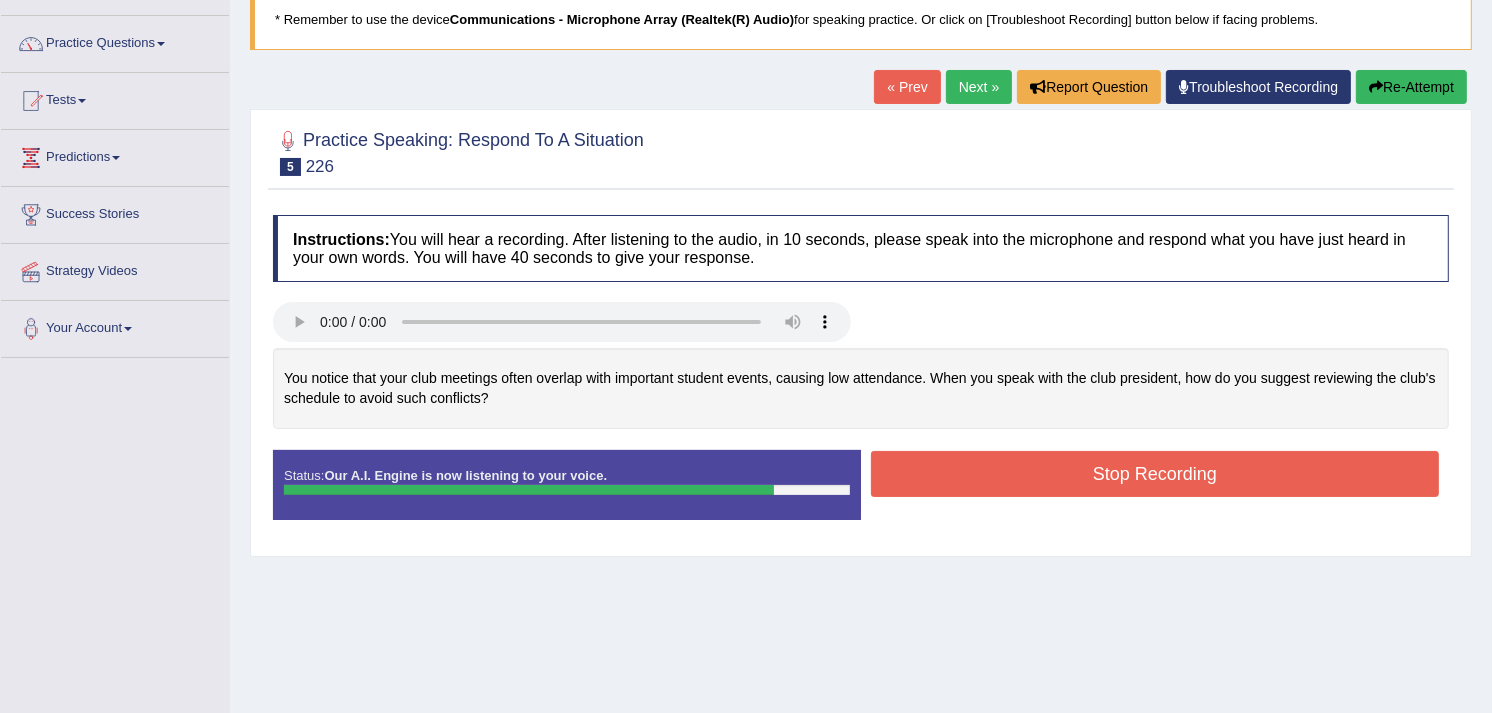 click on "Stop Recording" at bounding box center [1155, 474] 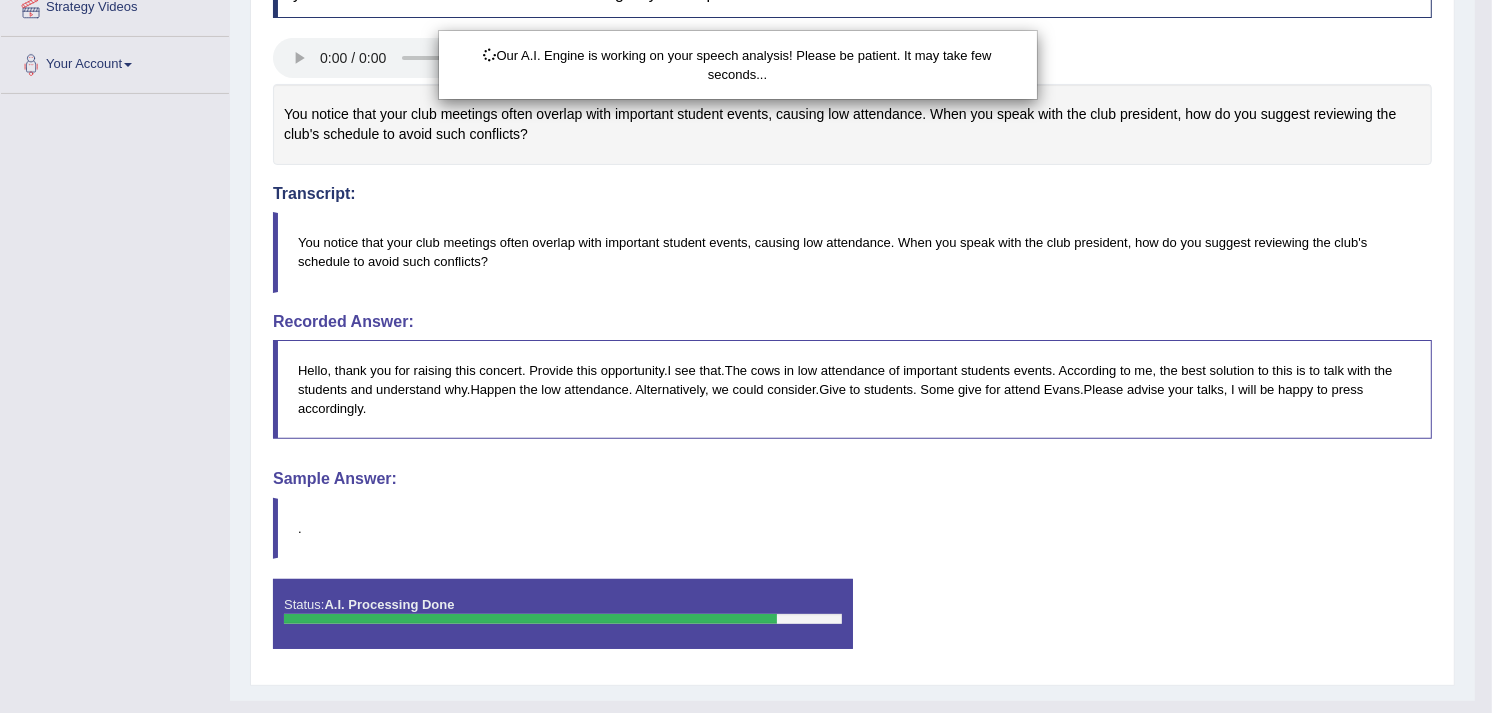 drag, startPoint x: 1504, startPoint y: 150, endPoint x: 1508, endPoint y: 345, distance: 195.04102 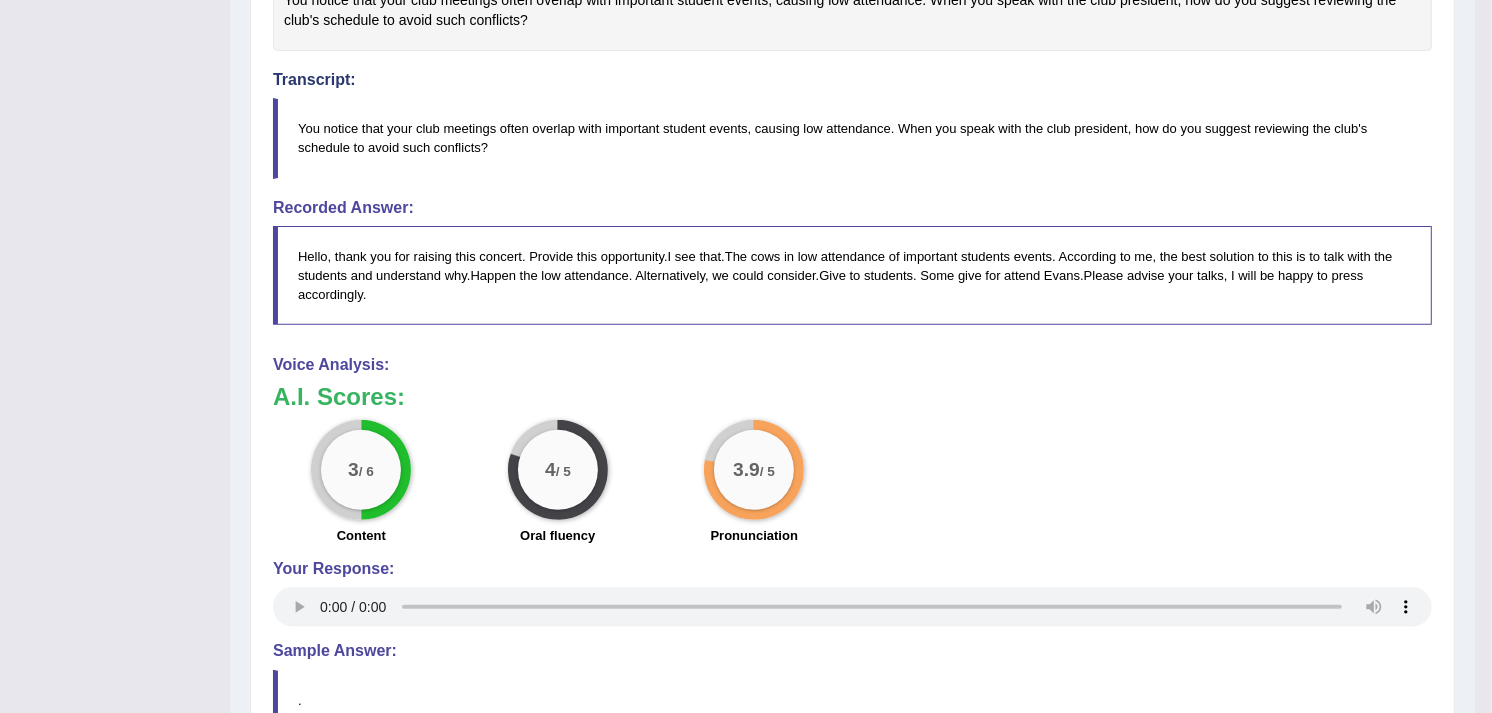 scroll, scrollTop: 523, scrollLeft: 0, axis: vertical 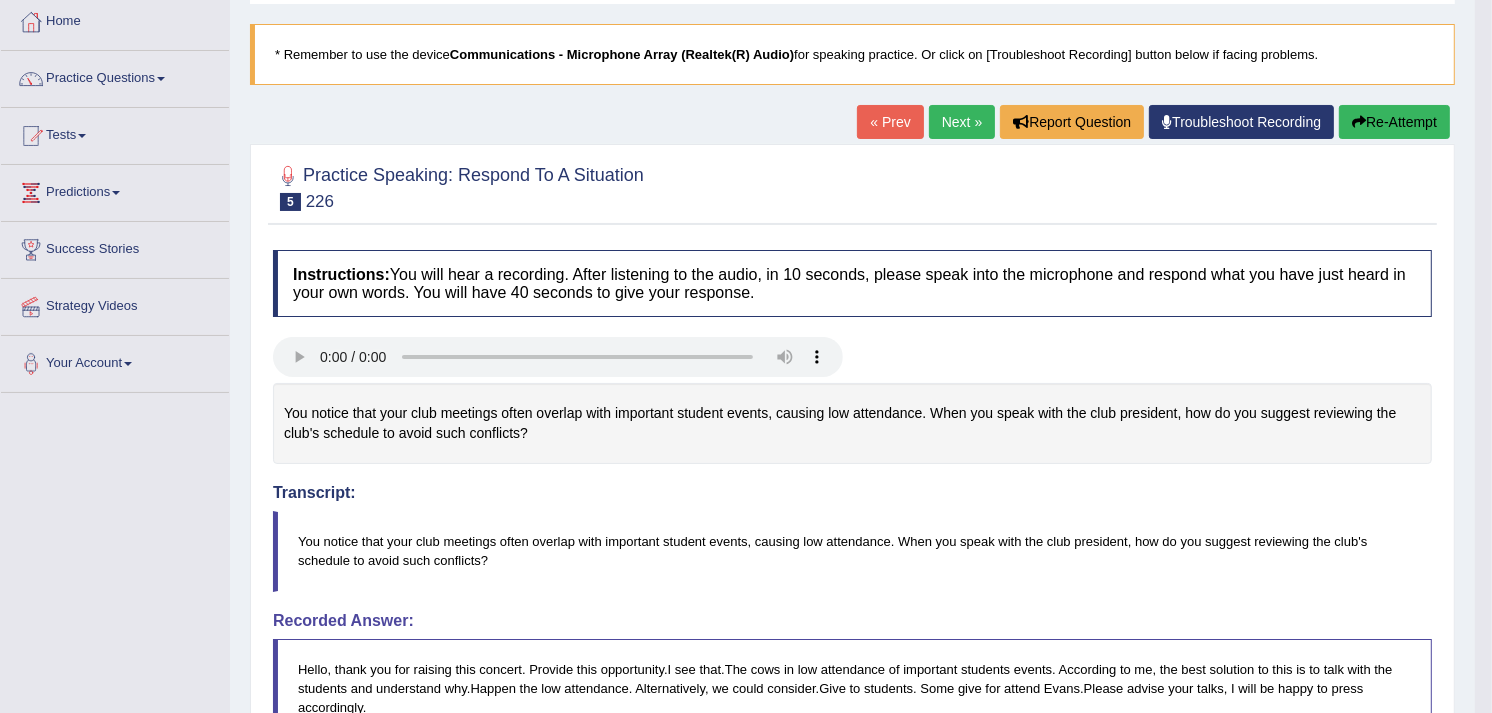 click on "Next »" at bounding box center (962, 122) 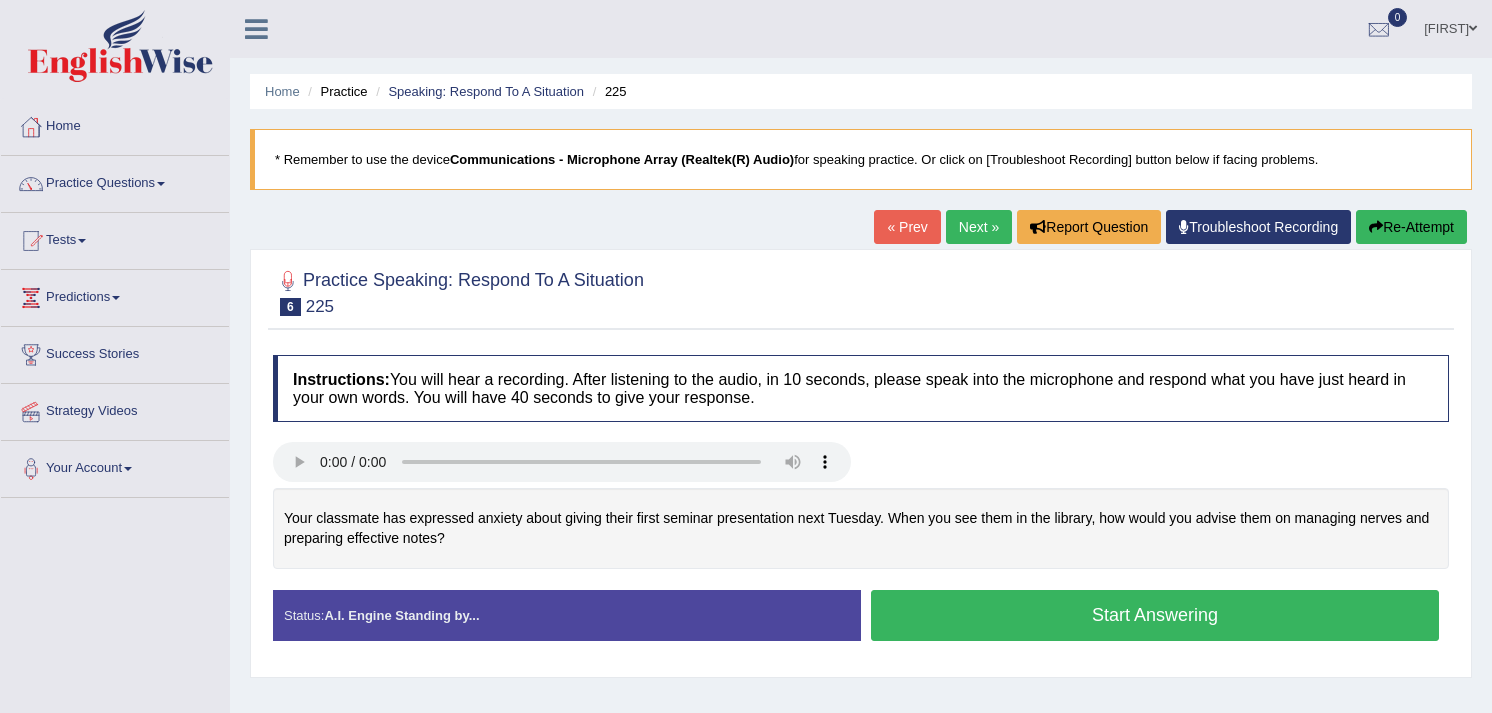 scroll, scrollTop: 0, scrollLeft: 0, axis: both 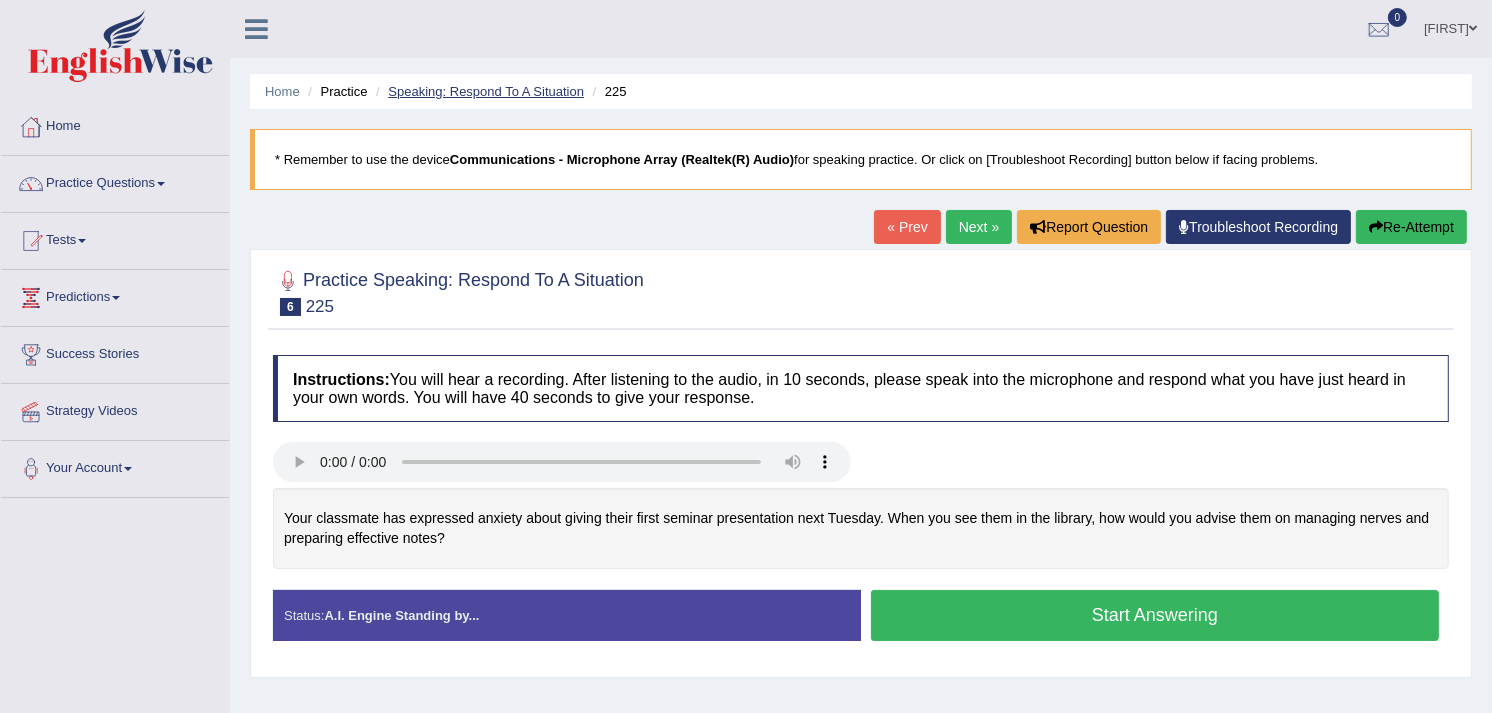click on "Speaking: Respond To A Situation" at bounding box center [486, 91] 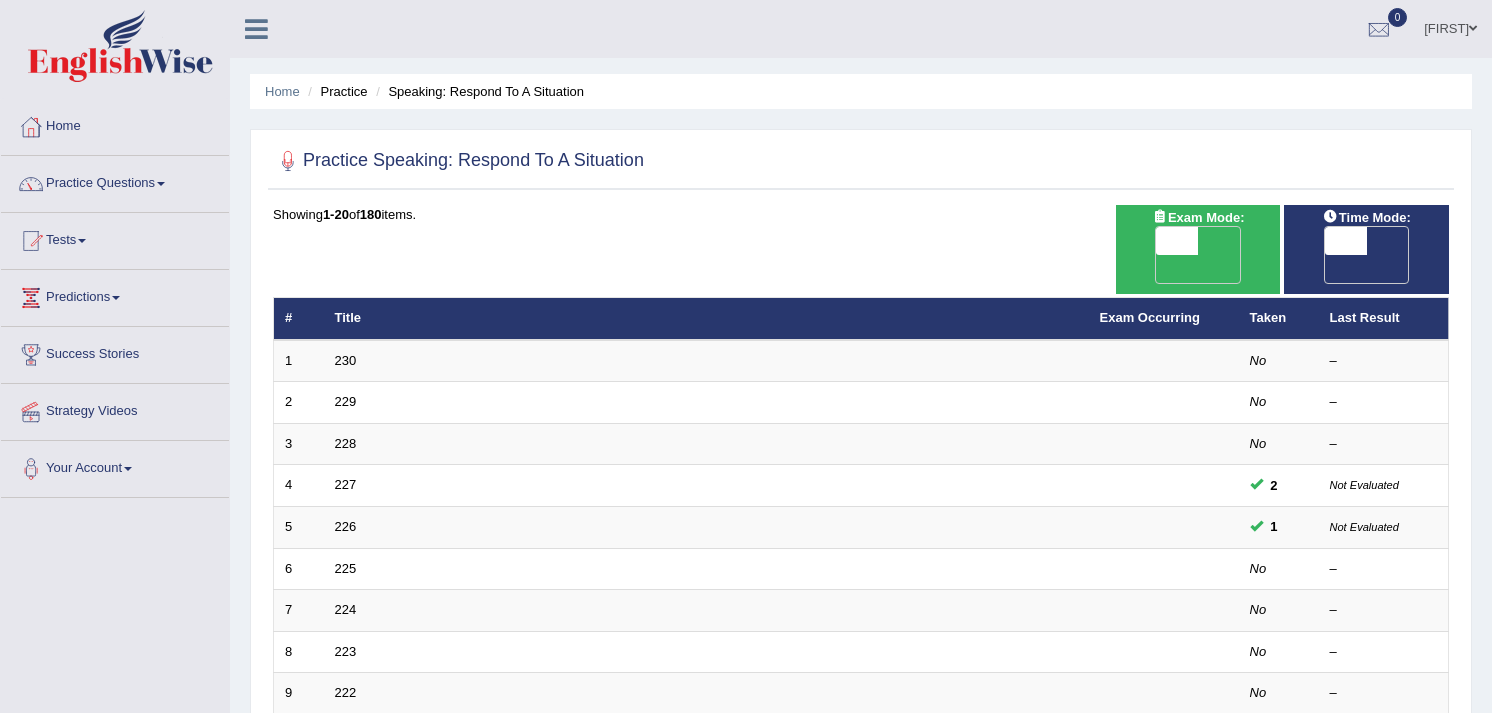 scroll, scrollTop: 0, scrollLeft: 0, axis: both 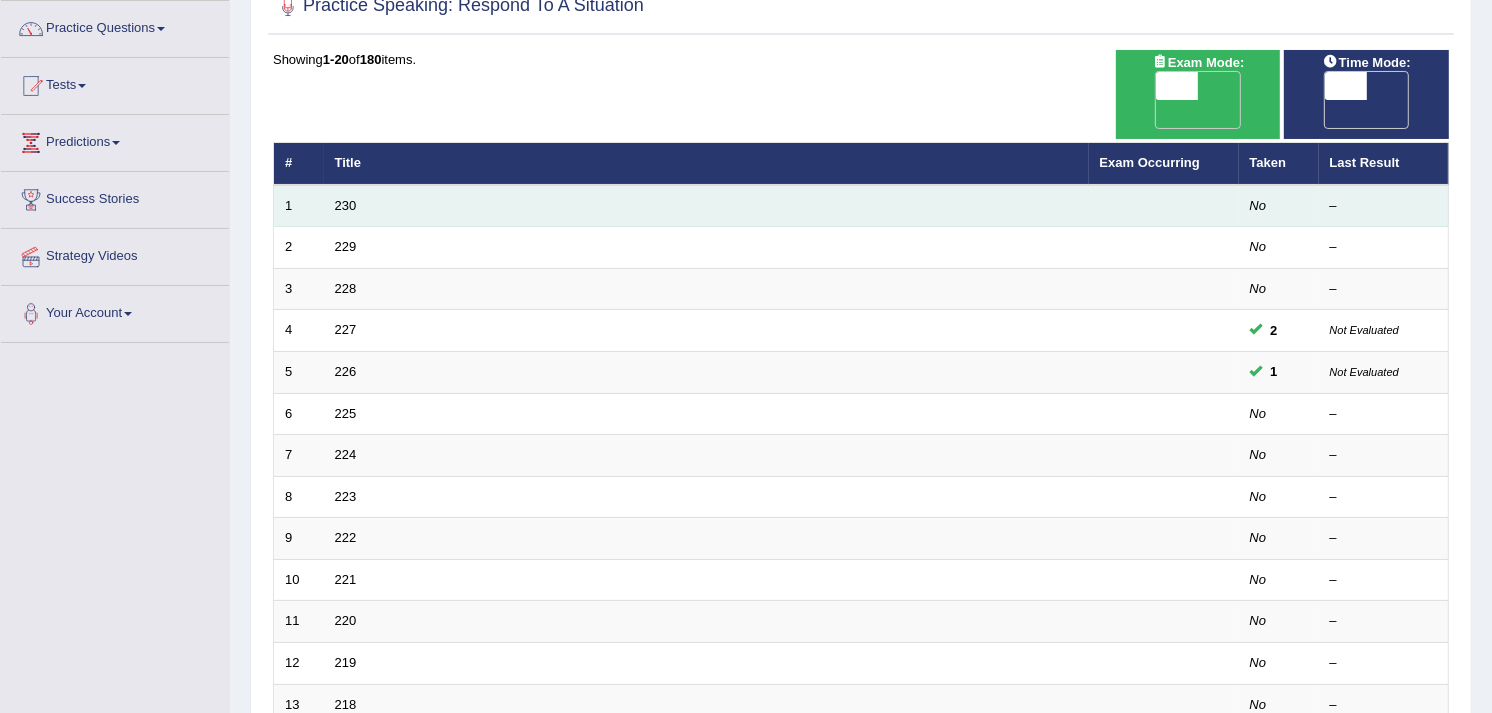 click on "230" at bounding box center (706, 206) 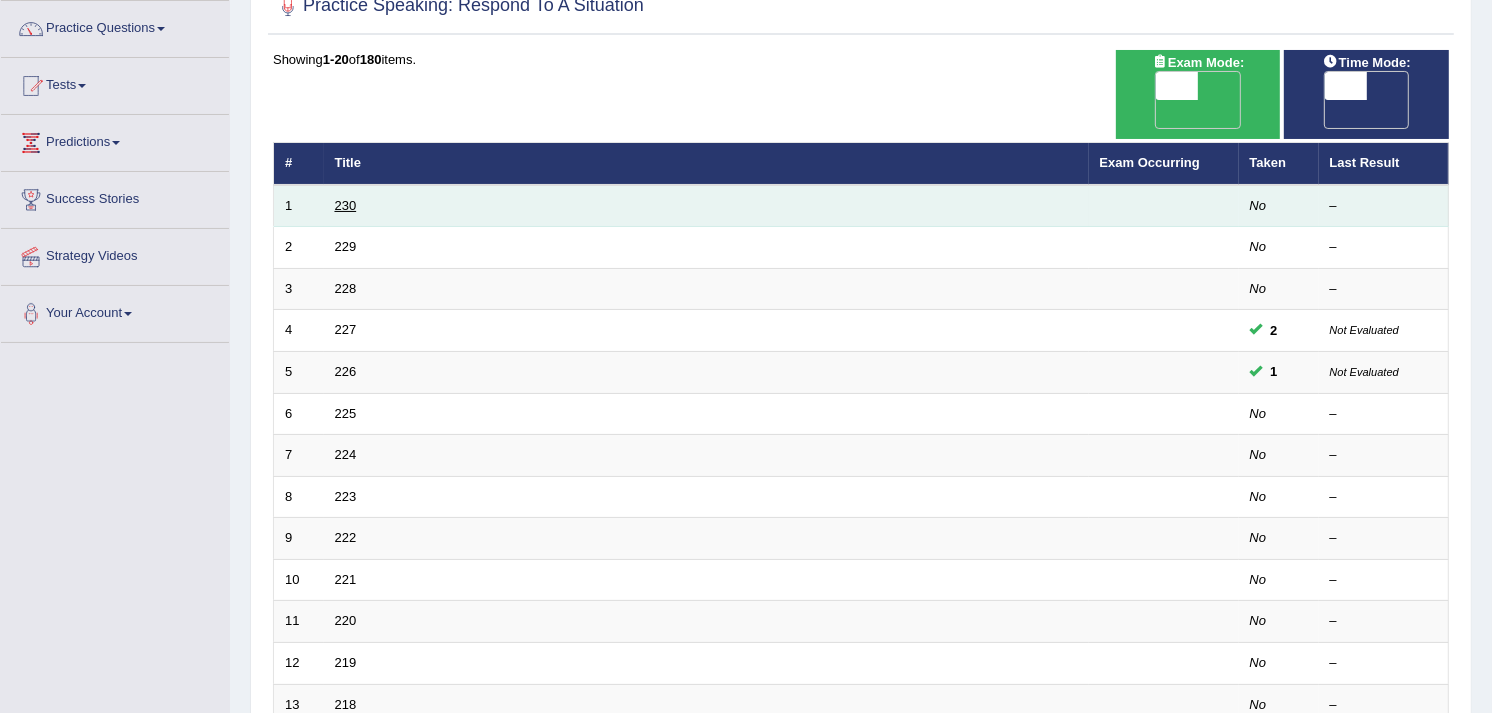 click on "230" at bounding box center (346, 205) 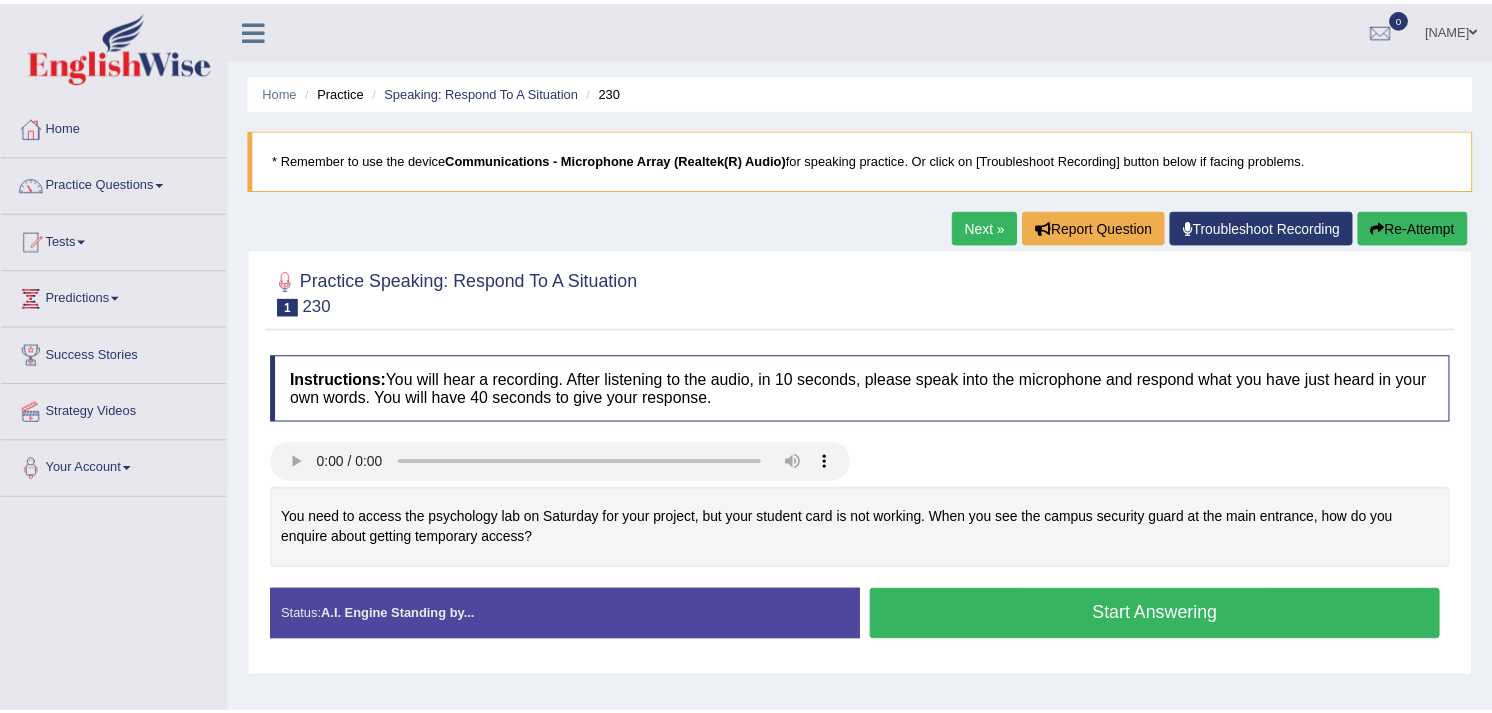 scroll, scrollTop: 0, scrollLeft: 0, axis: both 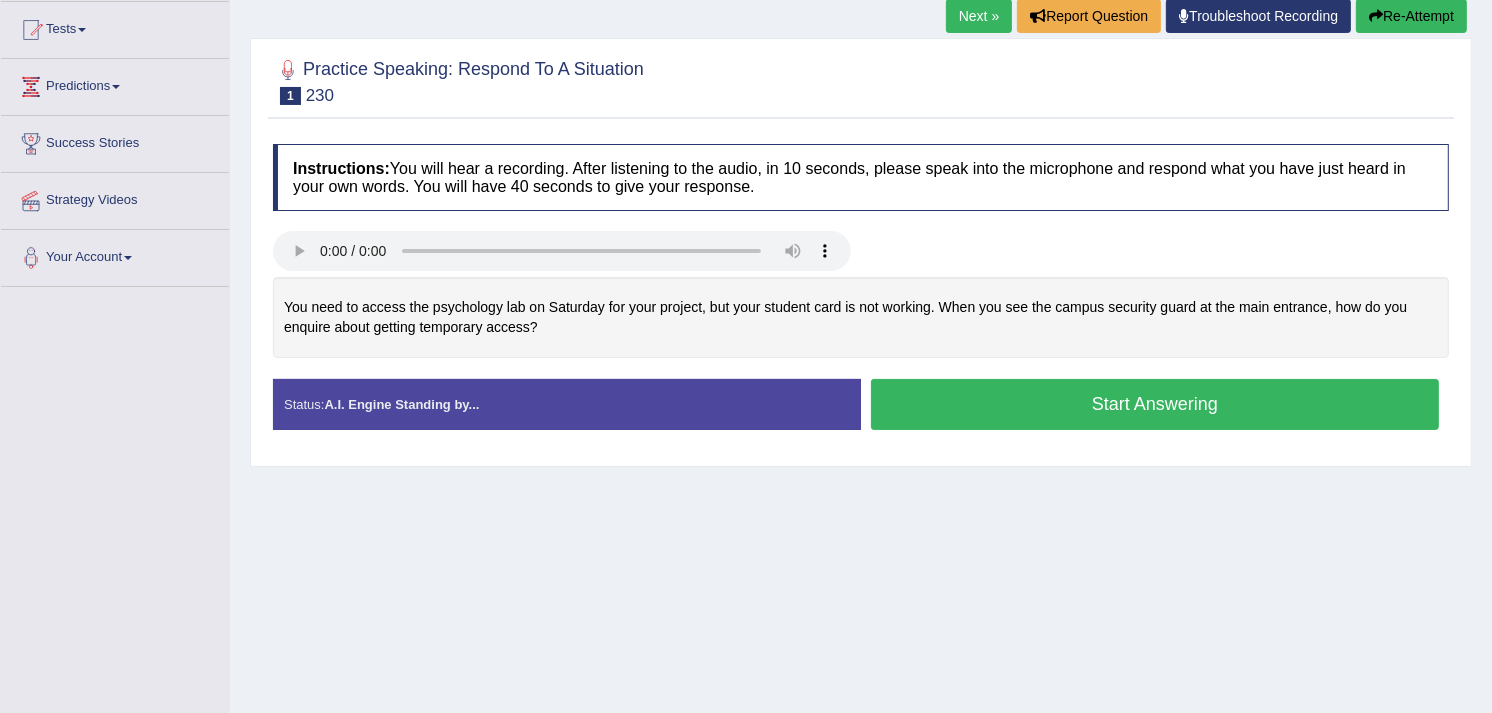 click on "Start Answering" at bounding box center (1155, 404) 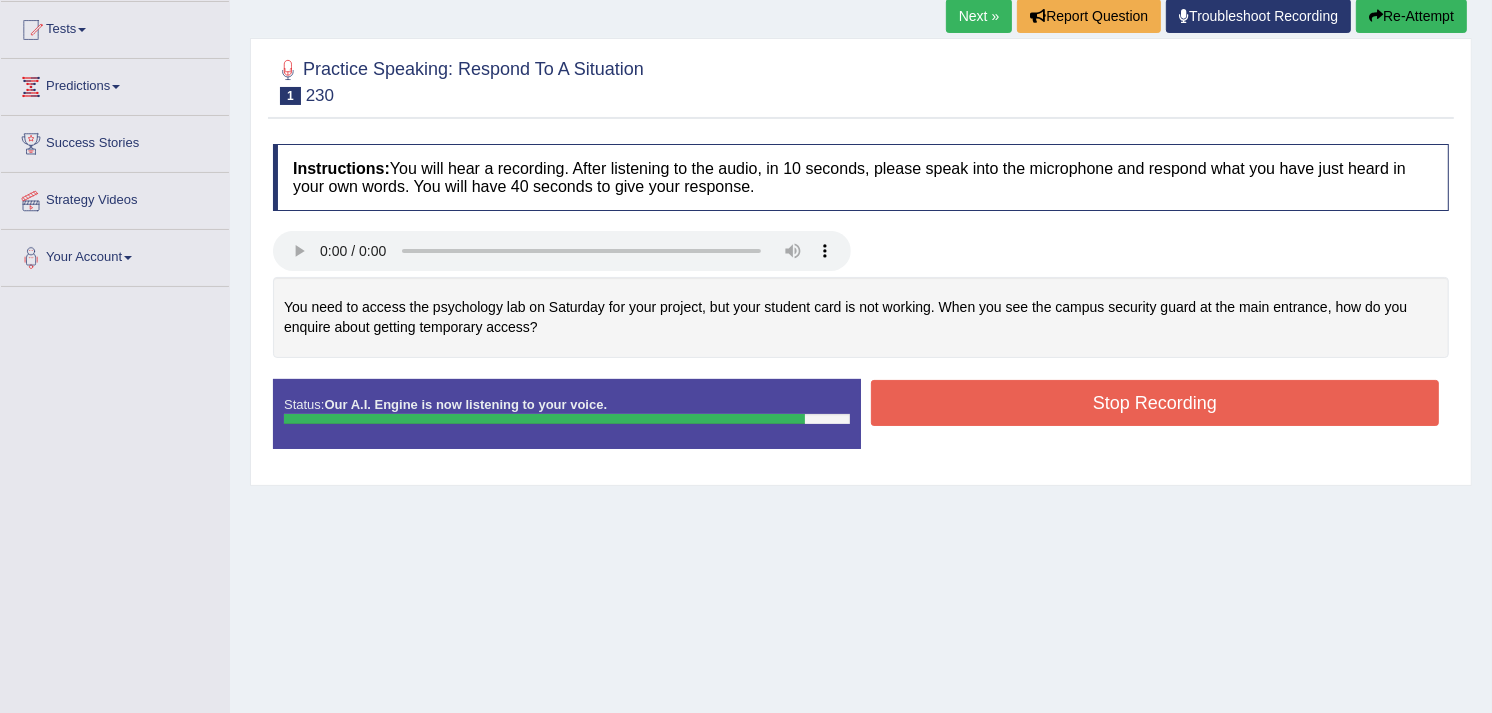 click on "Stop Recording" at bounding box center (1155, 403) 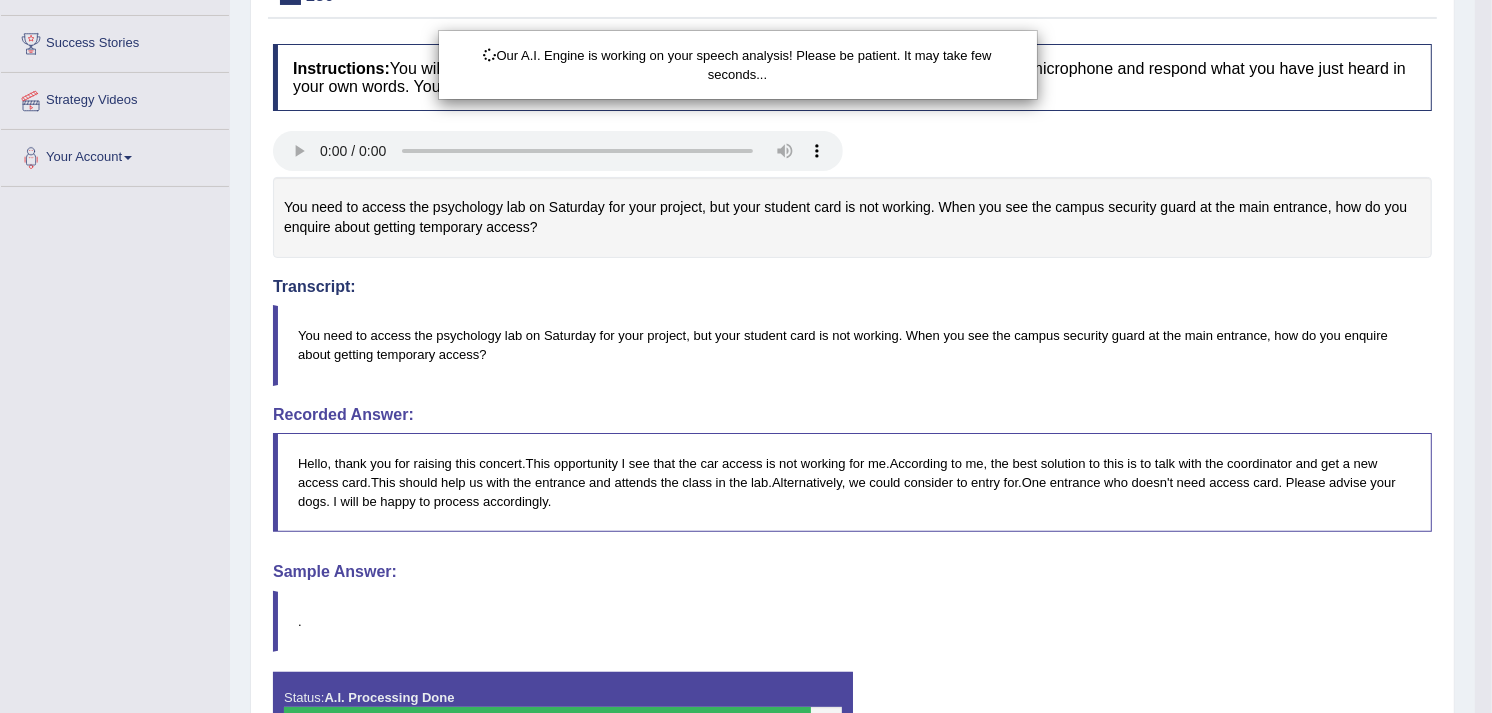scroll, scrollTop: 445, scrollLeft: 0, axis: vertical 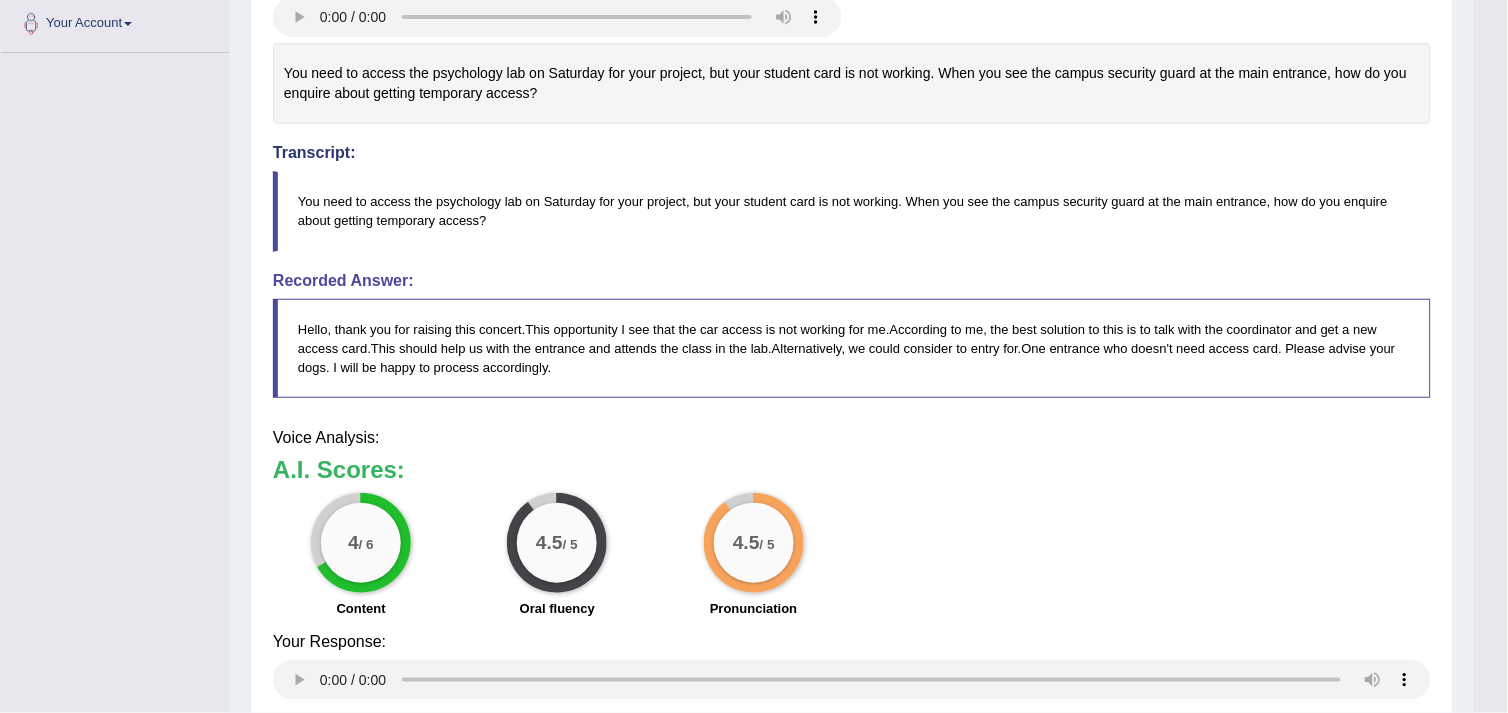 drag, startPoint x: 1500, startPoint y: 240, endPoint x: 1512, endPoint y: 516, distance: 276.26074 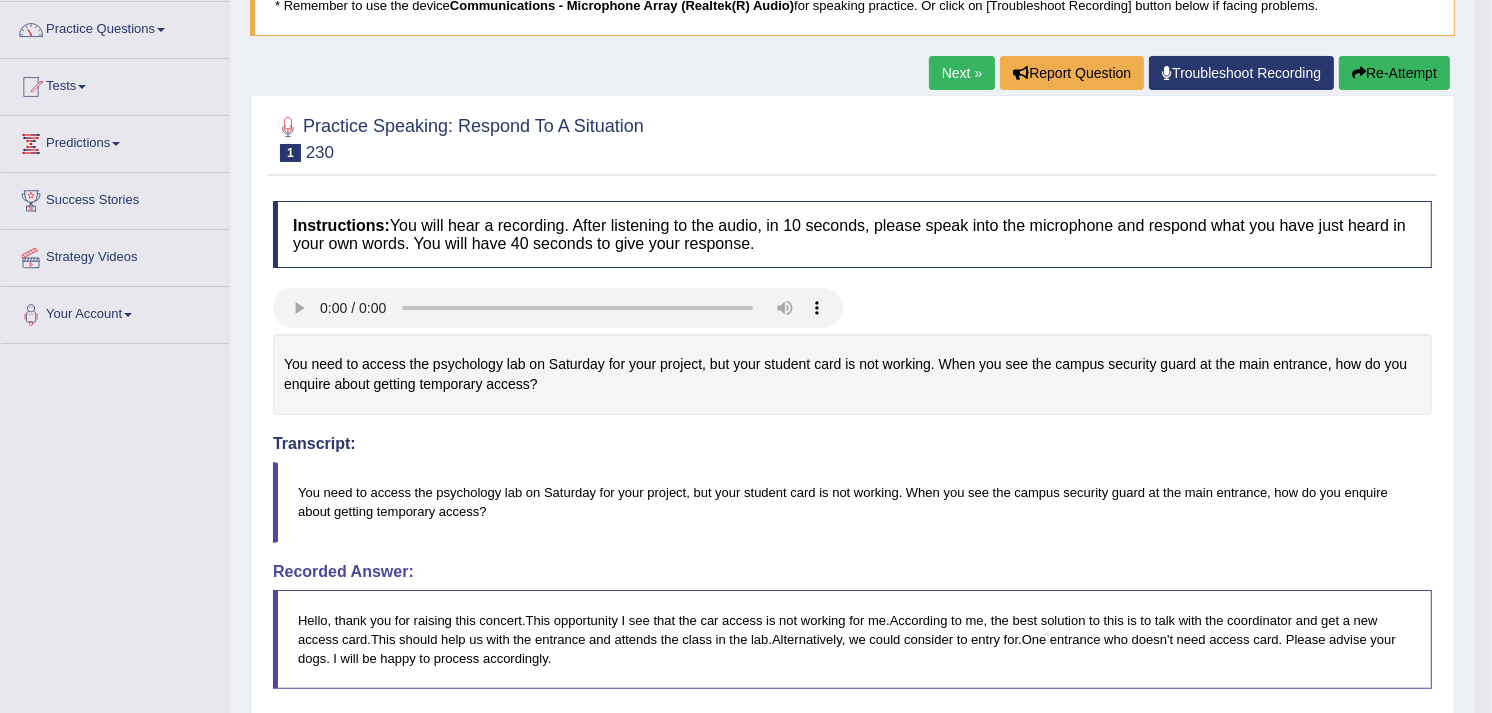 scroll, scrollTop: 127, scrollLeft: 0, axis: vertical 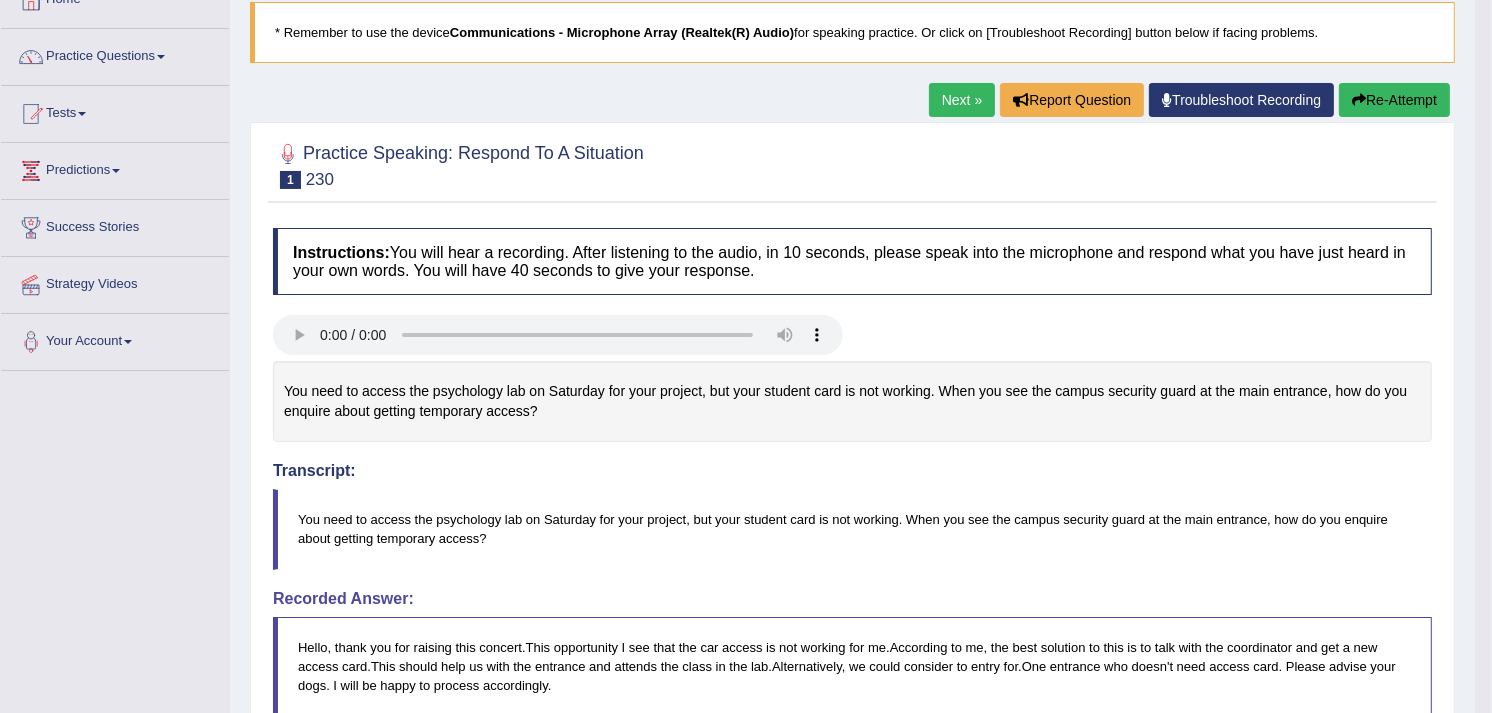 click on "Next »" at bounding box center [962, 100] 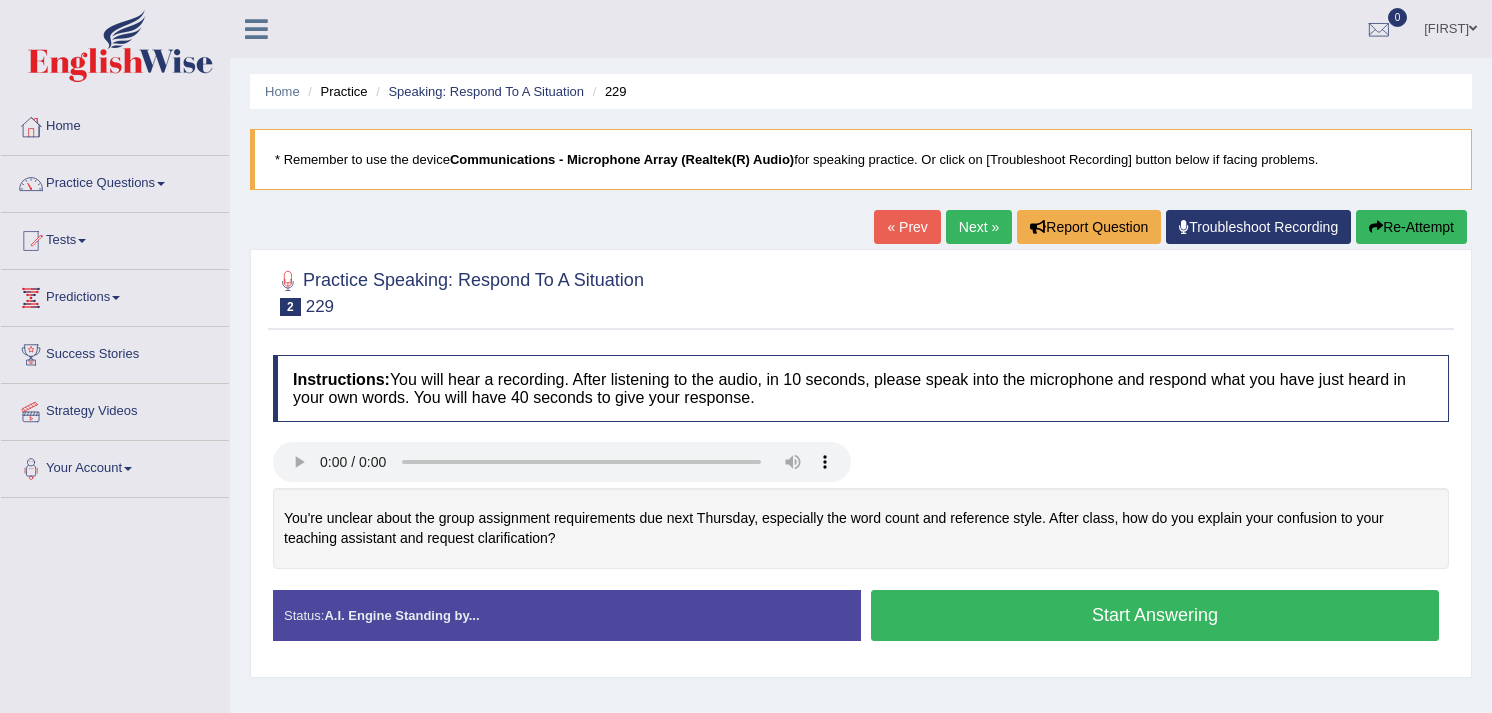 scroll, scrollTop: 0, scrollLeft: 0, axis: both 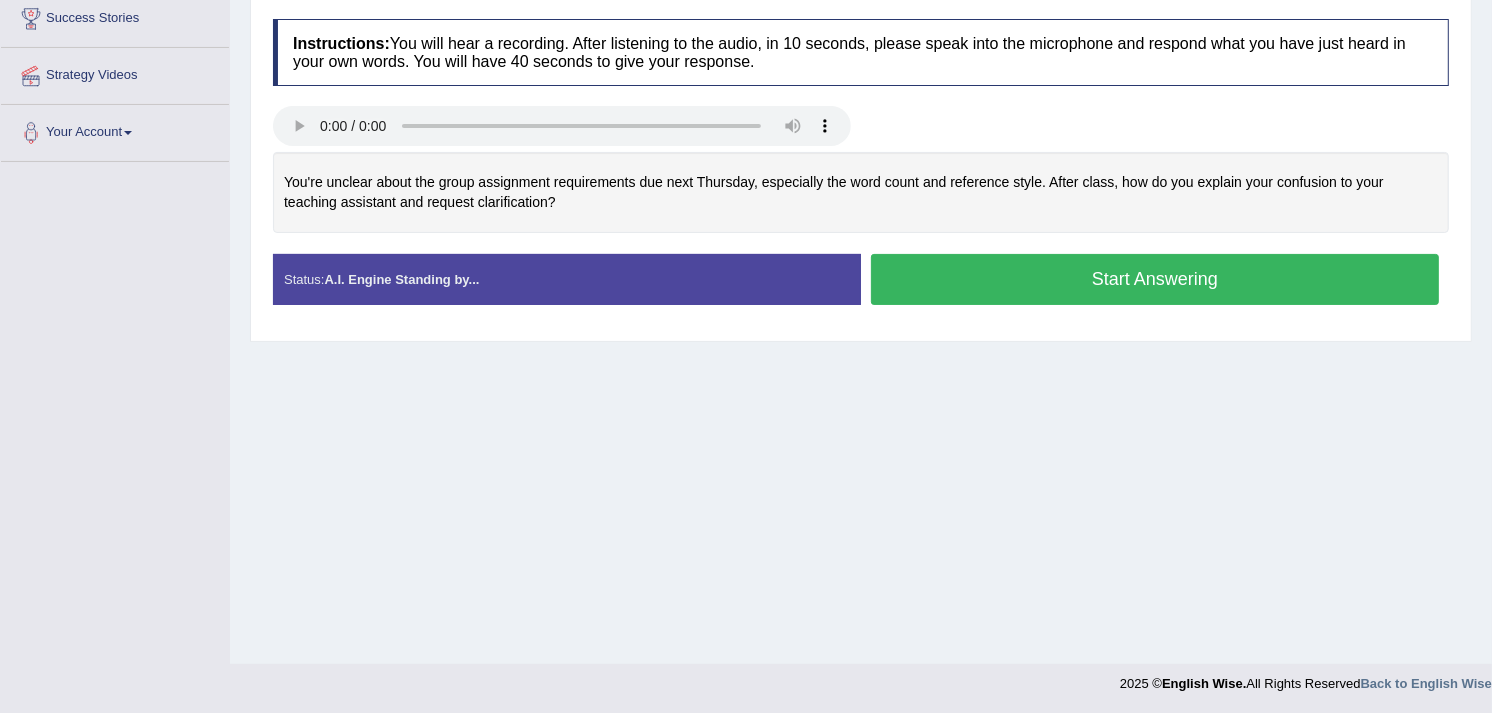 click on "Start Answering" at bounding box center (1155, 279) 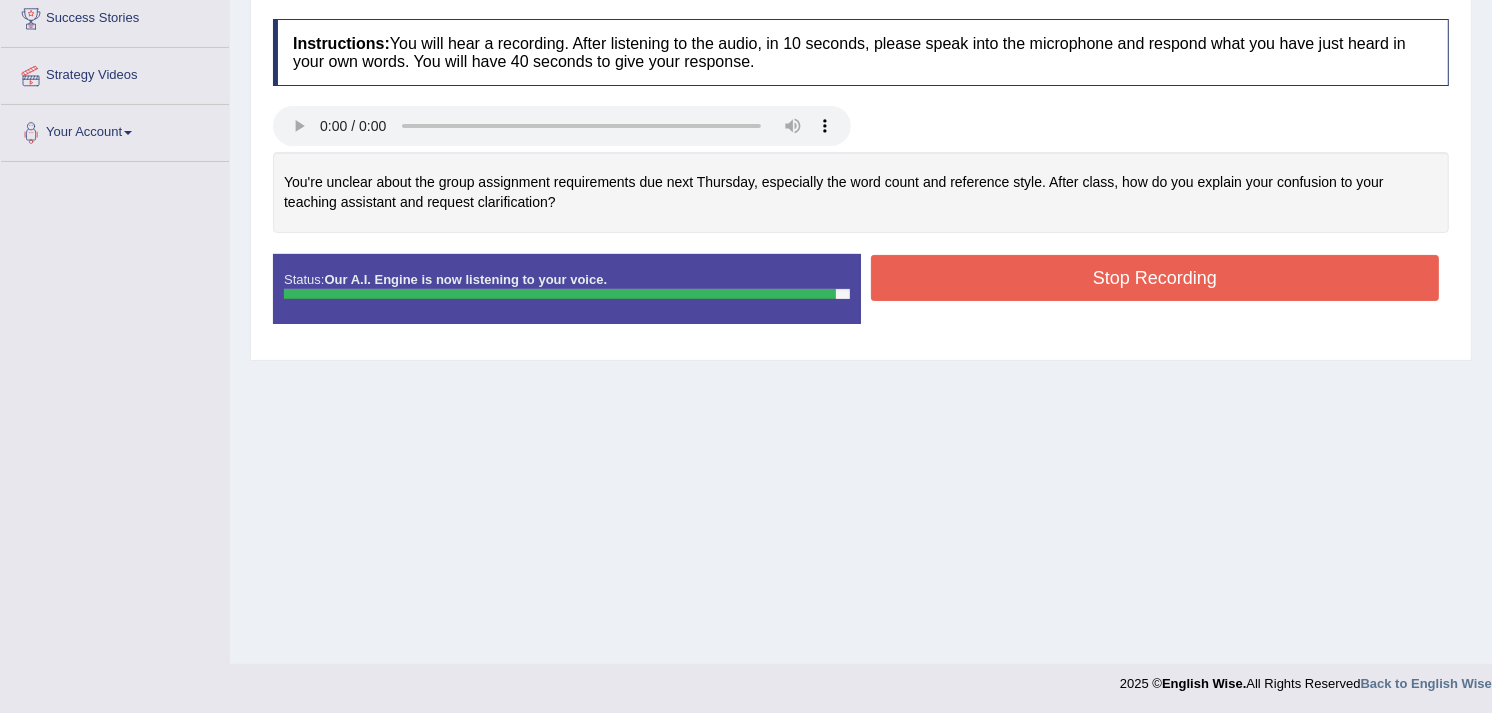 click on "Stop Recording" at bounding box center (1155, 278) 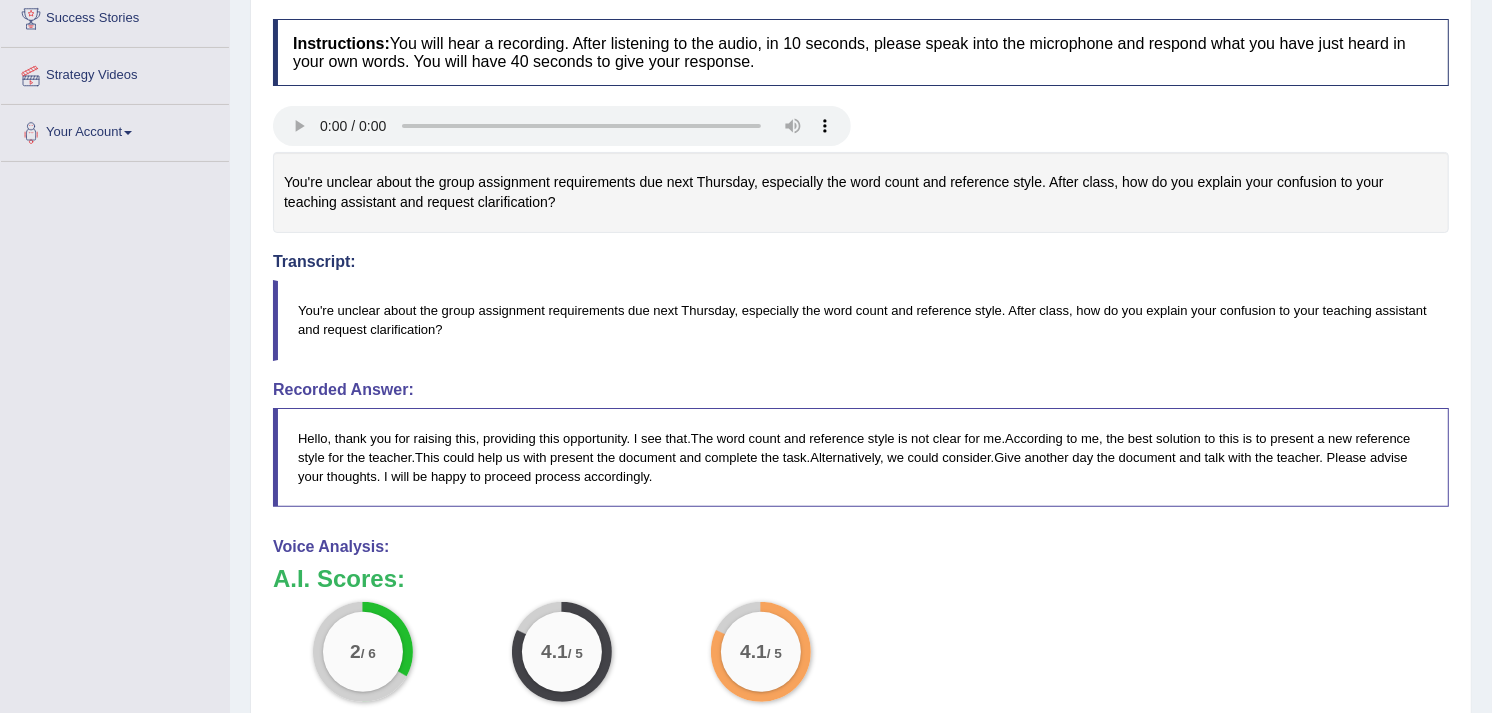 drag, startPoint x: 1497, startPoint y: 286, endPoint x: 1512, endPoint y: 441, distance: 155.72412 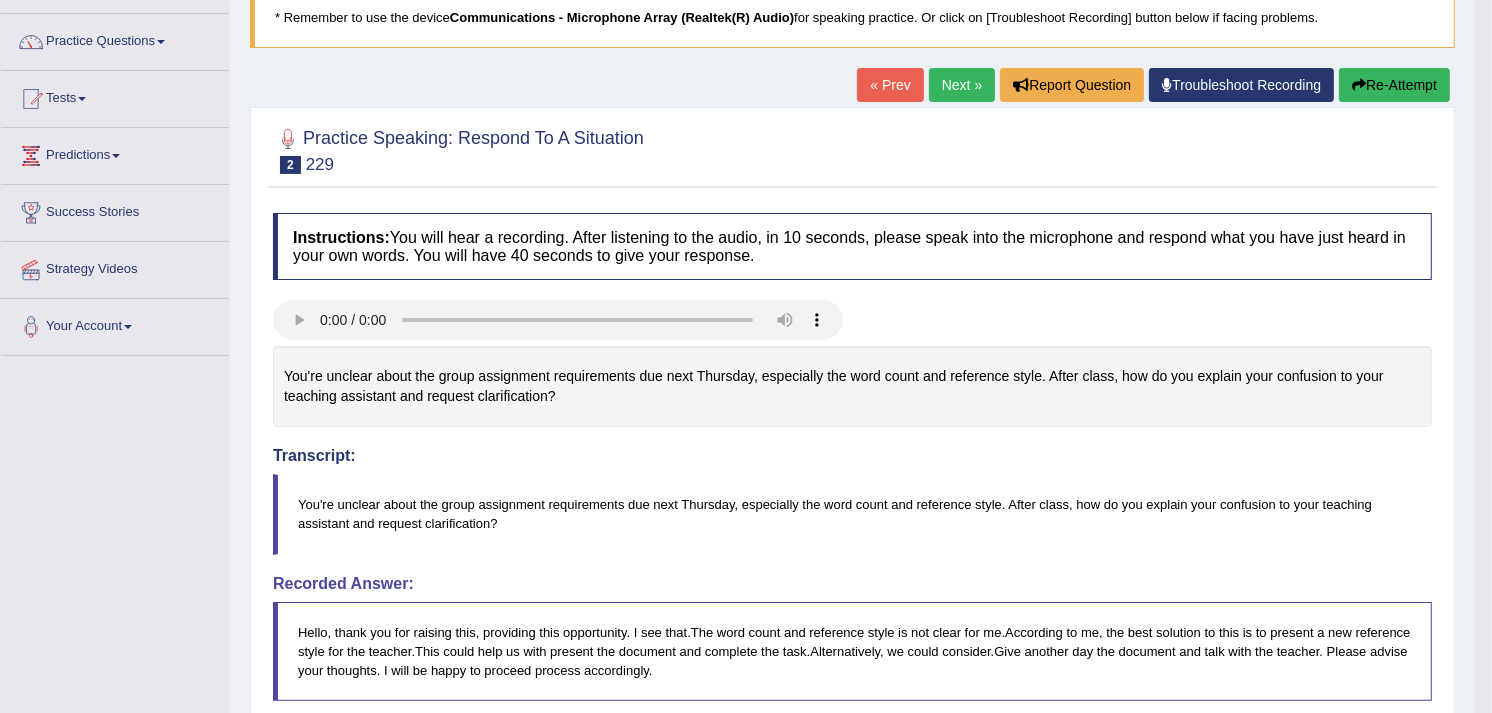 scroll, scrollTop: 0, scrollLeft: 0, axis: both 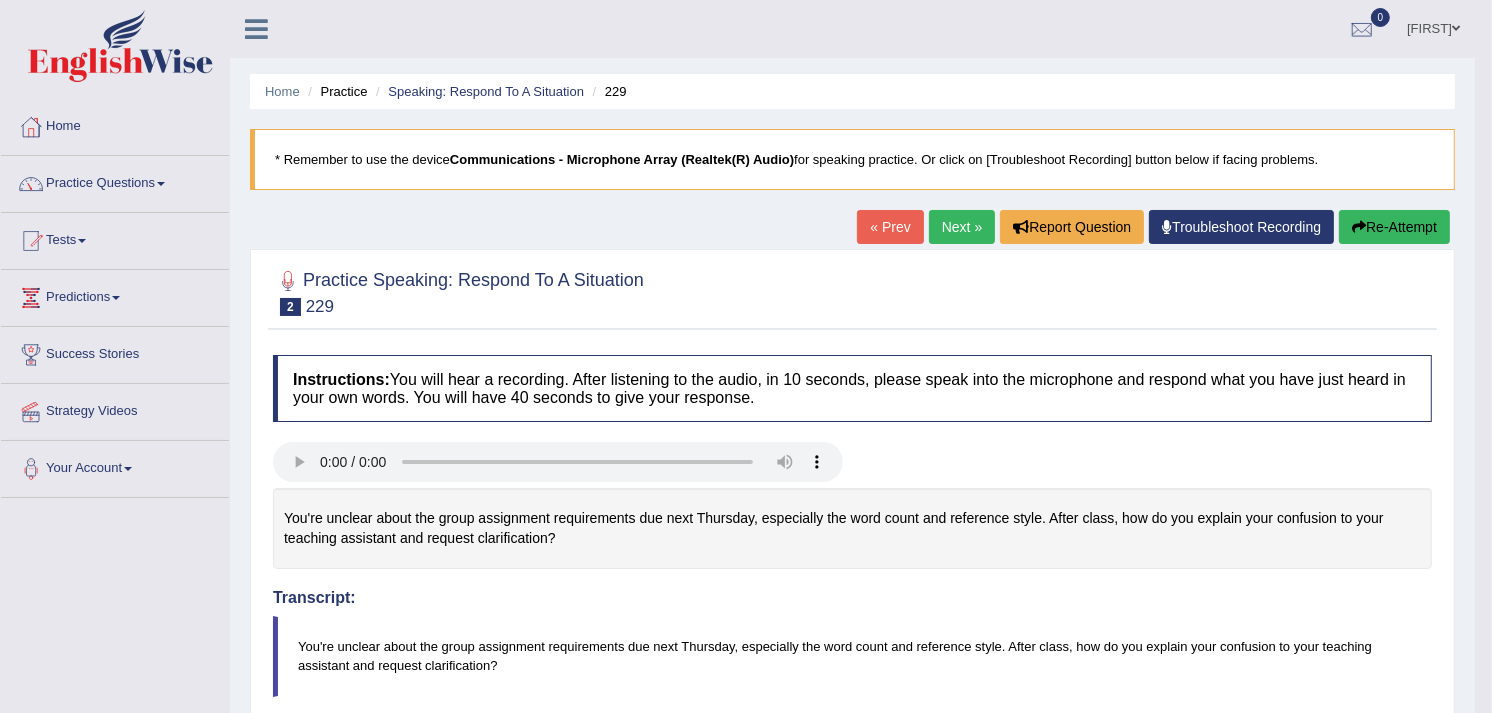 click on "Next »" at bounding box center (962, 227) 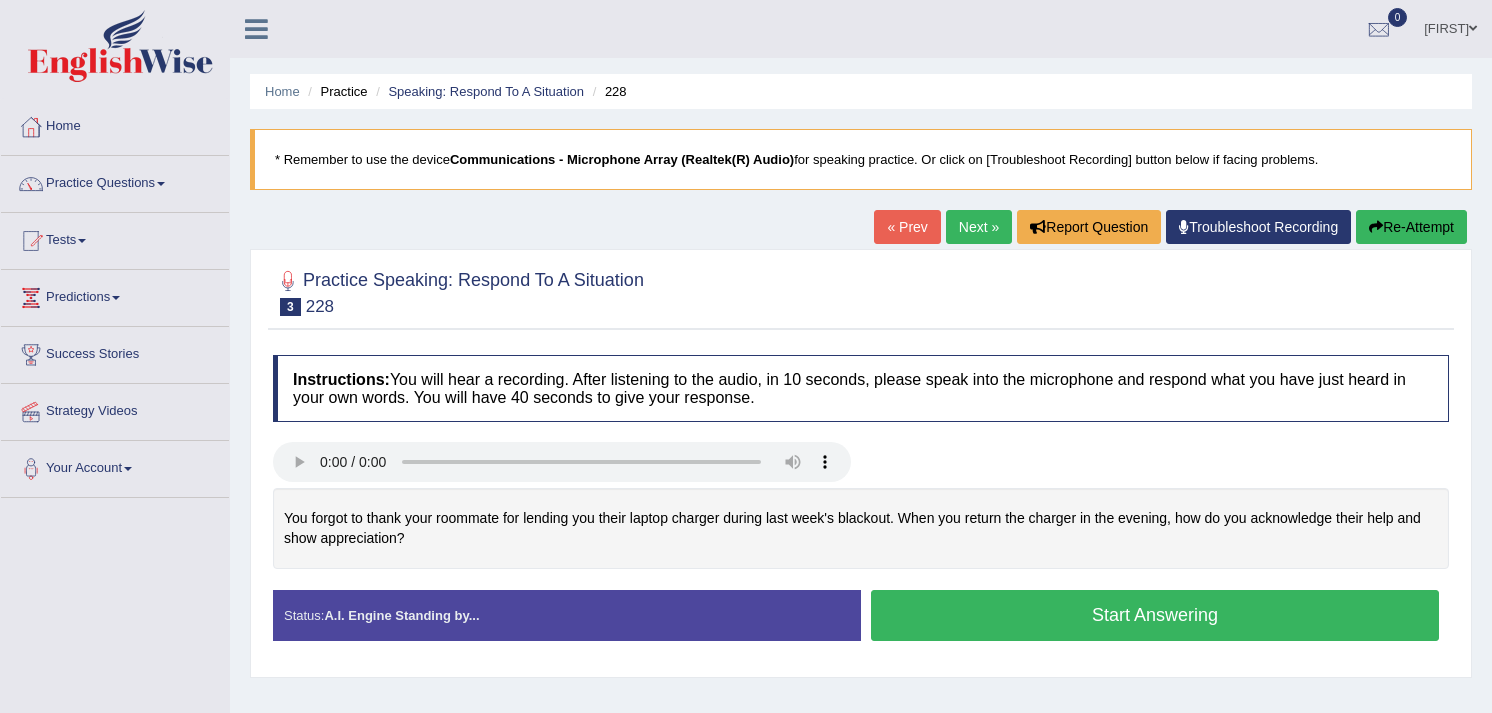 scroll, scrollTop: 0, scrollLeft: 0, axis: both 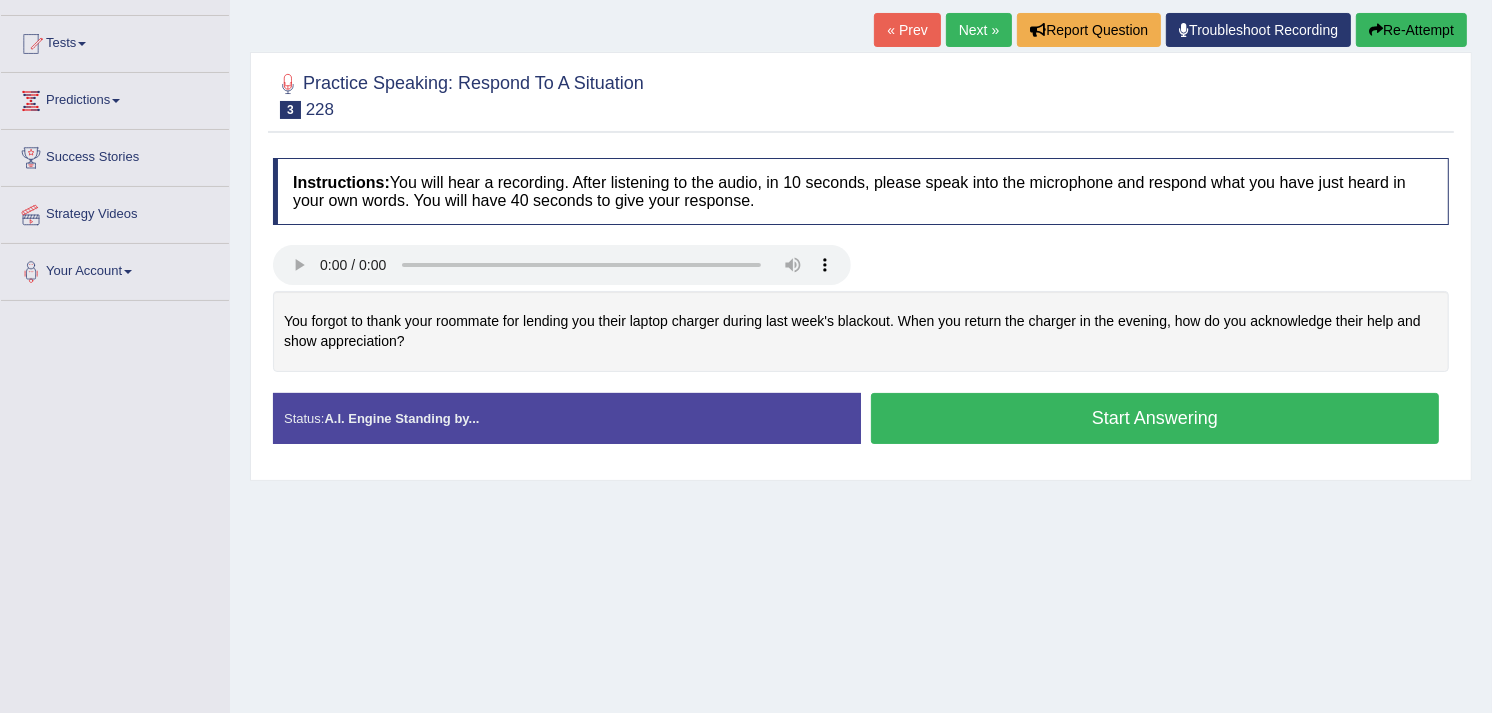 click on "Start Answering" at bounding box center [1155, 418] 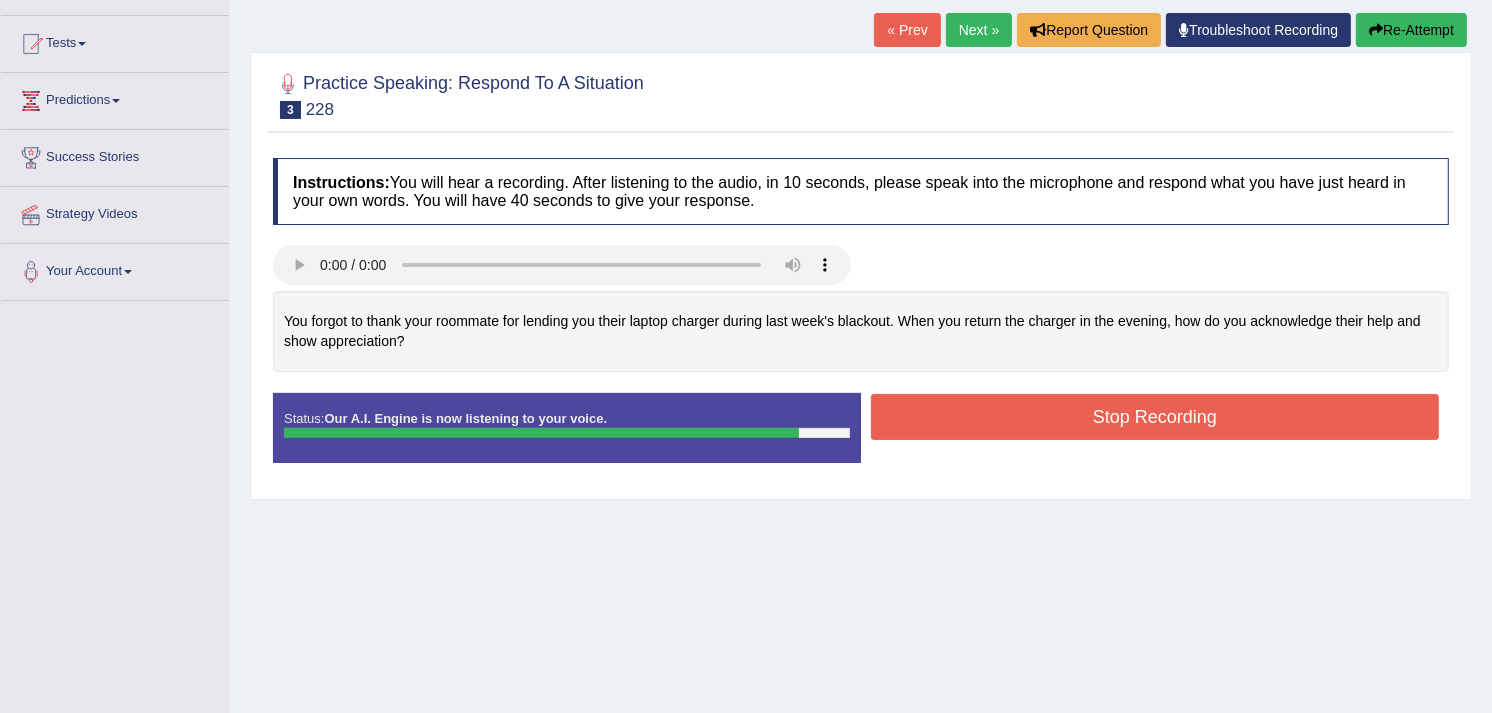 click on "Stop Recording" at bounding box center [1155, 417] 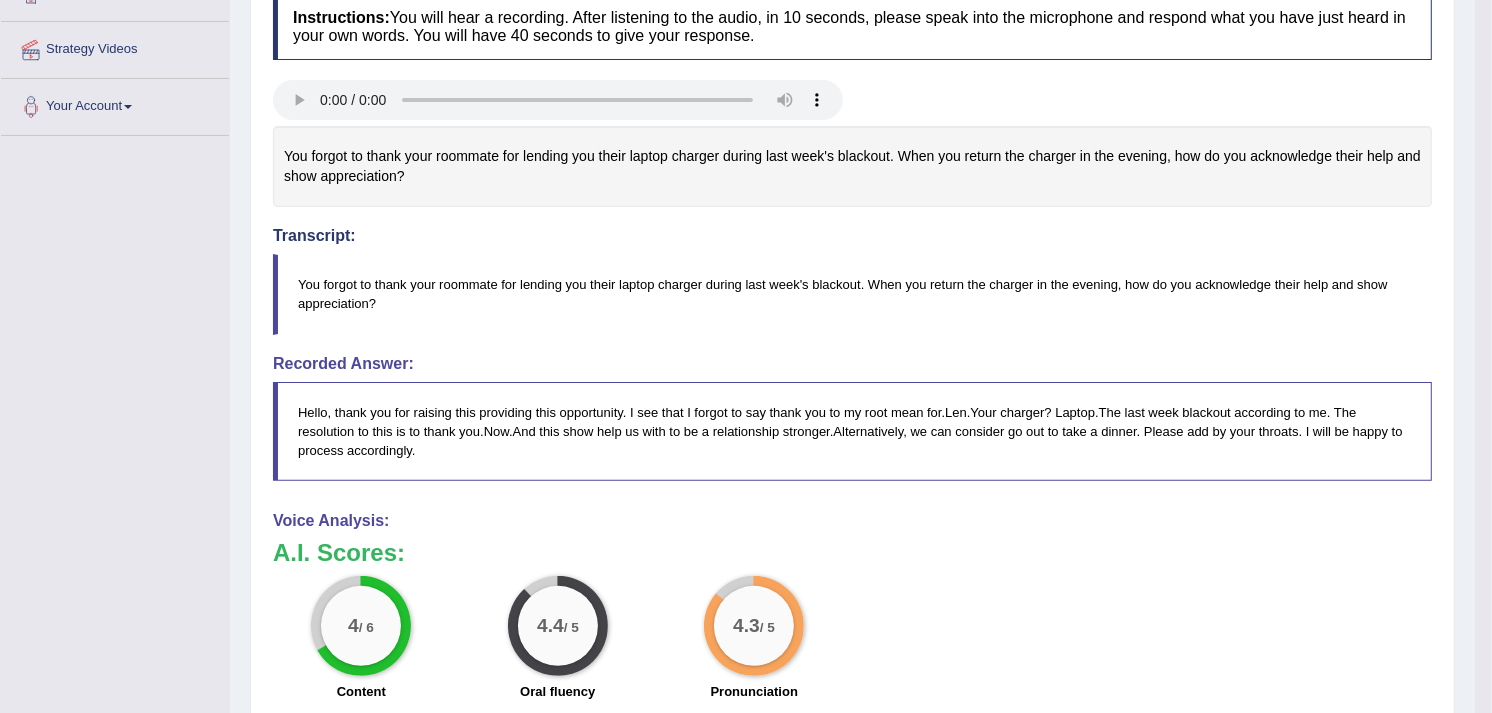 scroll, scrollTop: 243, scrollLeft: 0, axis: vertical 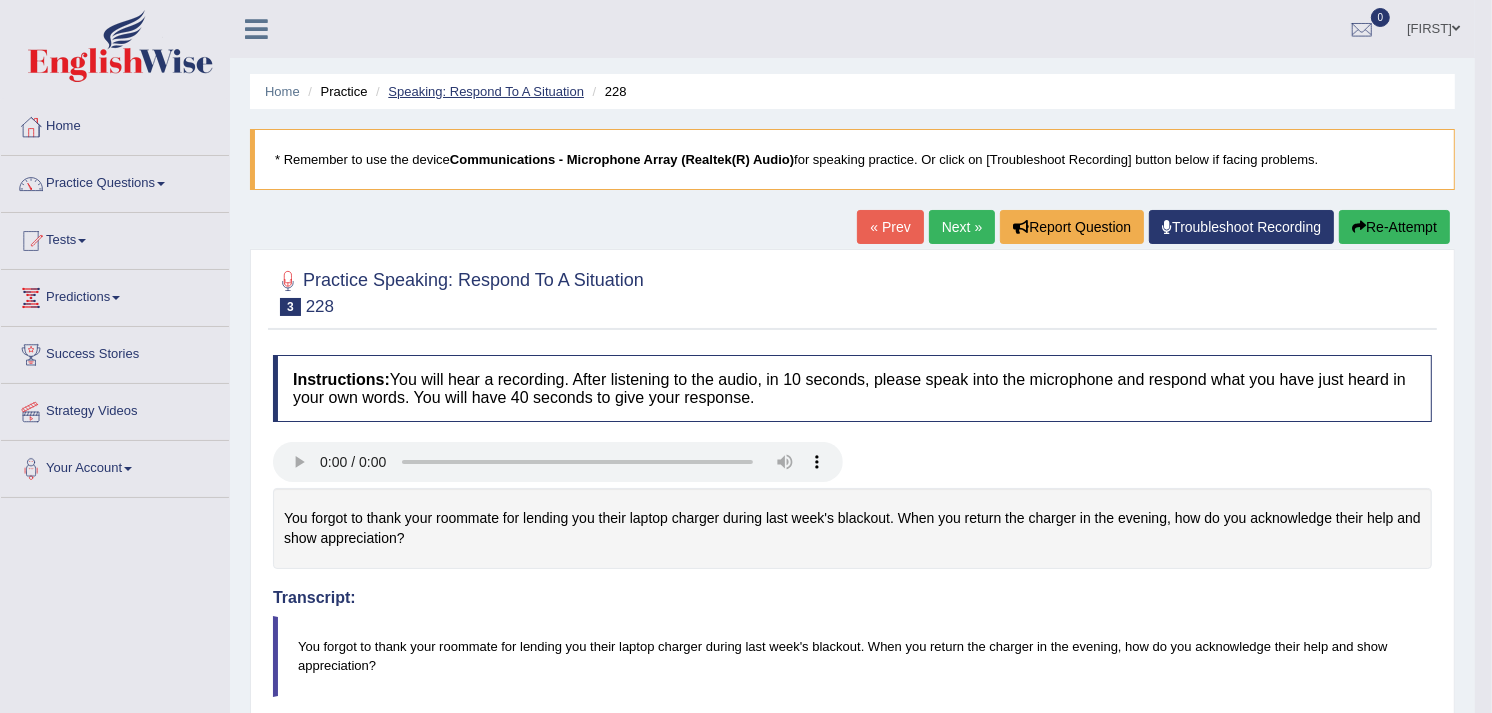 click on "Speaking: Respond To A Situation" at bounding box center (486, 91) 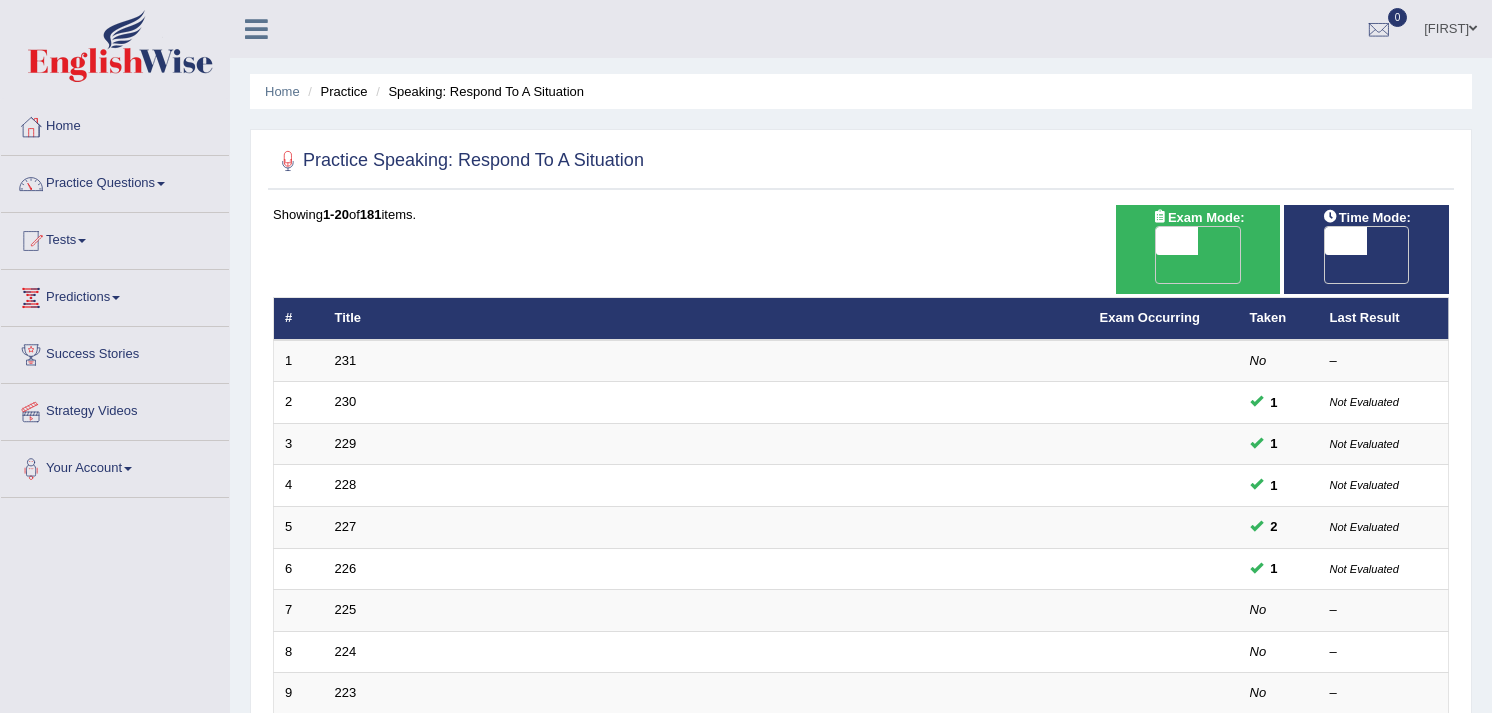 scroll, scrollTop: 0, scrollLeft: 0, axis: both 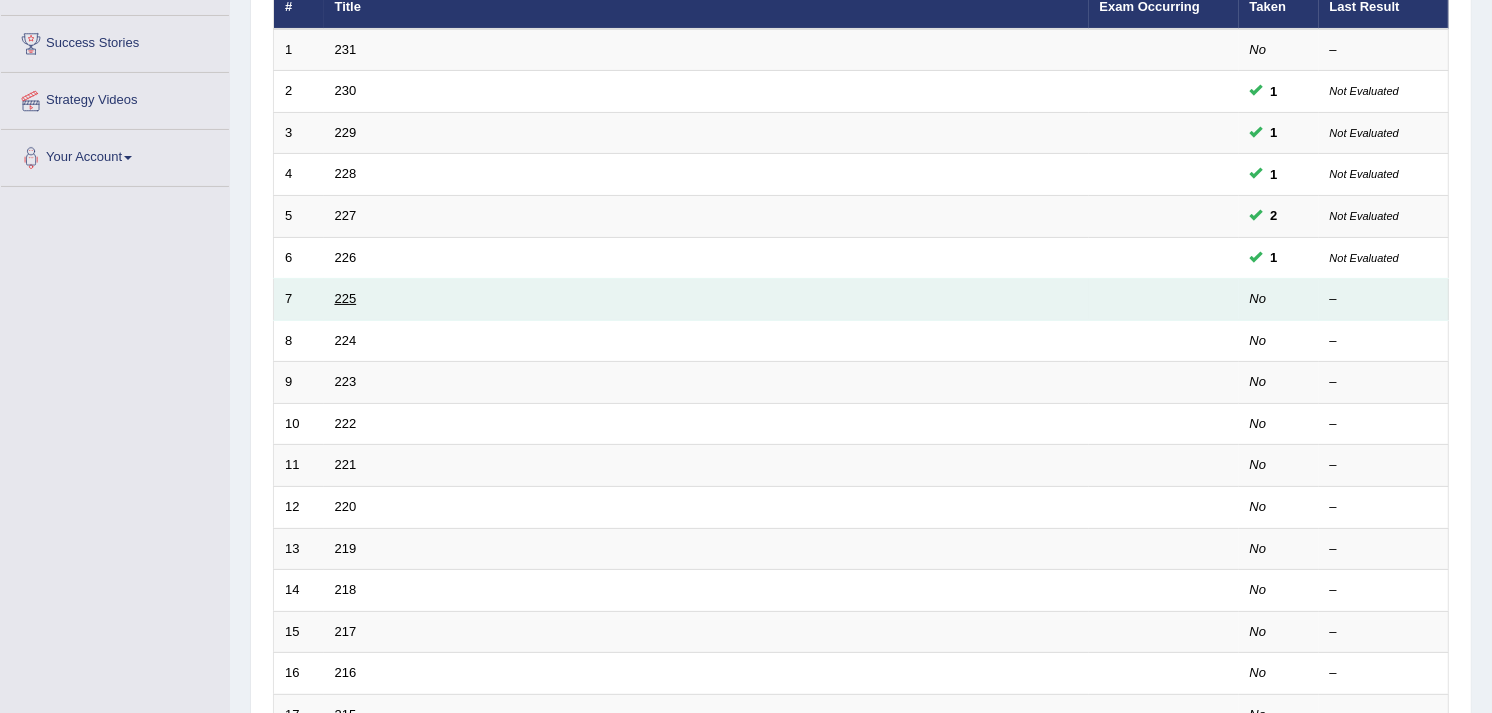 click on "225" at bounding box center [346, 298] 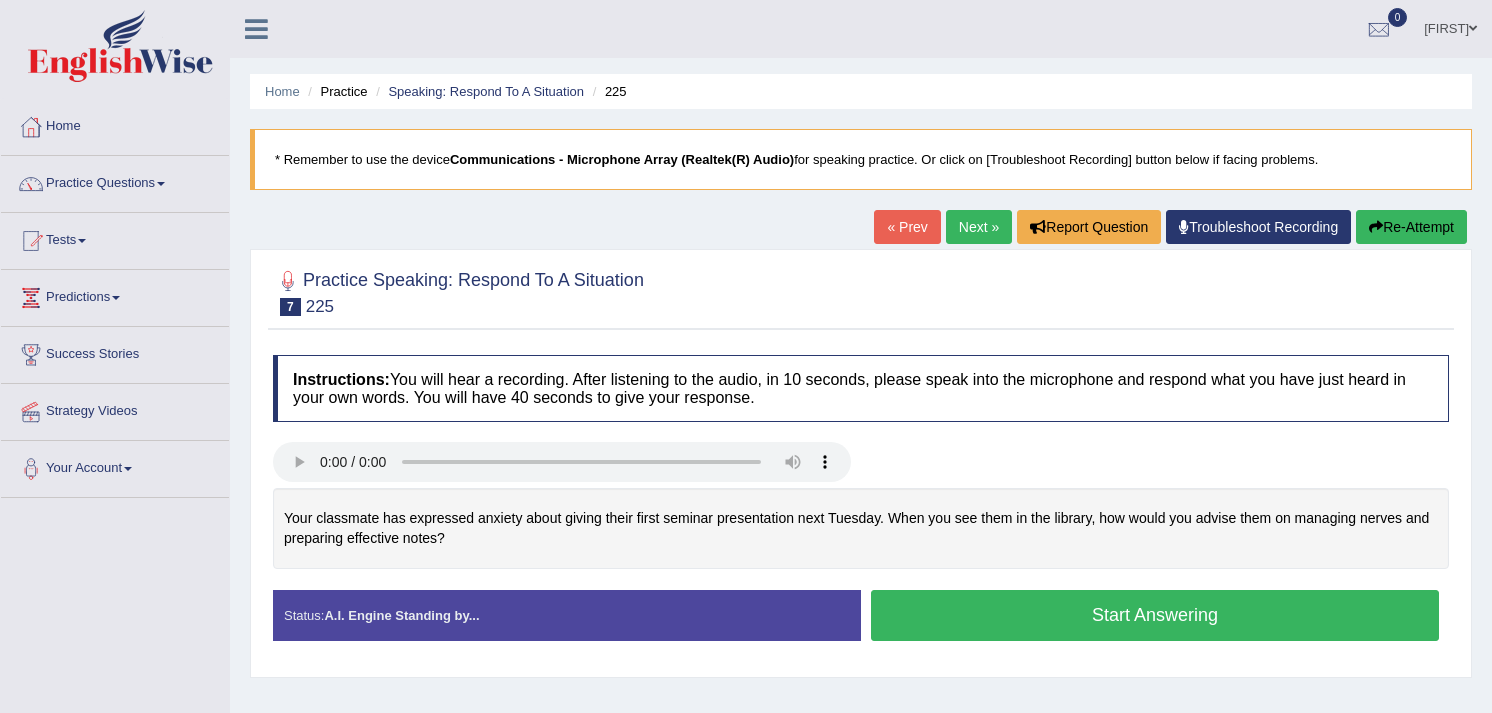 scroll, scrollTop: 0, scrollLeft: 0, axis: both 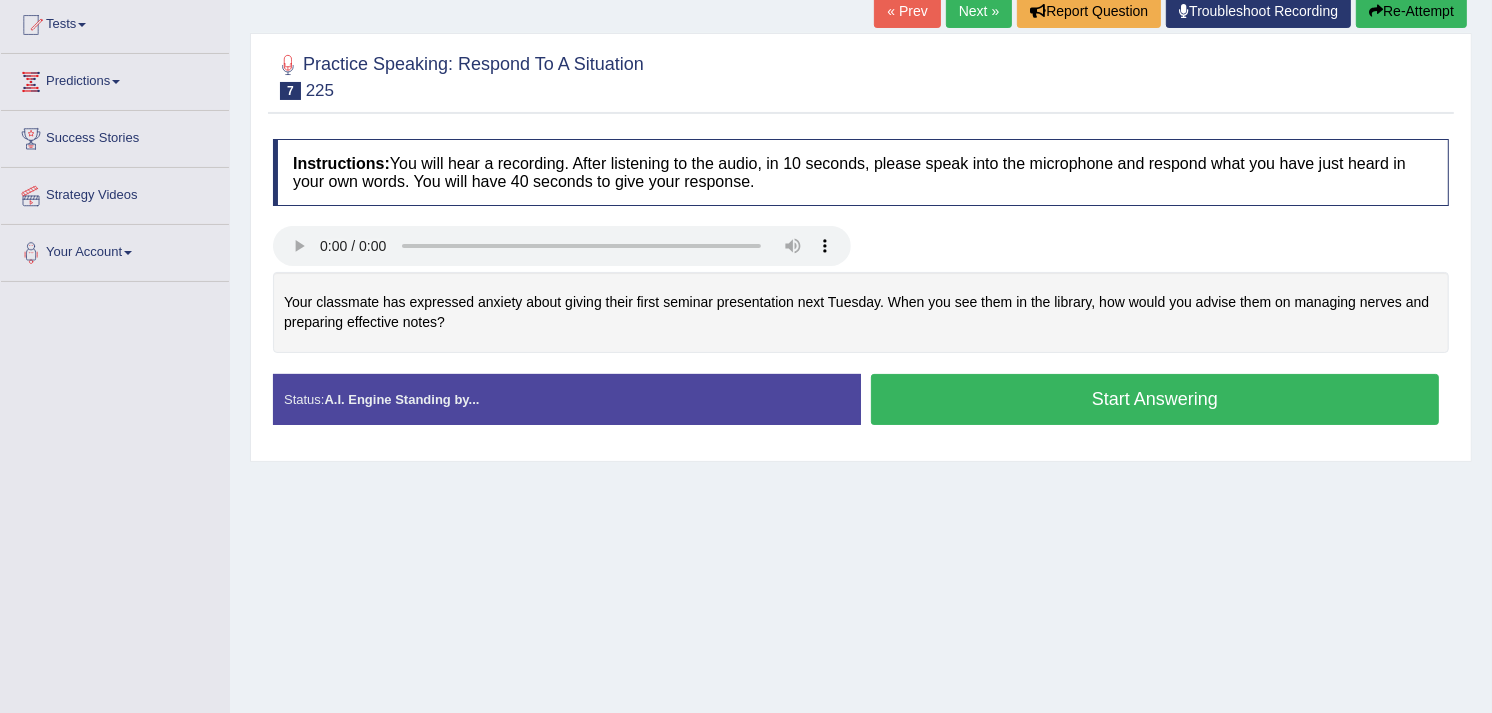click on "Start Answering" at bounding box center (1155, 399) 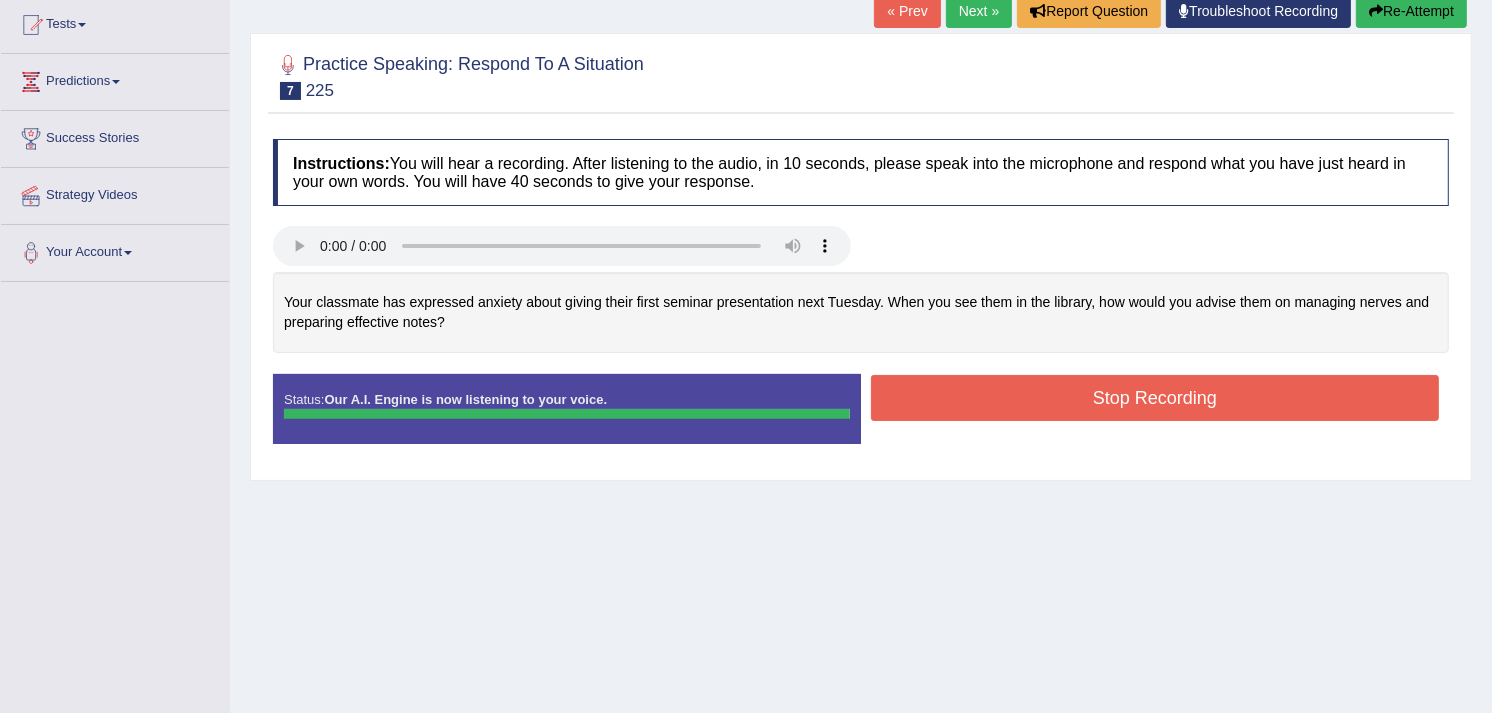 click on "Stop Recording" at bounding box center (1155, 398) 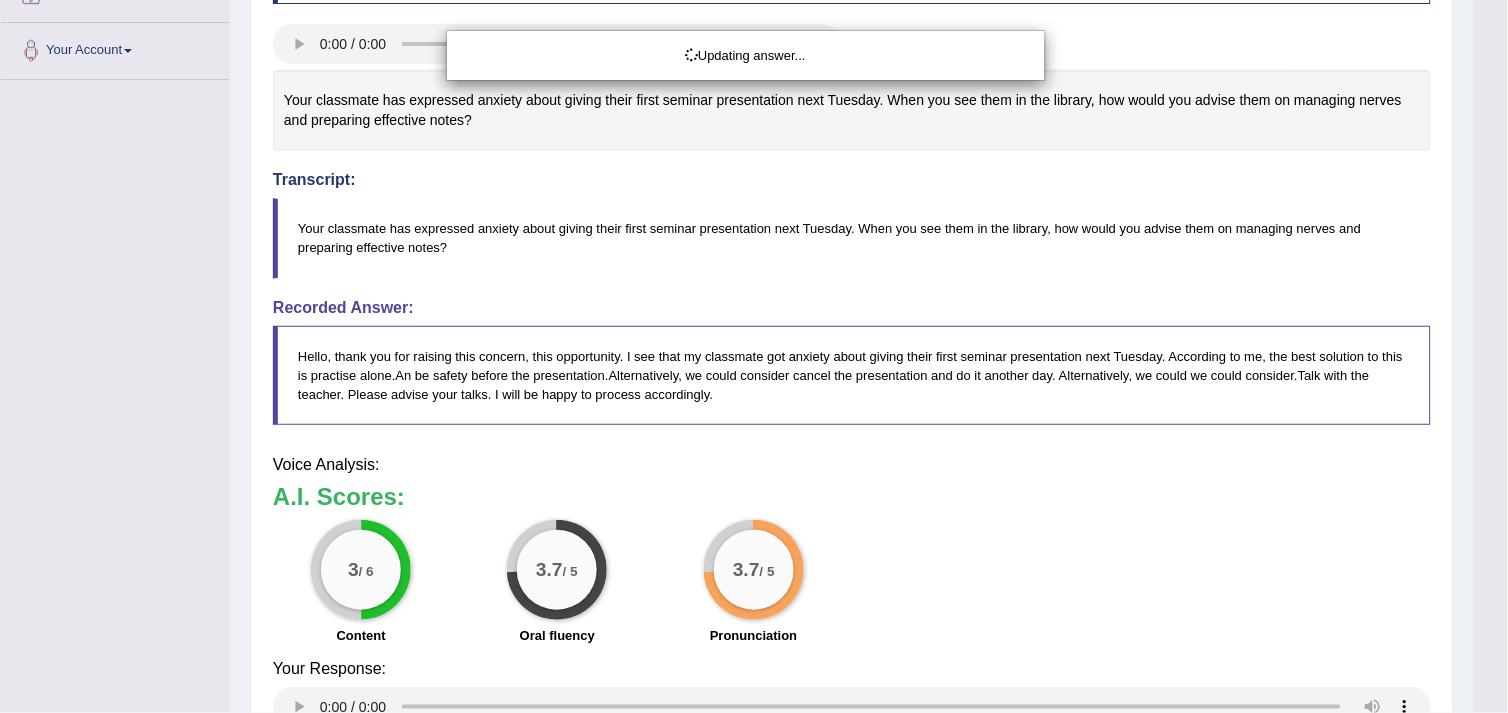 drag, startPoint x: 1507, startPoint y: 188, endPoint x: 1507, endPoint y: 355, distance: 167 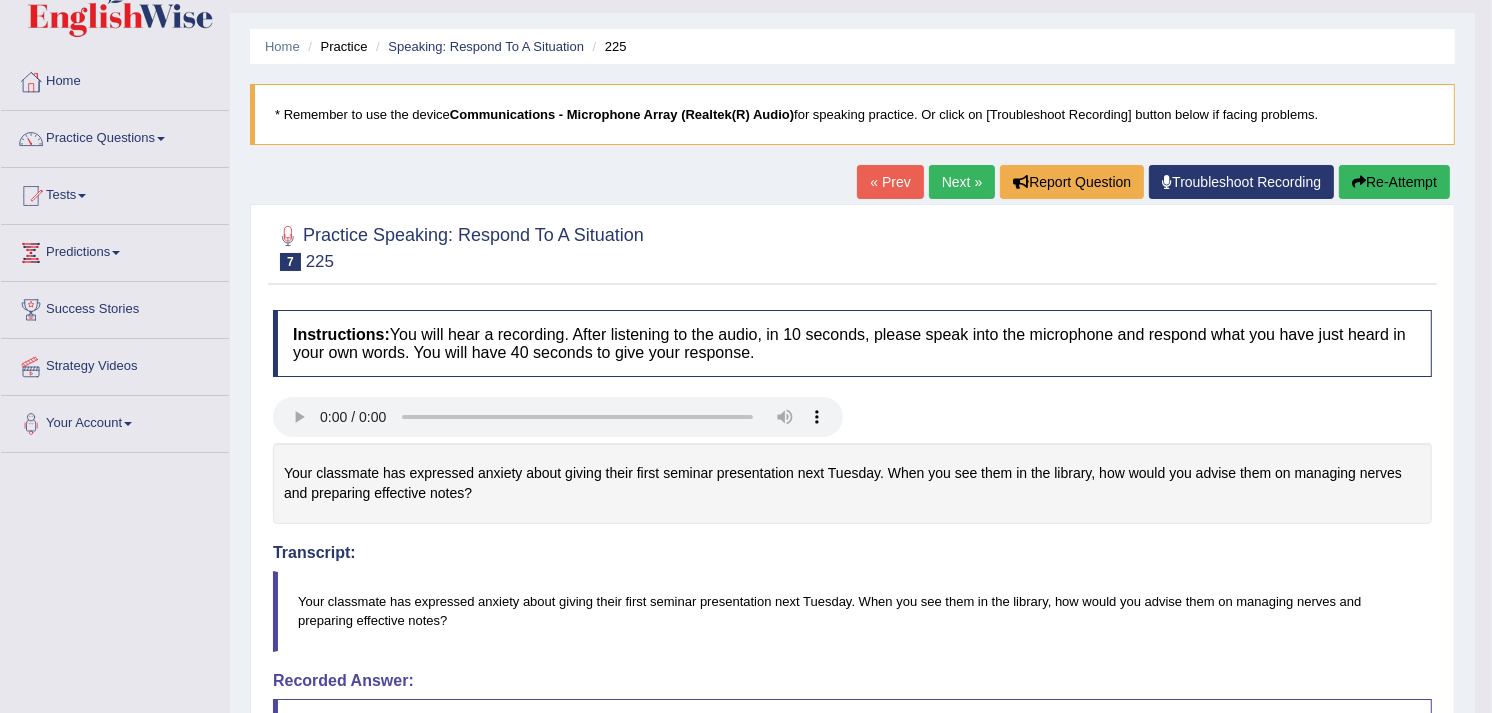 scroll, scrollTop: 21, scrollLeft: 0, axis: vertical 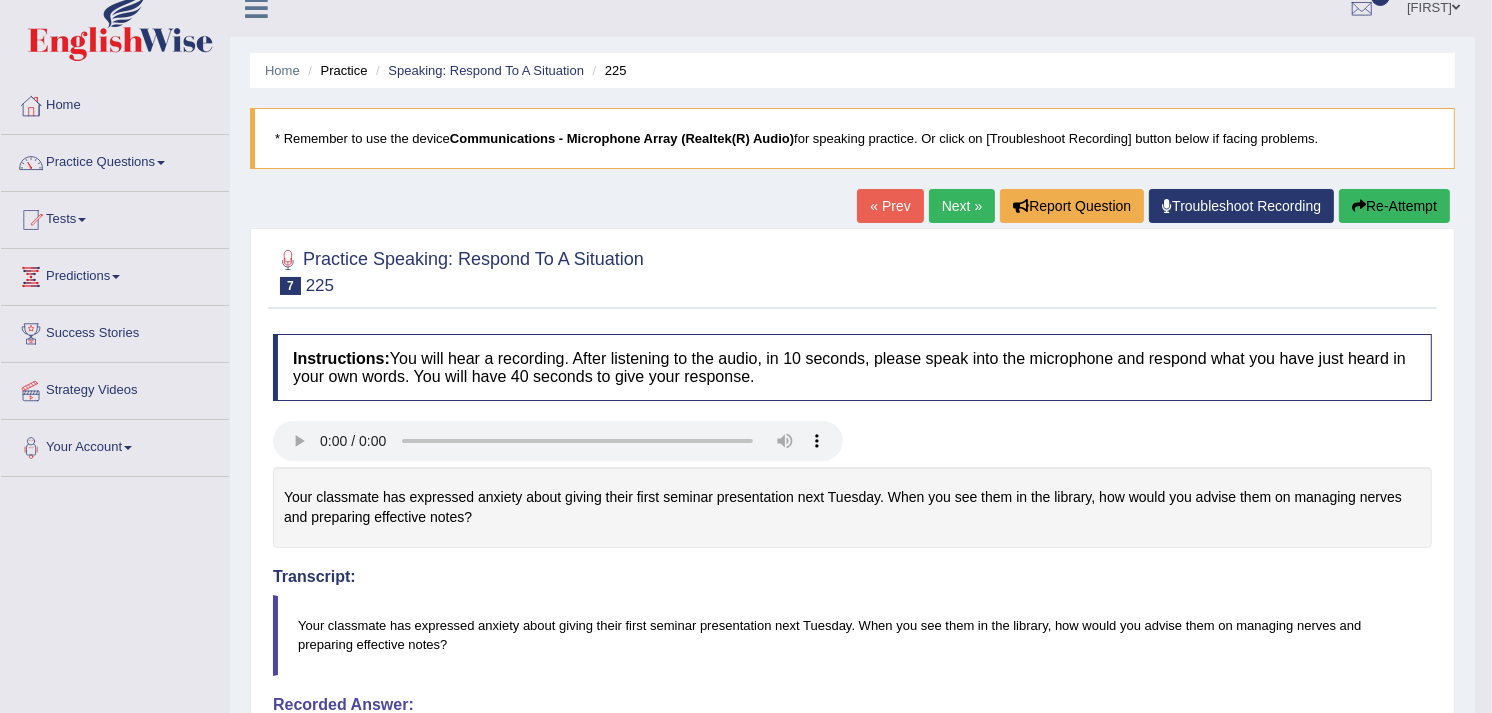 click on "Next »" at bounding box center [962, 206] 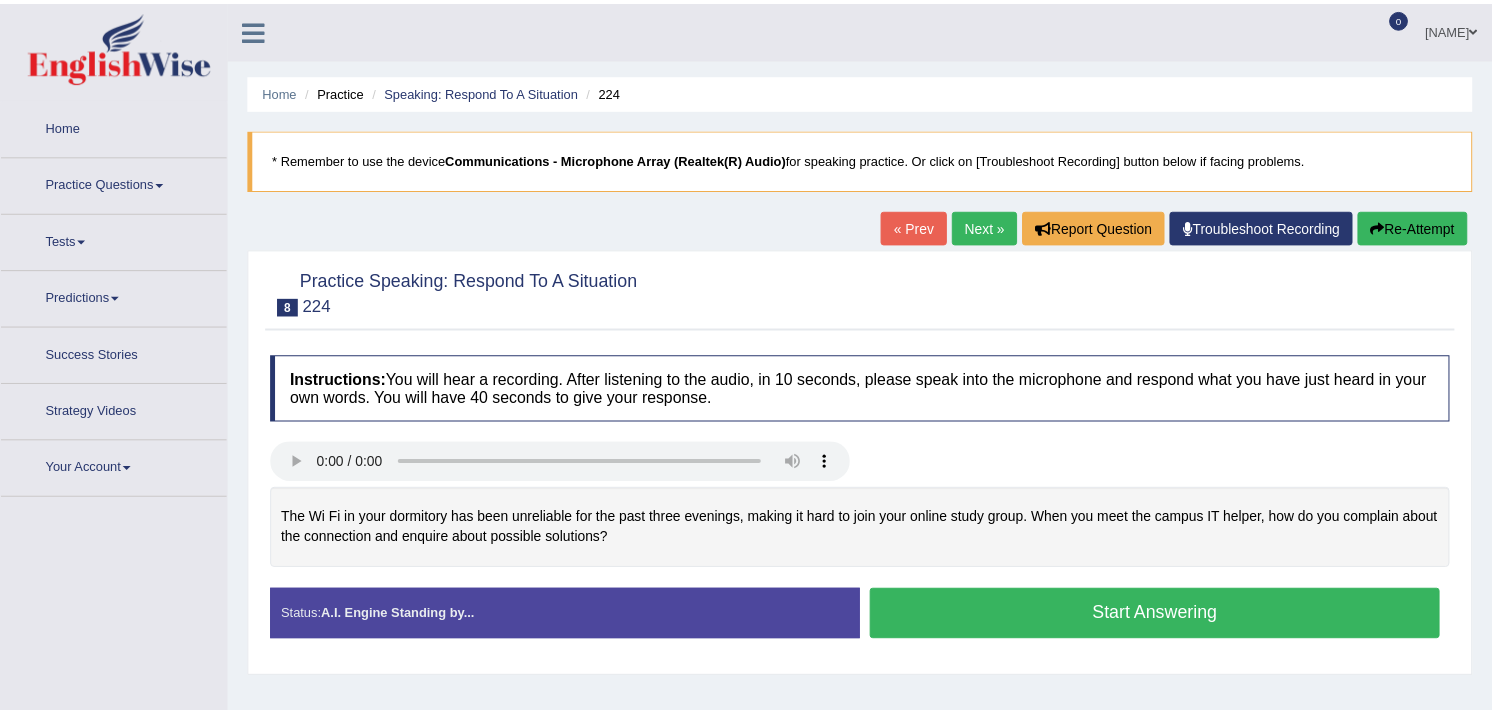 scroll, scrollTop: 0, scrollLeft: 0, axis: both 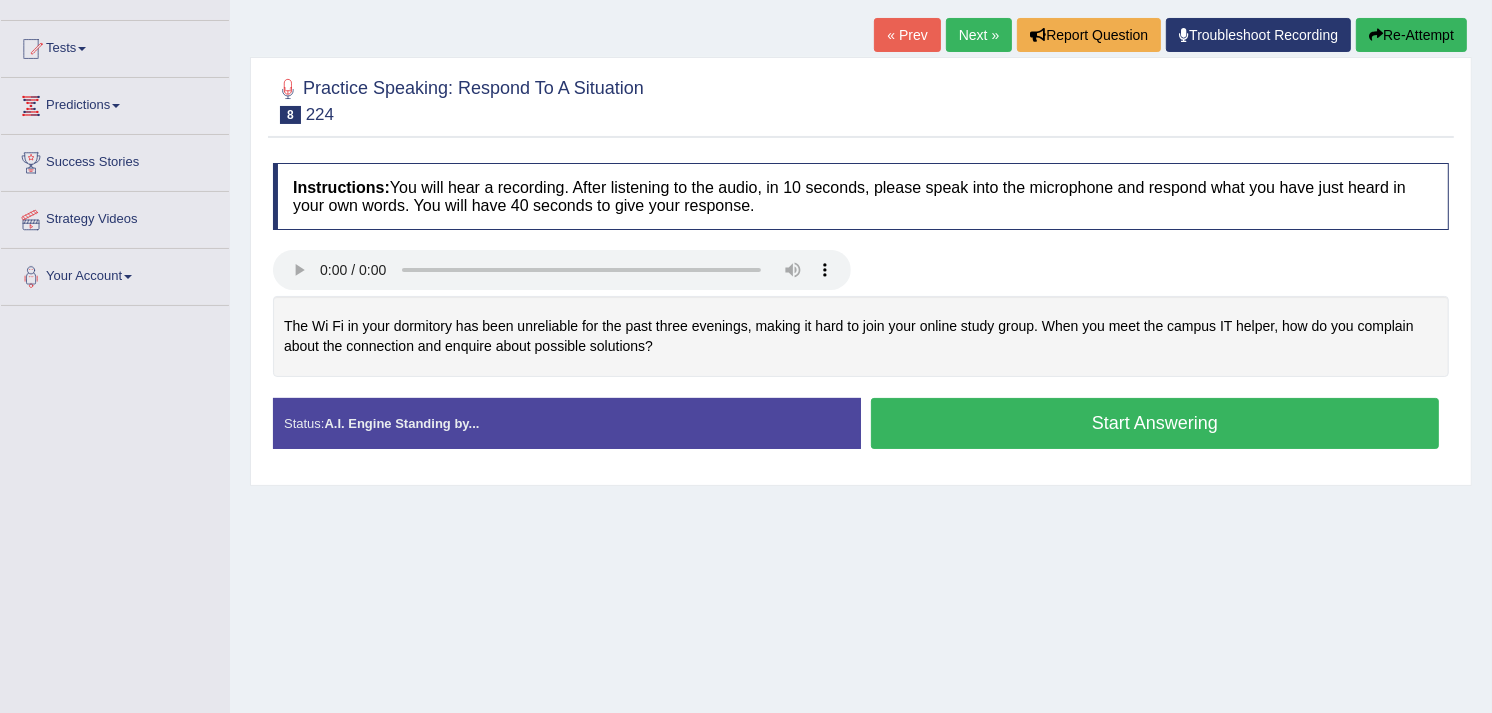 click on "Start Answering" at bounding box center [1155, 423] 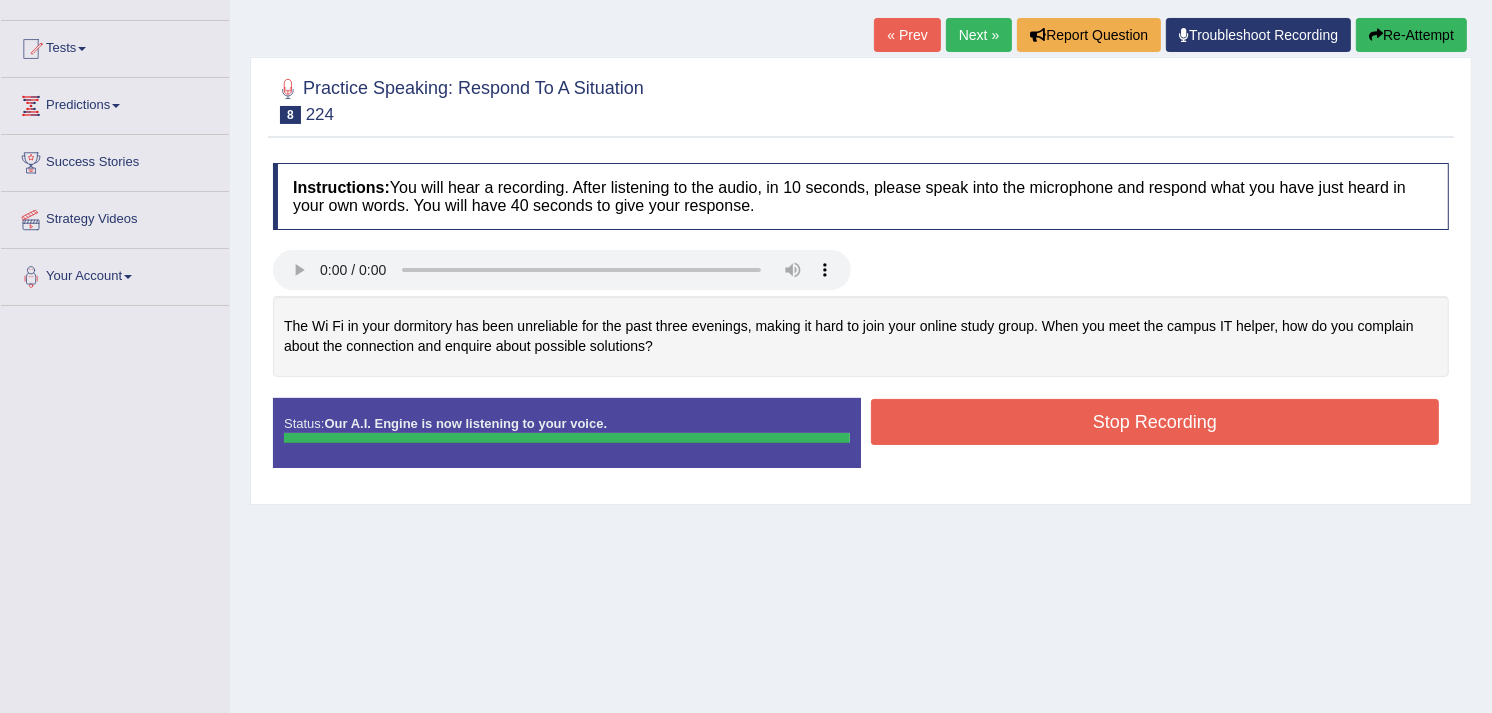 click on "Stop Recording" at bounding box center (1155, 422) 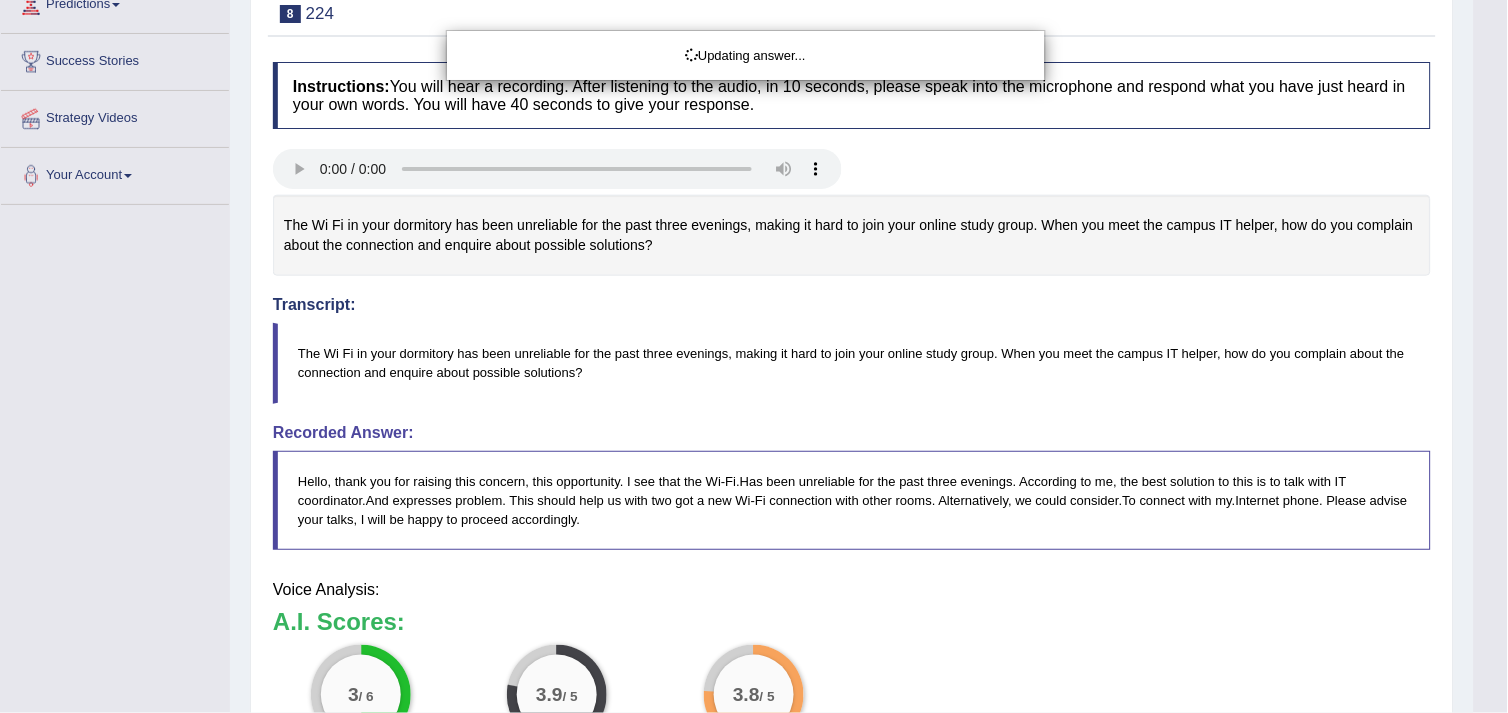 drag, startPoint x: 1500, startPoint y: 392, endPoint x: 1512, endPoint y: 564, distance: 172.41809 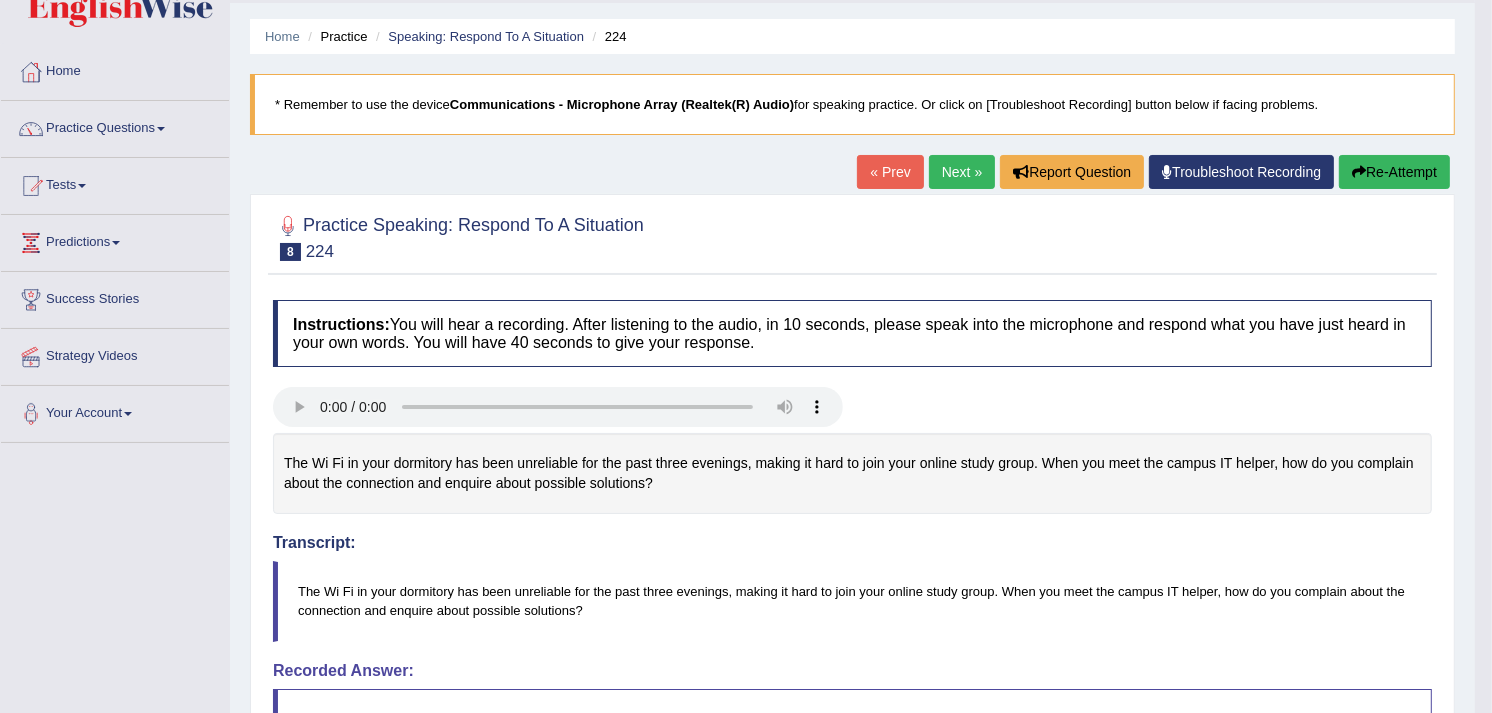 scroll, scrollTop: 2, scrollLeft: 0, axis: vertical 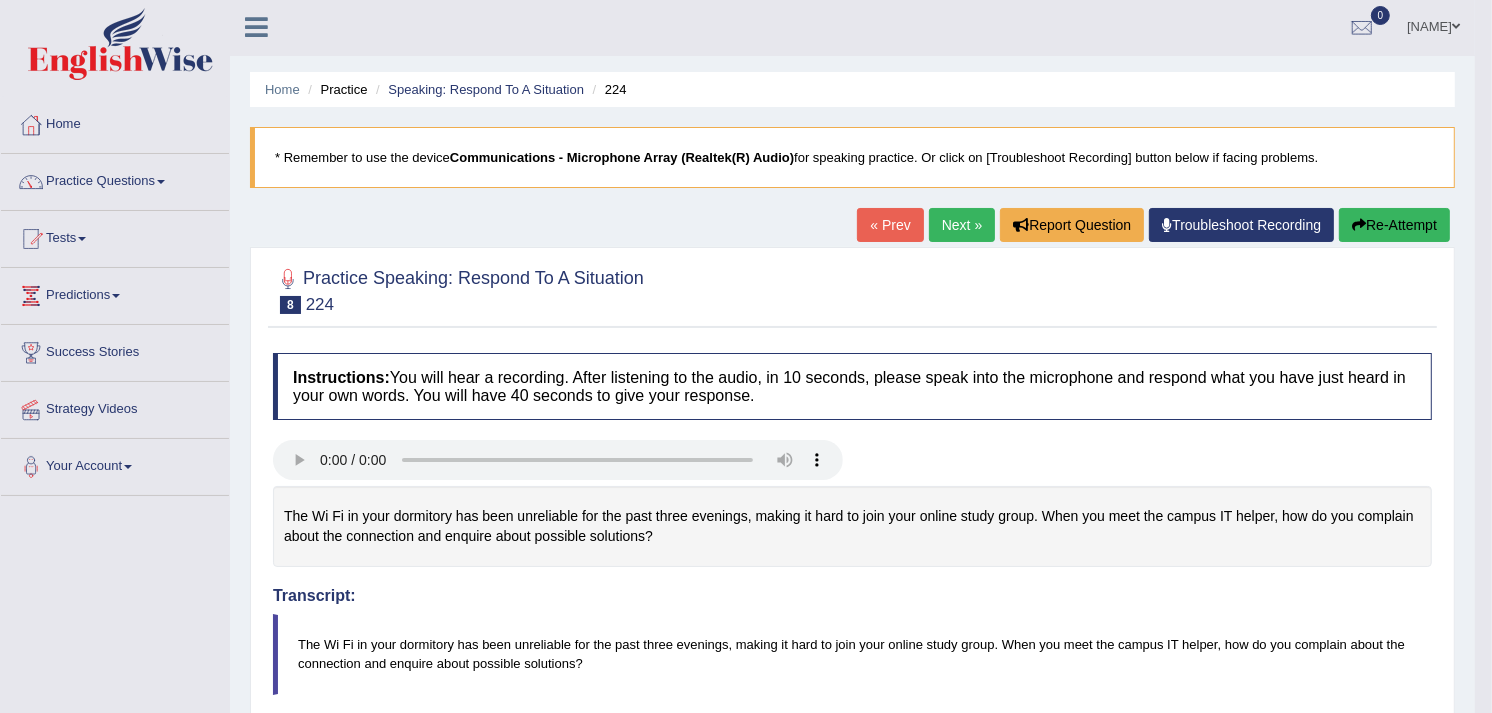 click on "Next »" at bounding box center [962, 225] 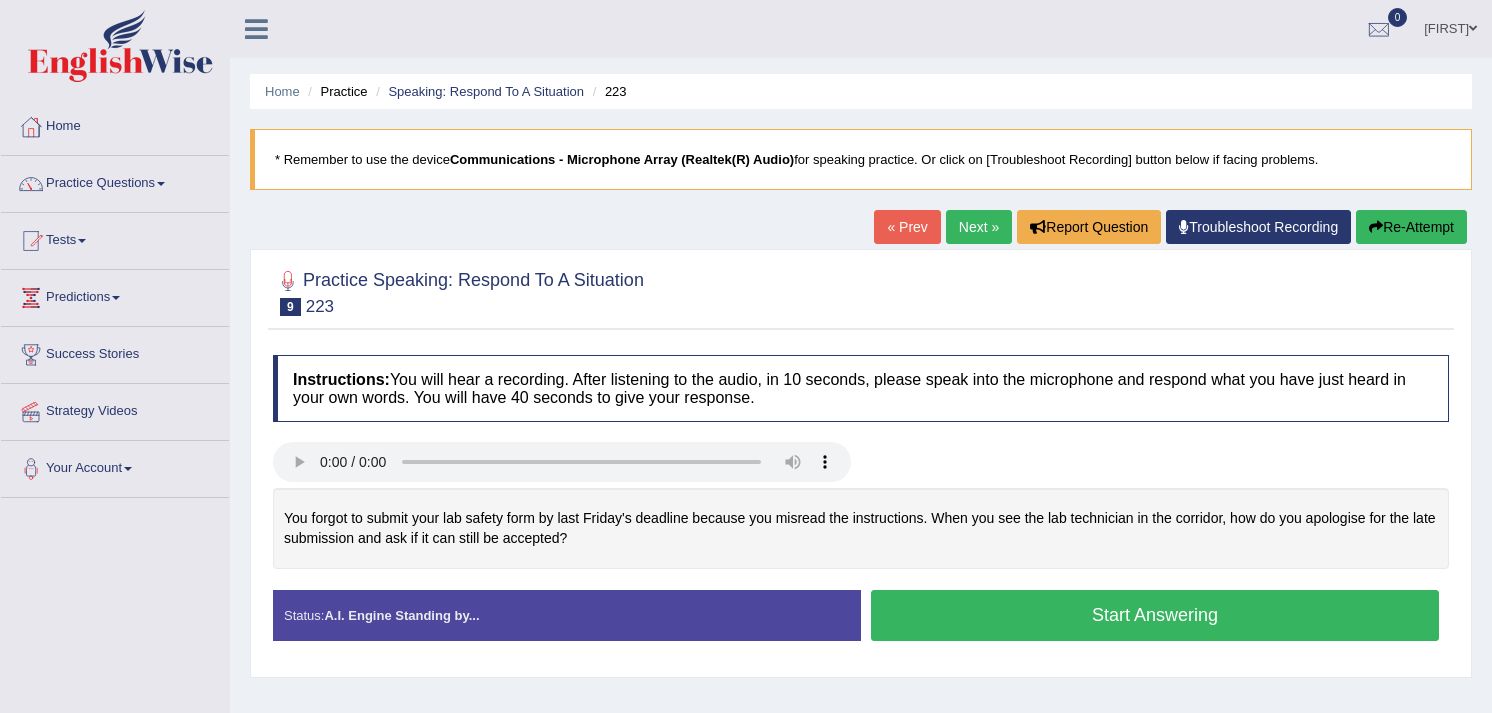 scroll, scrollTop: 0, scrollLeft: 0, axis: both 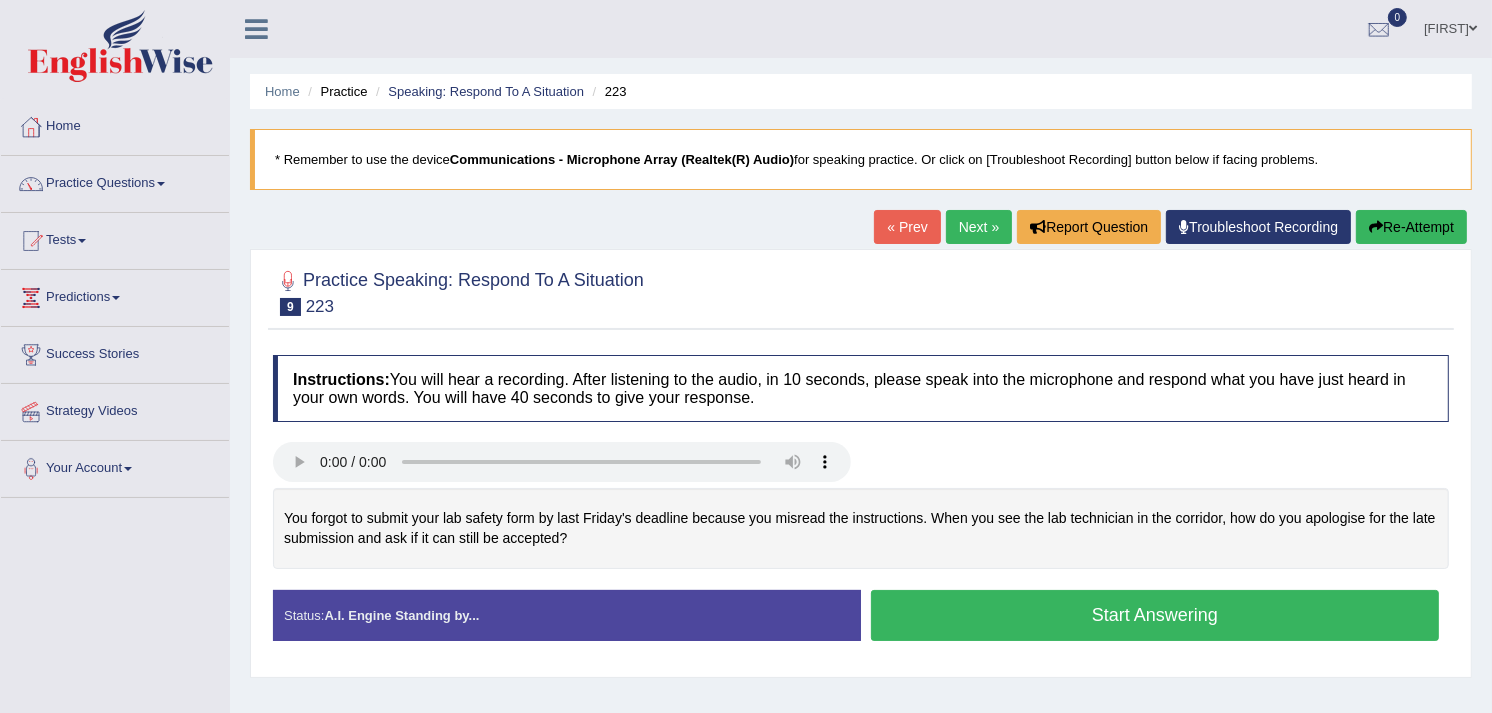 click on "Start Answering" at bounding box center (1155, 615) 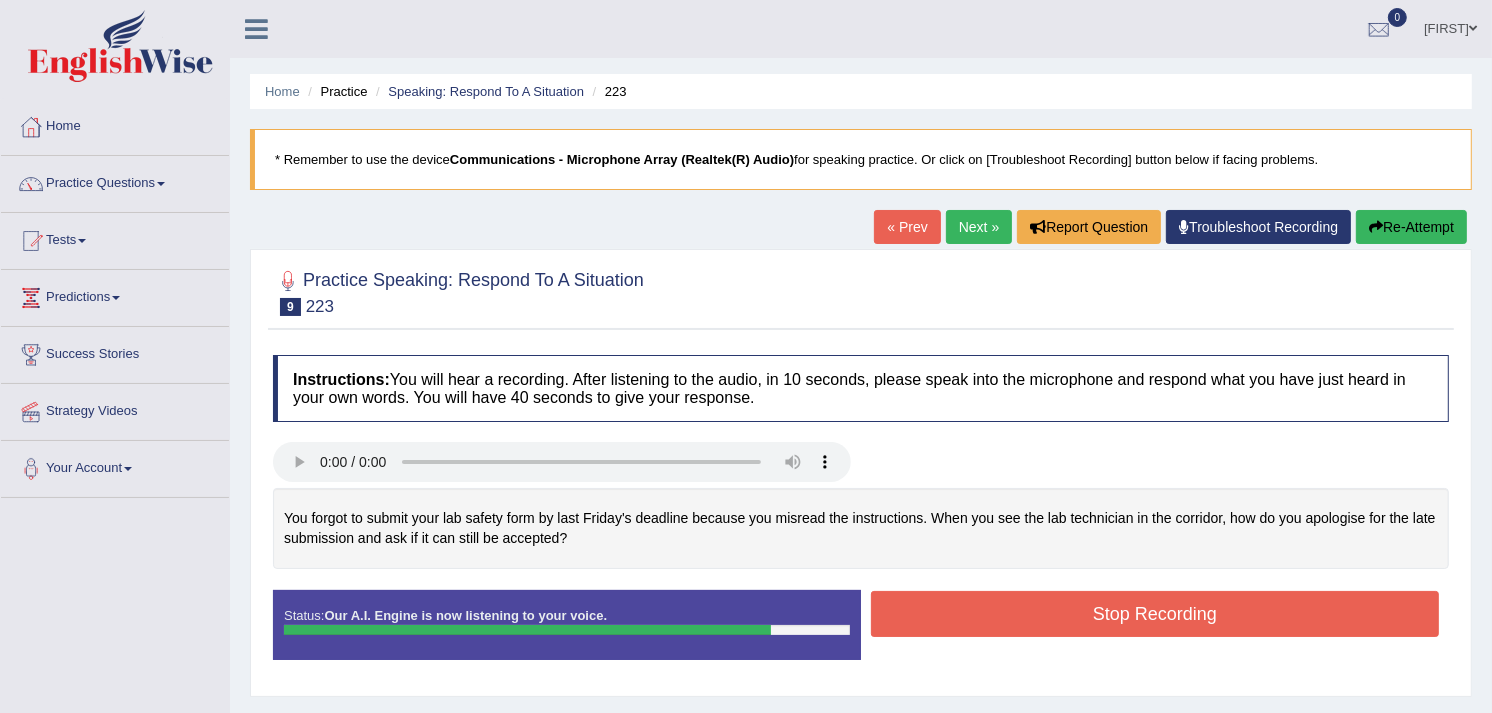 click on "Stop Recording" at bounding box center [1155, 614] 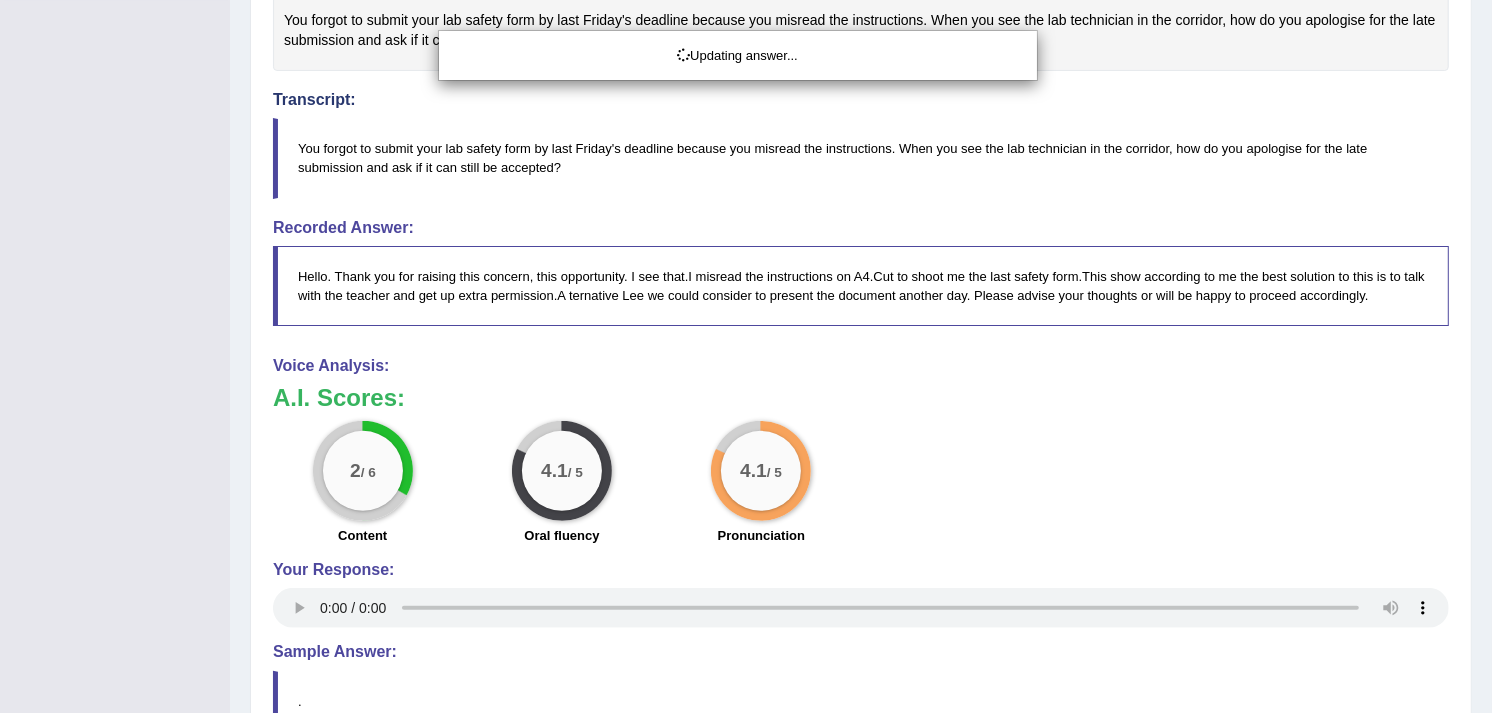 drag, startPoint x: 1507, startPoint y: 206, endPoint x: 1507, endPoint y: 603, distance: 397 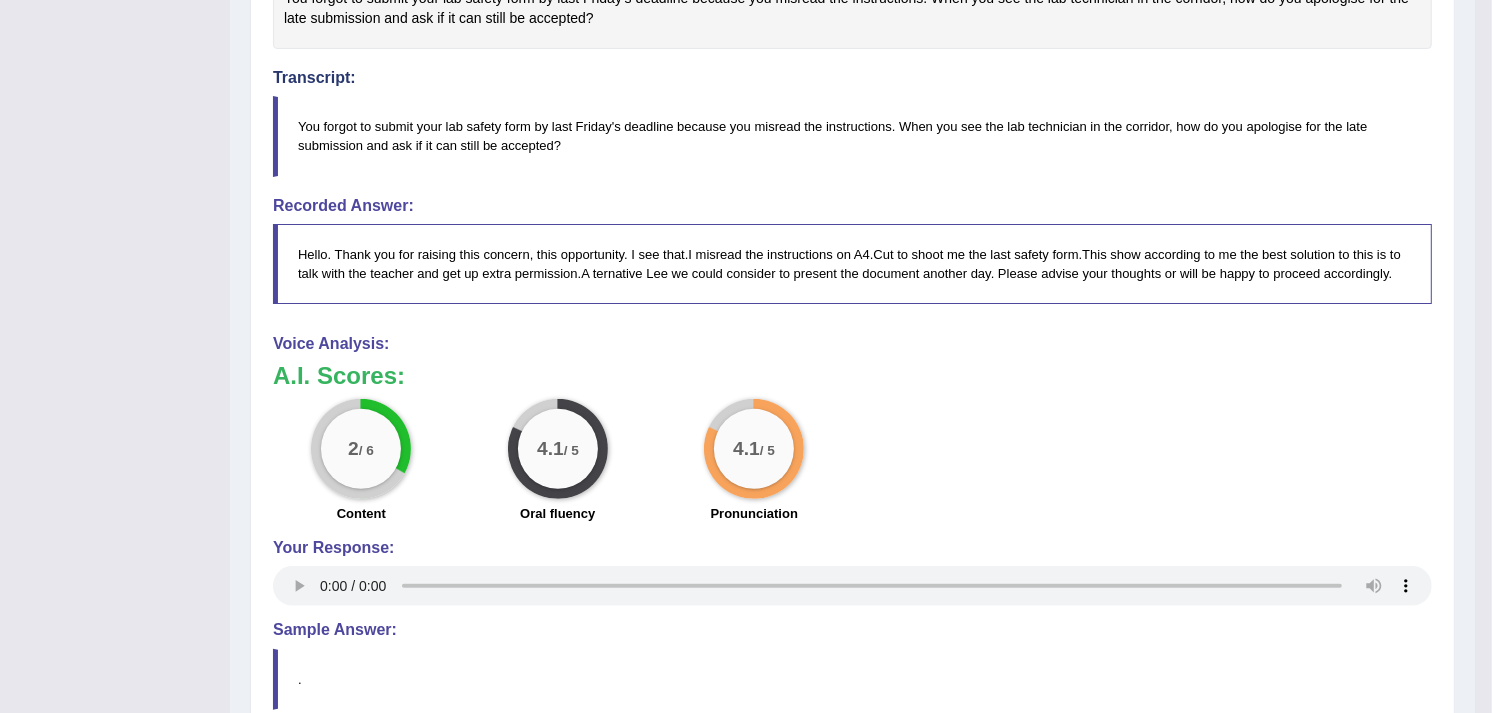 scroll, scrollTop: 714, scrollLeft: 0, axis: vertical 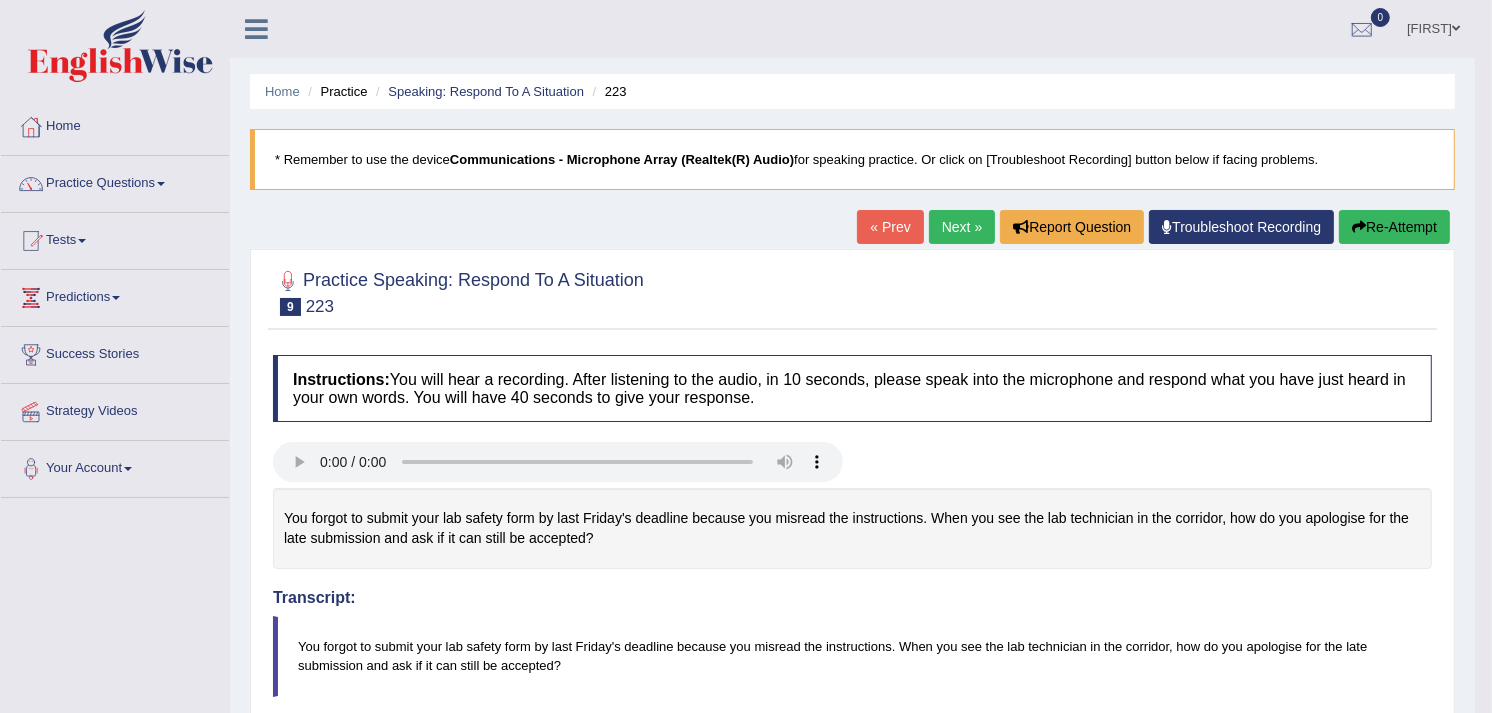 click on "Next »" at bounding box center [962, 227] 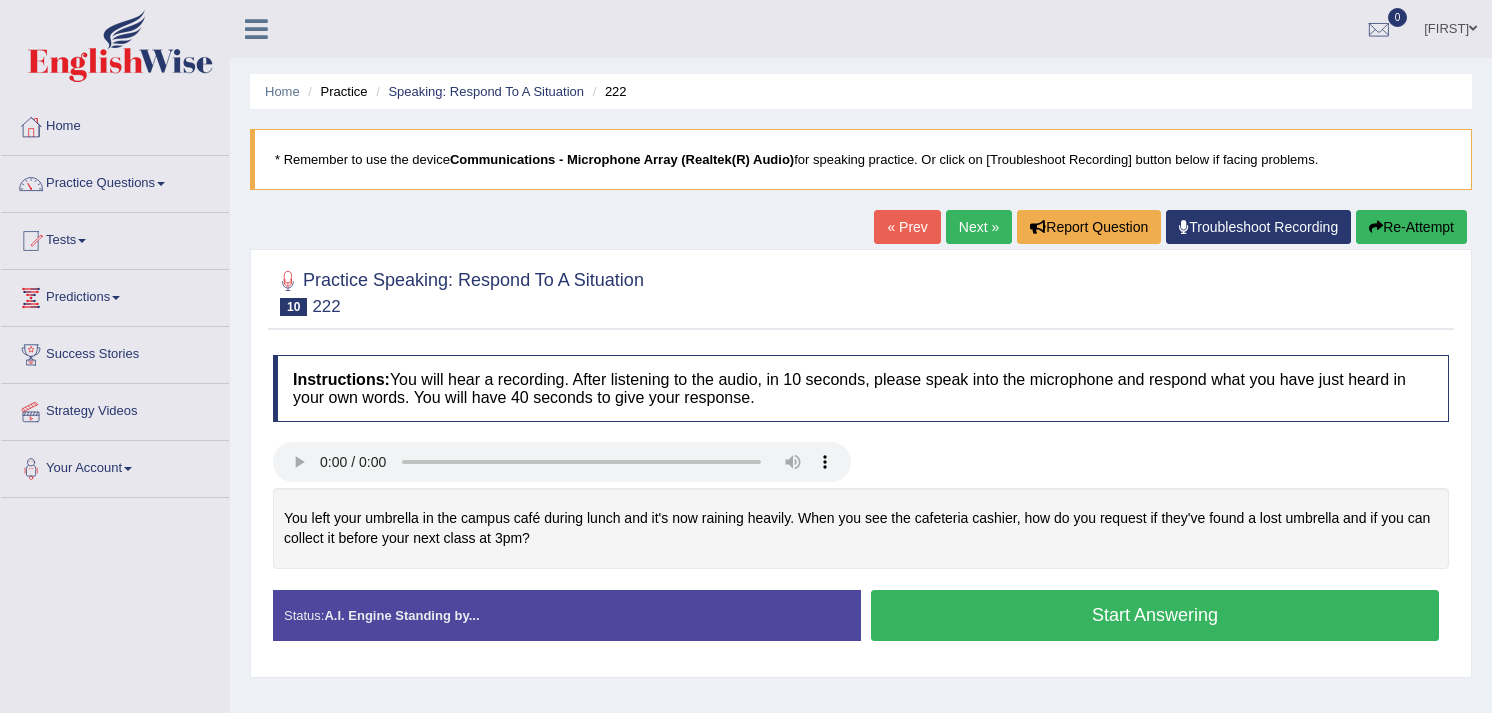 scroll, scrollTop: 0, scrollLeft: 0, axis: both 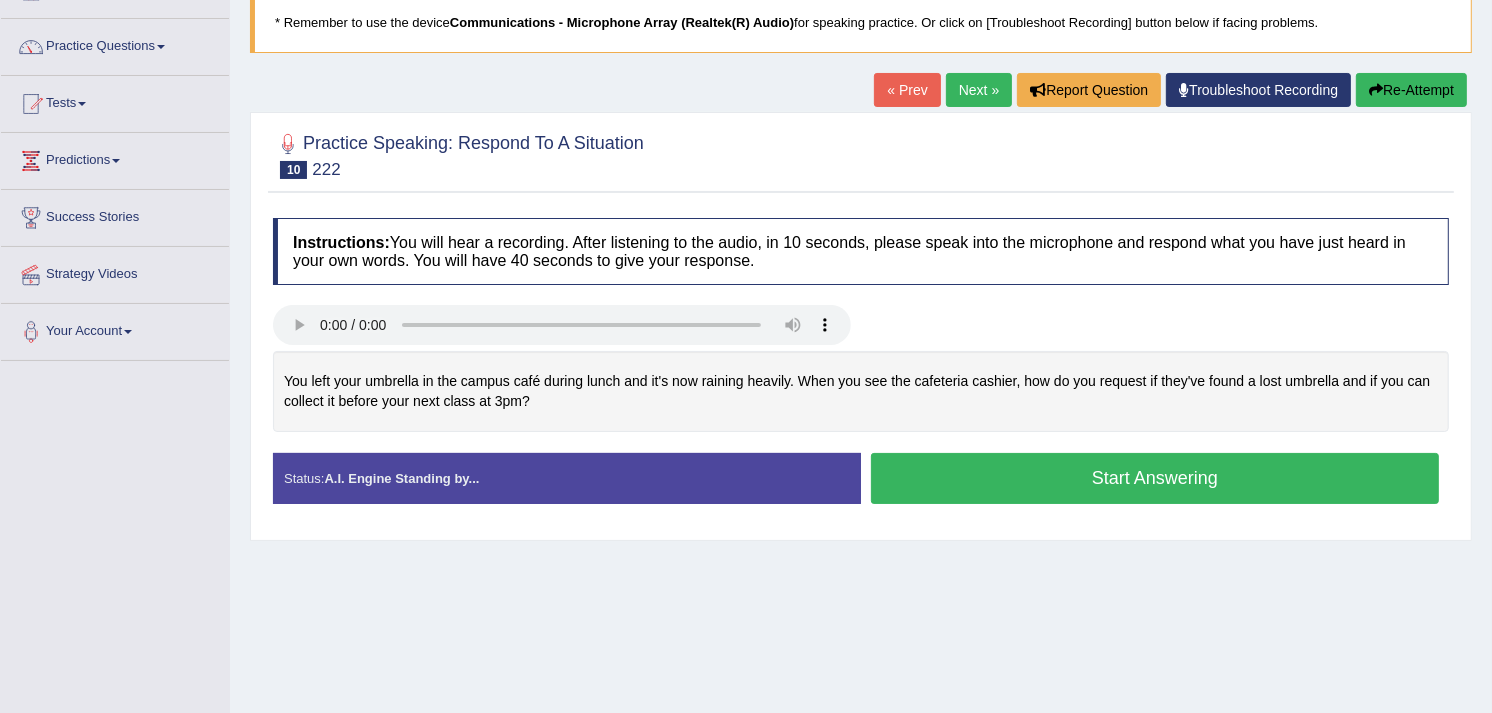 click on "Start Answering" at bounding box center [1155, 478] 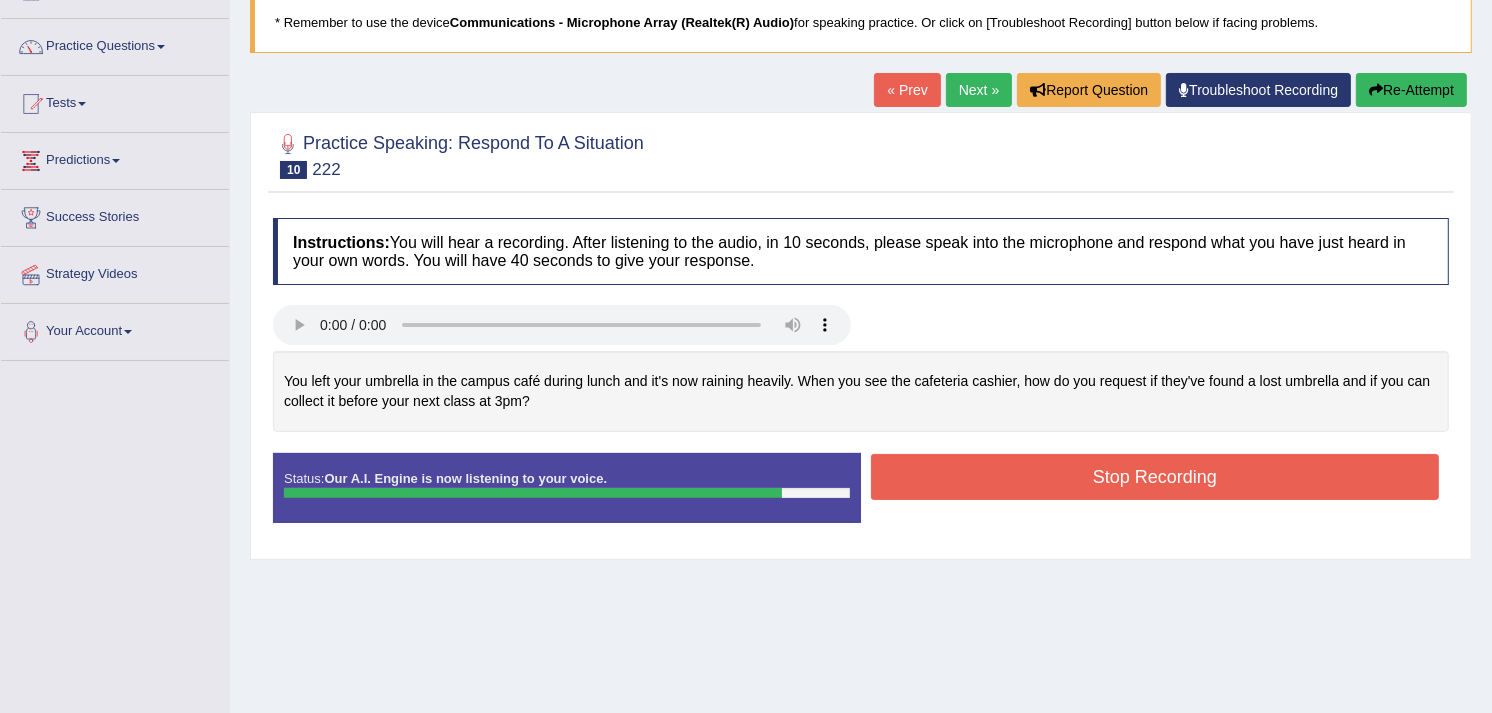 click on "Stop Recording" at bounding box center (1155, 477) 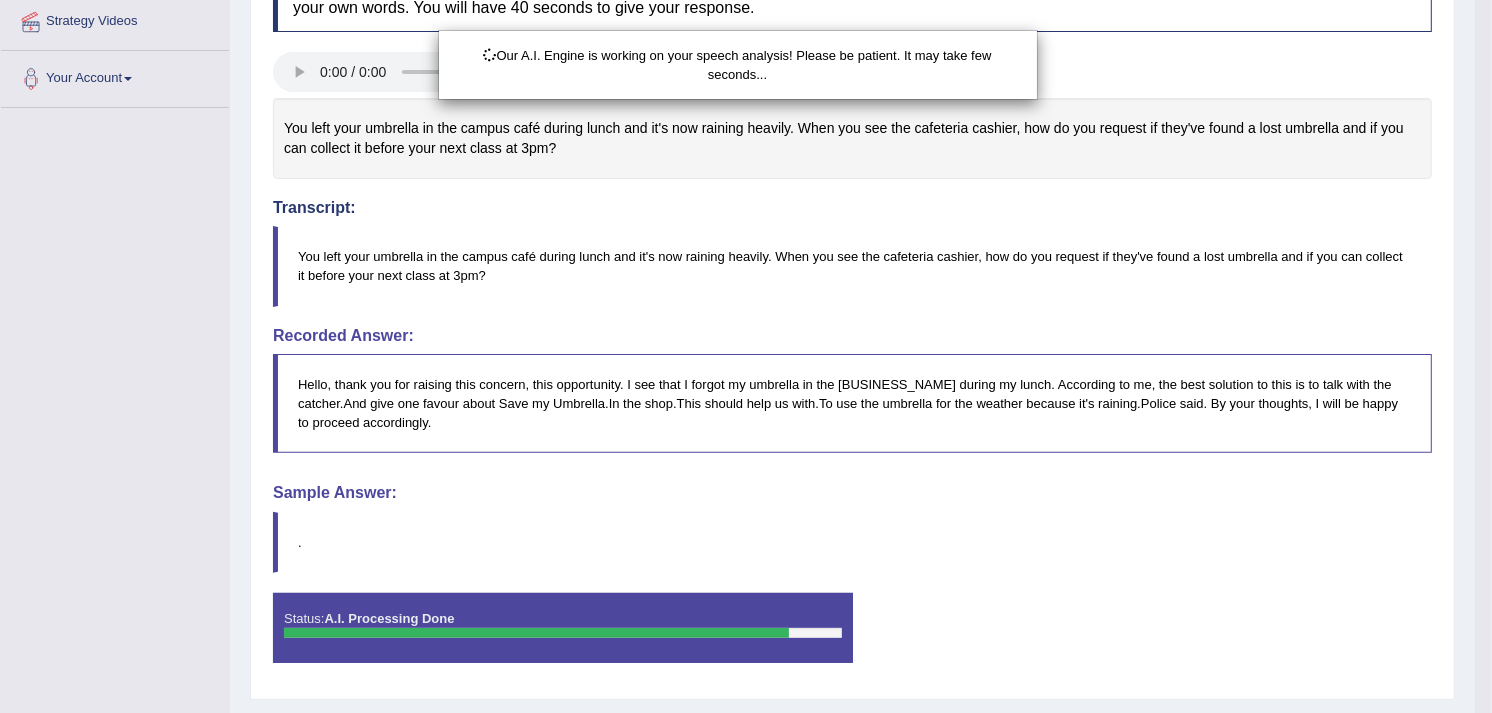 scroll, scrollTop: 445, scrollLeft: 0, axis: vertical 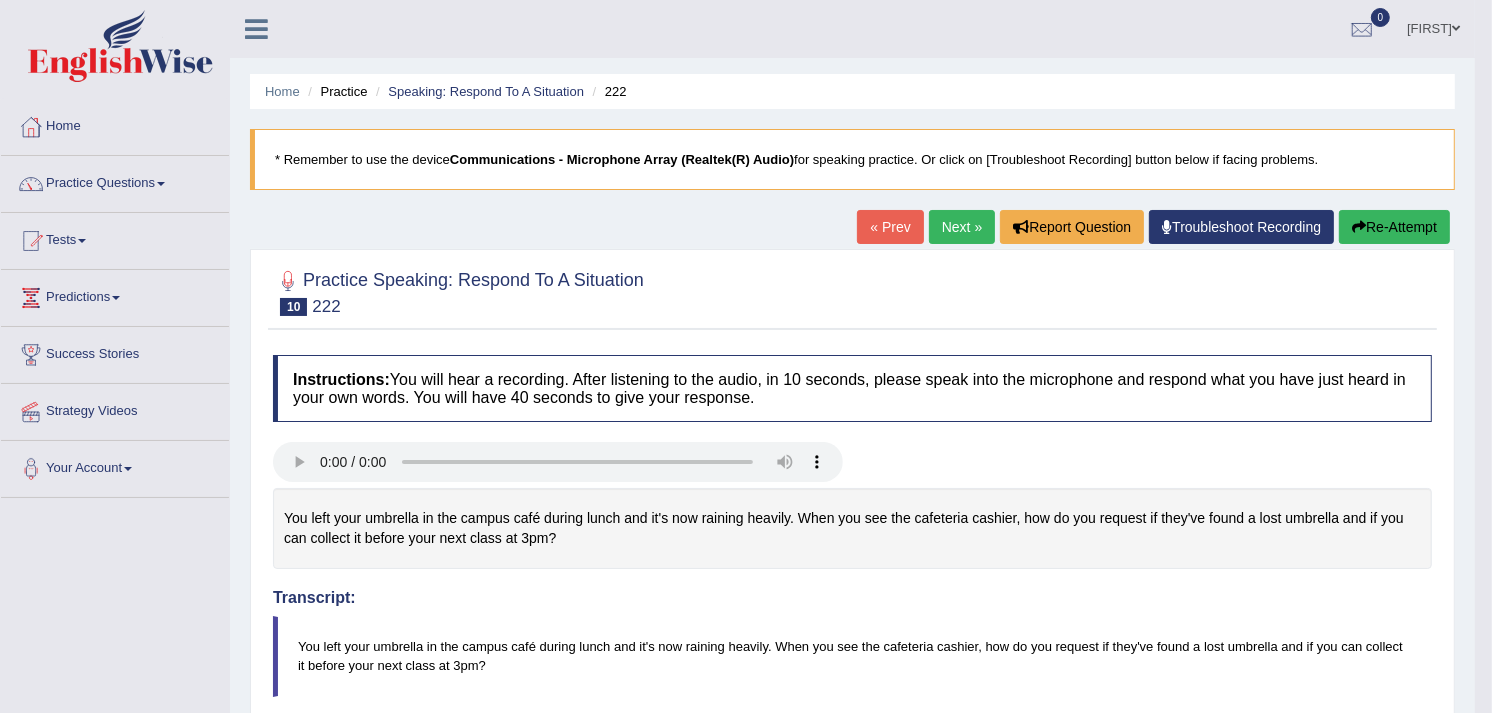 click on "Next »" at bounding box center (962, 227) 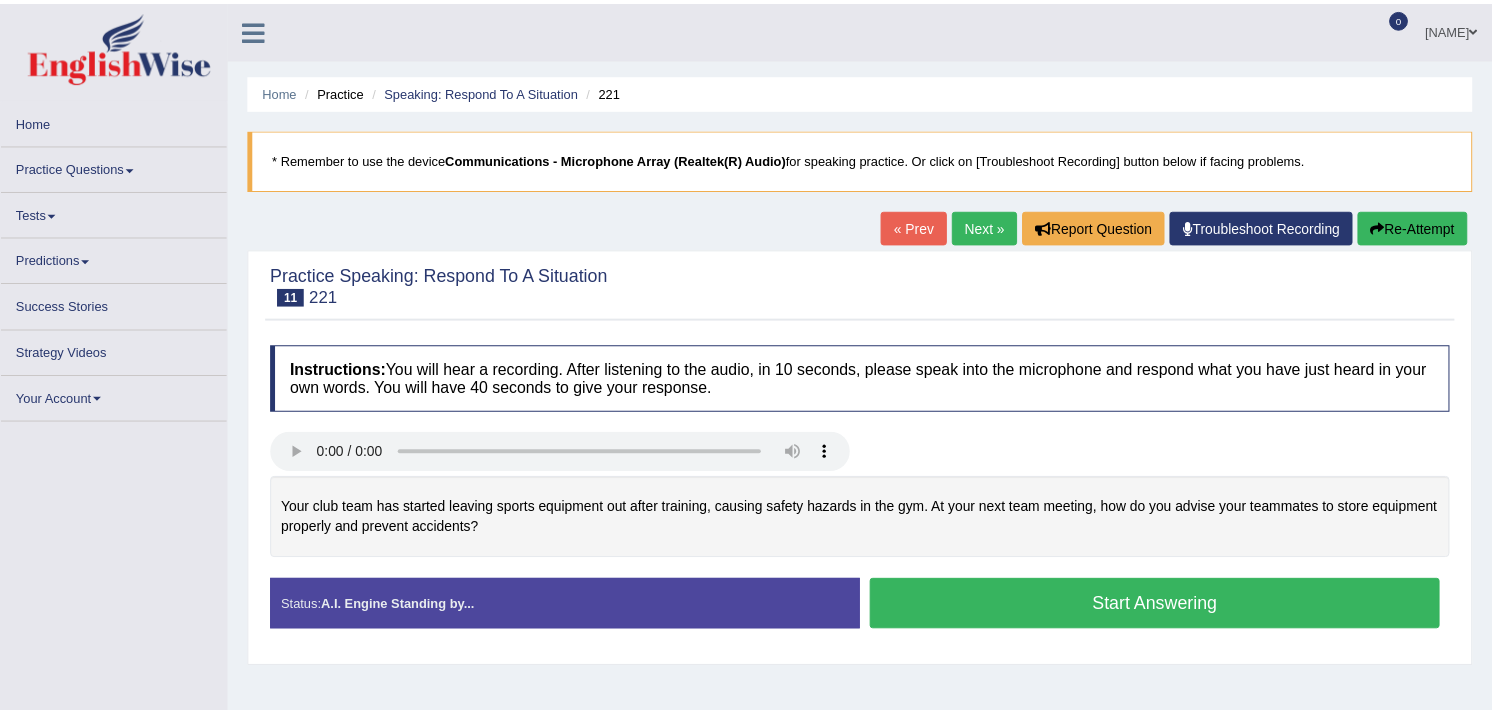 scroll, scrollTop: 0, scrollLeft: 0, axis: both 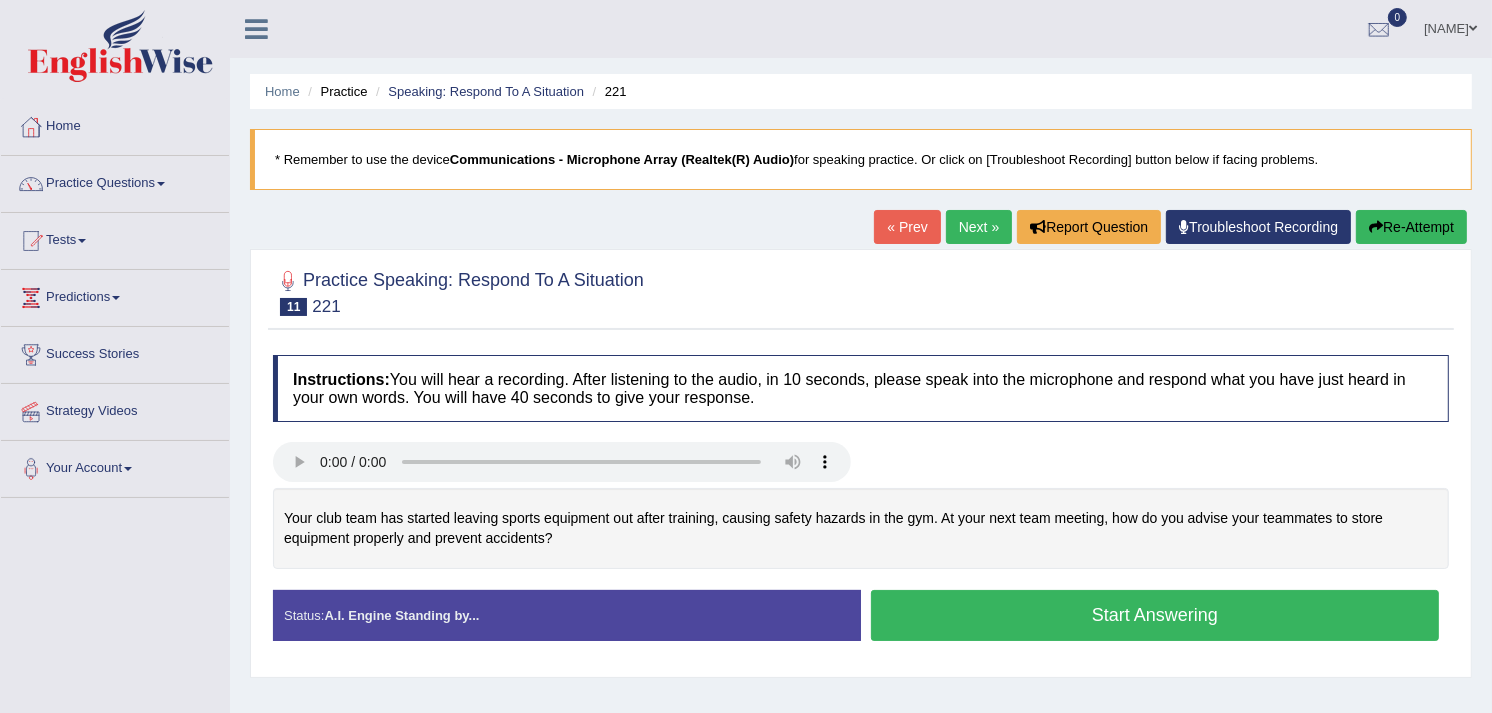 click on "Start Answering" at bounding box center (1155, 615) 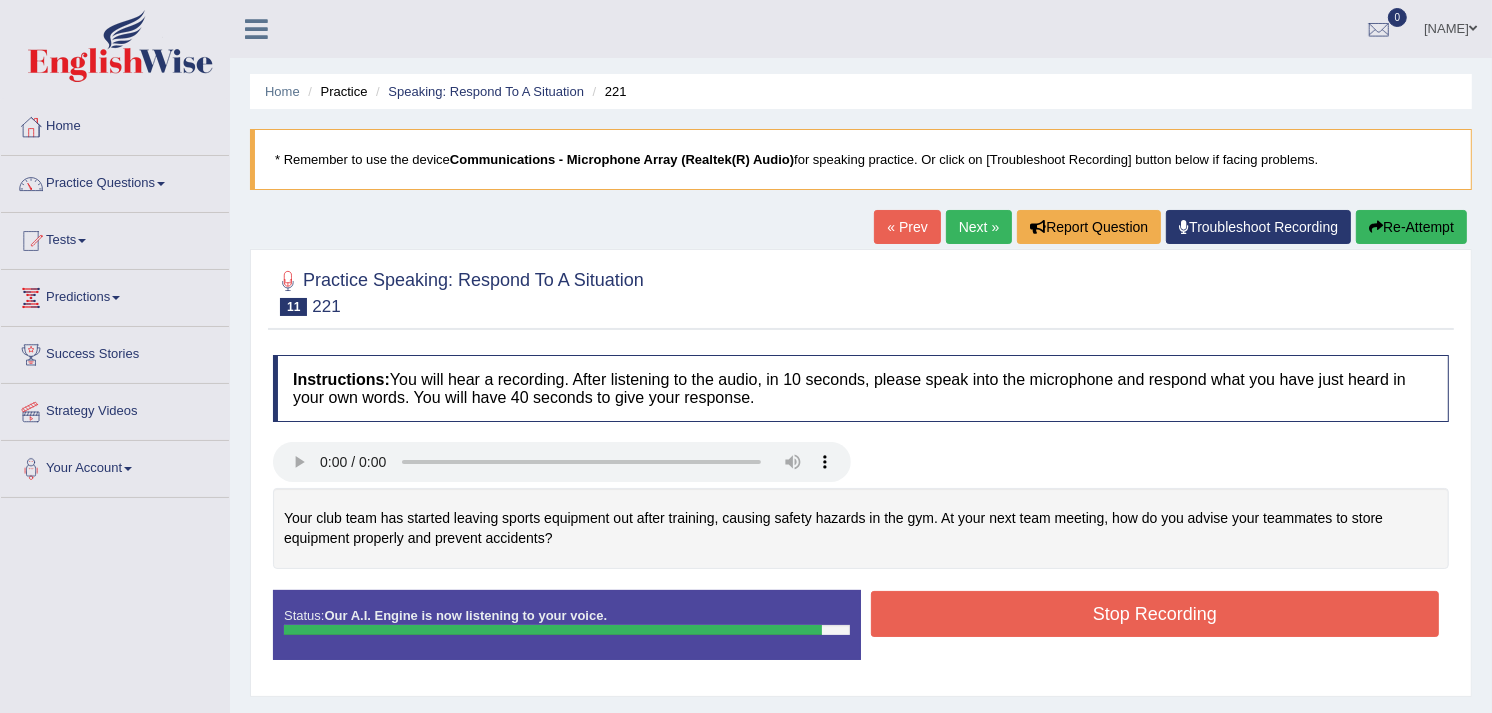 click on "Stop Recording" at bounding box center (1155, 614) 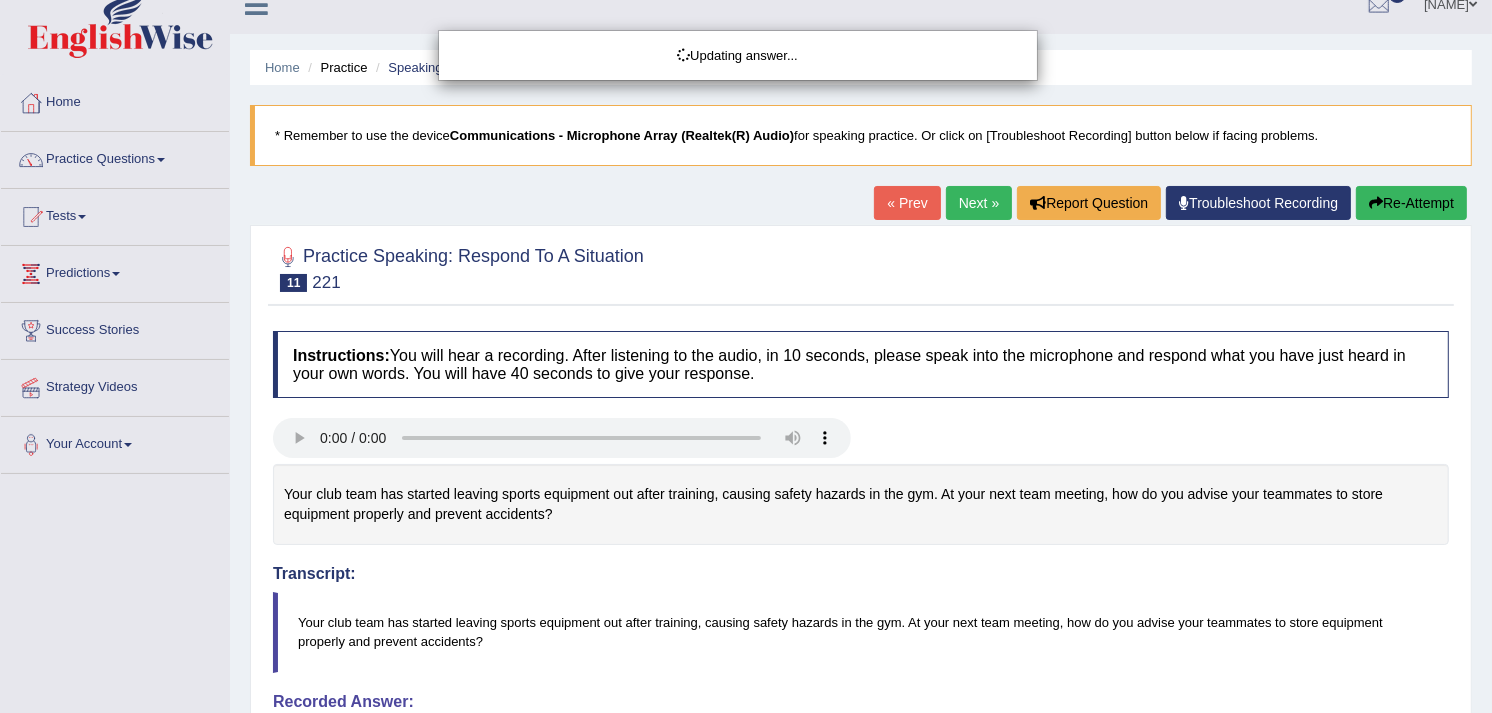 drag, startPoint x: 1497, startPoint y: 118, endPoint x: 1507, endPoint y: 405, distance: 287.17416 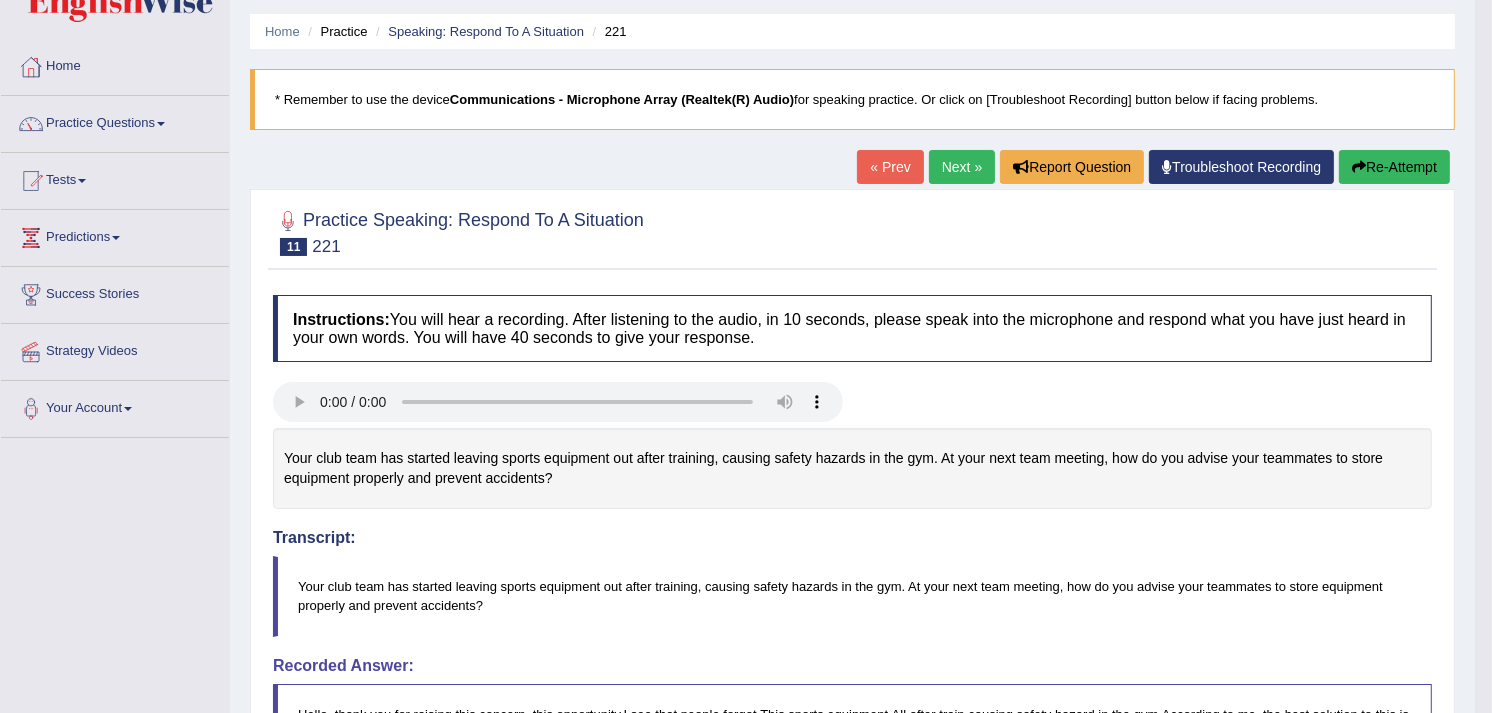 scroll, scrollTop: 33, scrollLeft: 0, axis: vertical 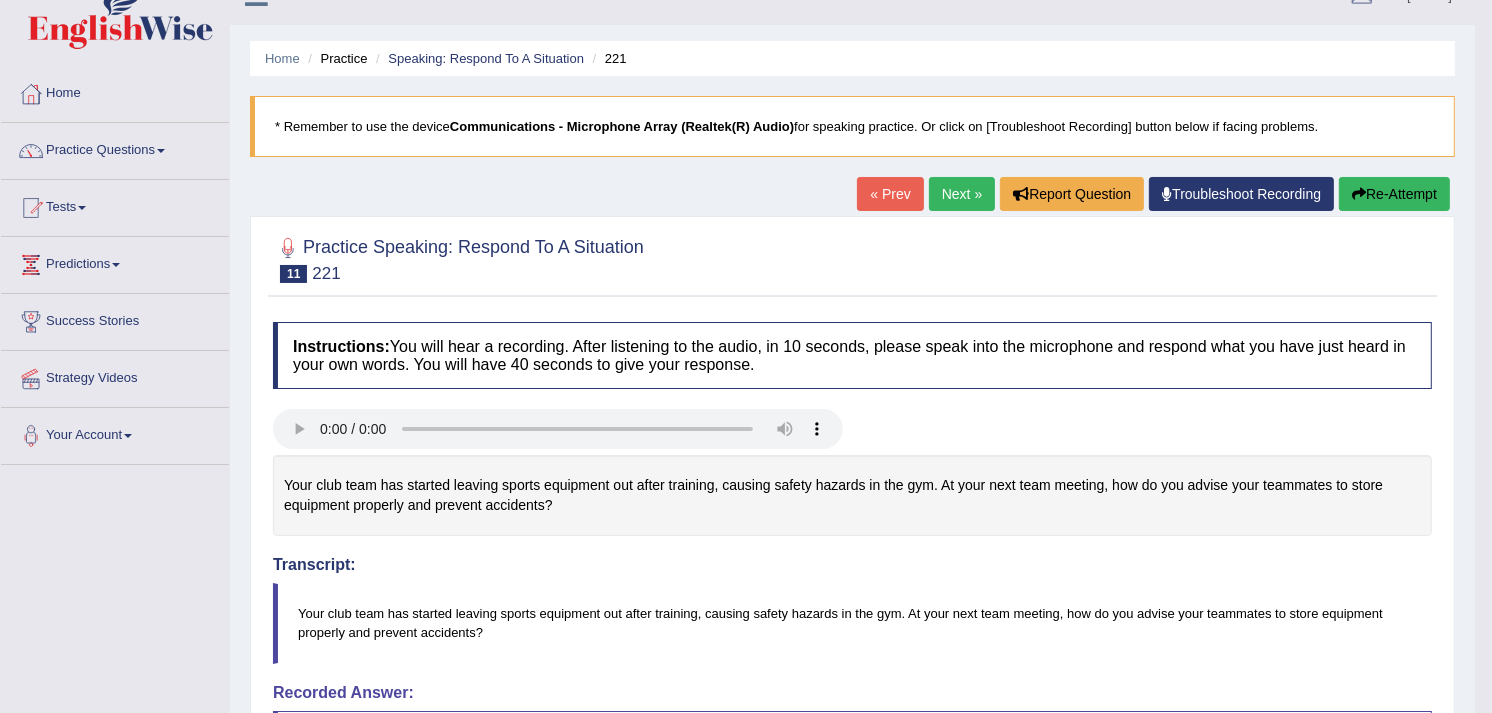 click on "Next »" at bounding box center [962, 194] 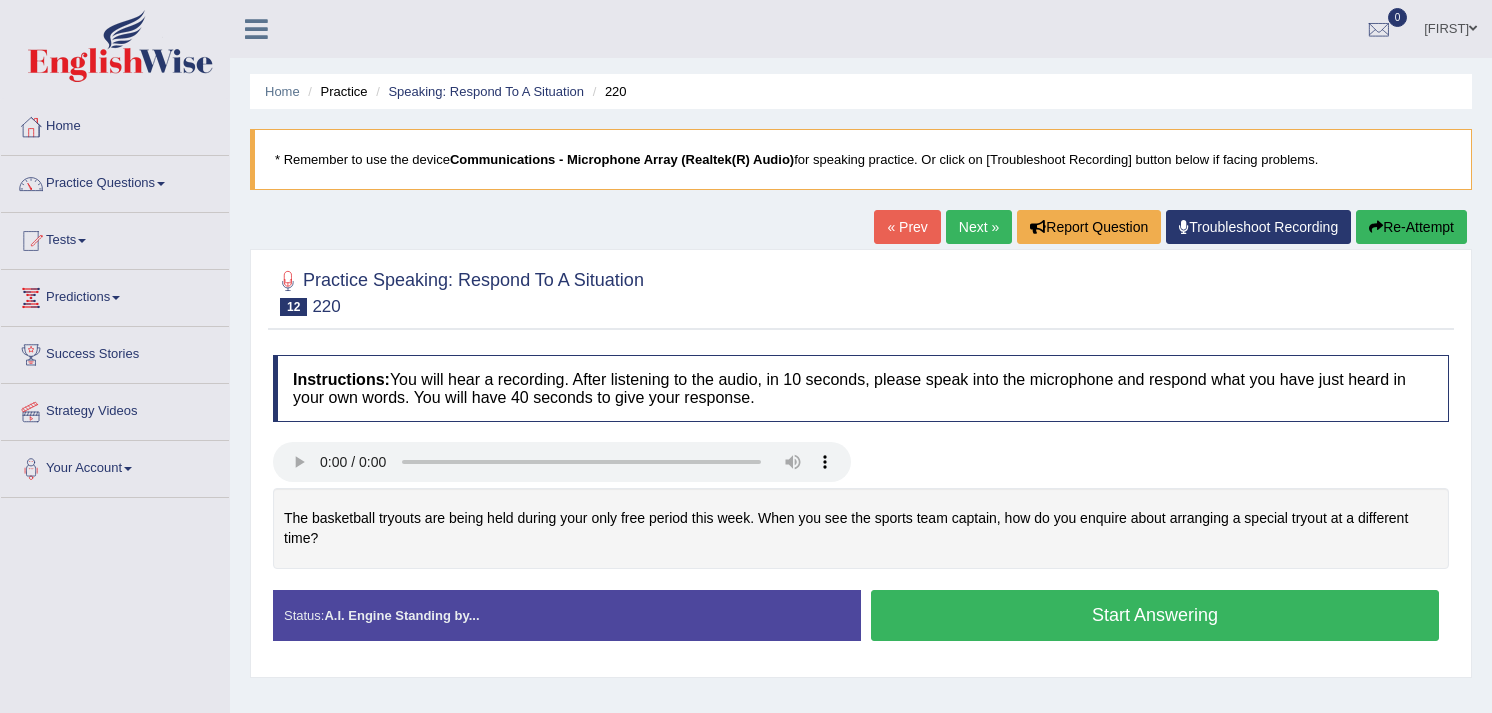 scroll, scrollTop: 0, scrollLeft: 0, axis: both 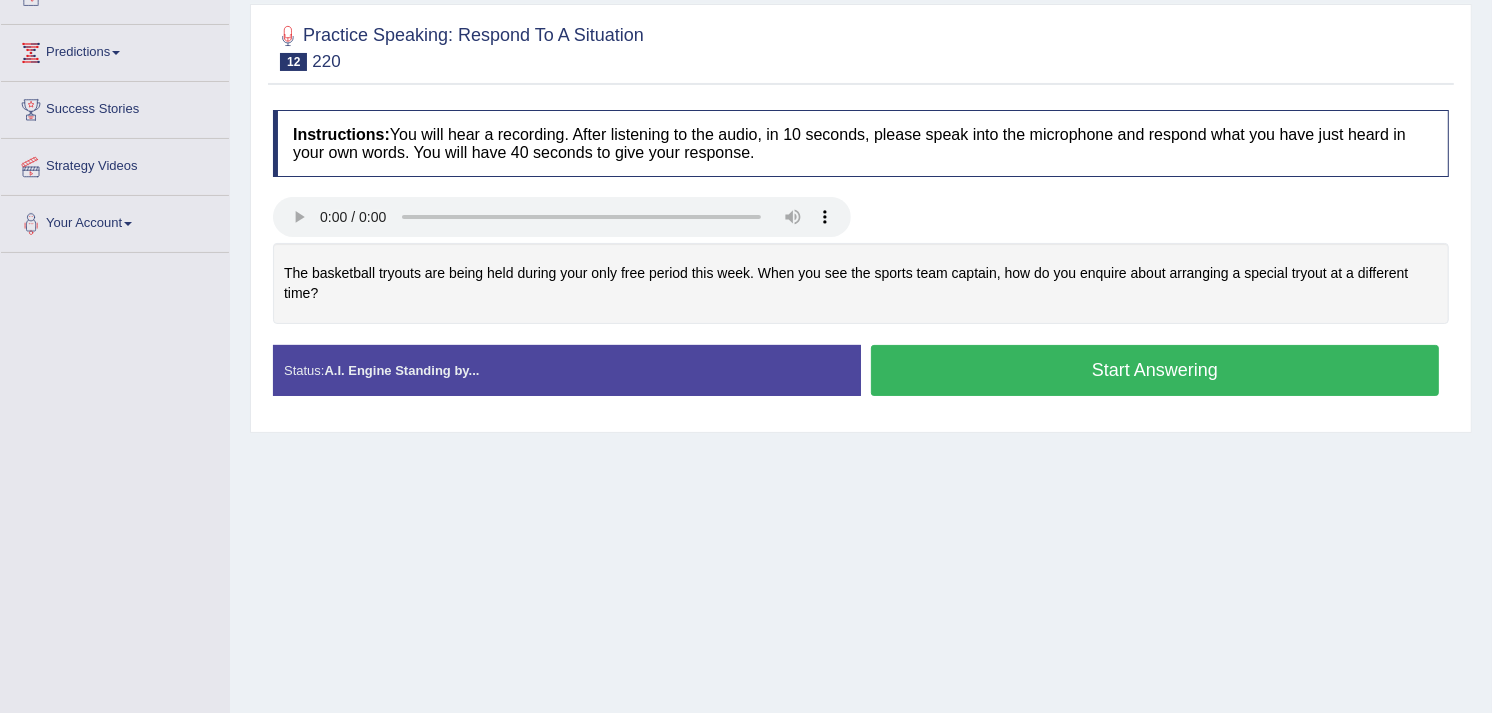 click on "Start Answering" at bounding box center (1155, 370) 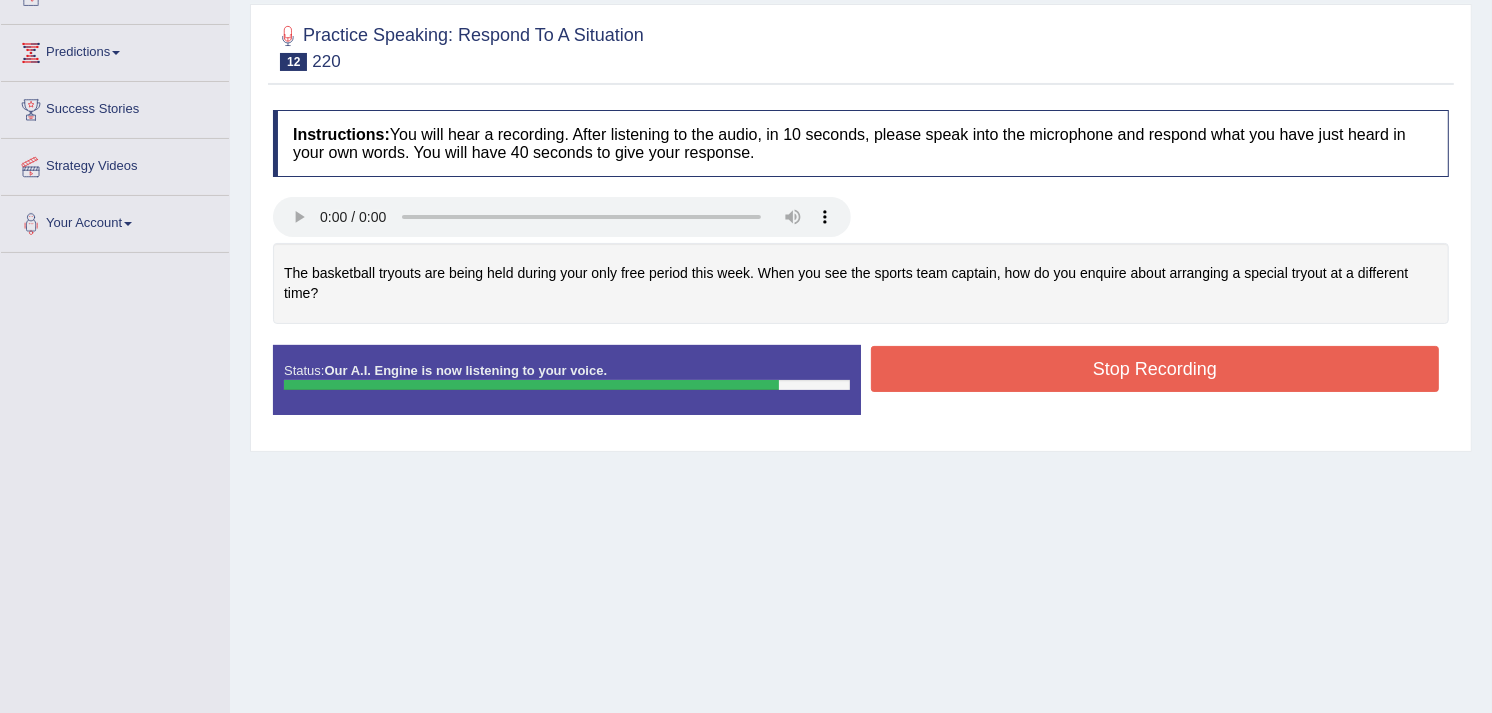 click on "Stop Recording" at bounding box center (1155, 369) 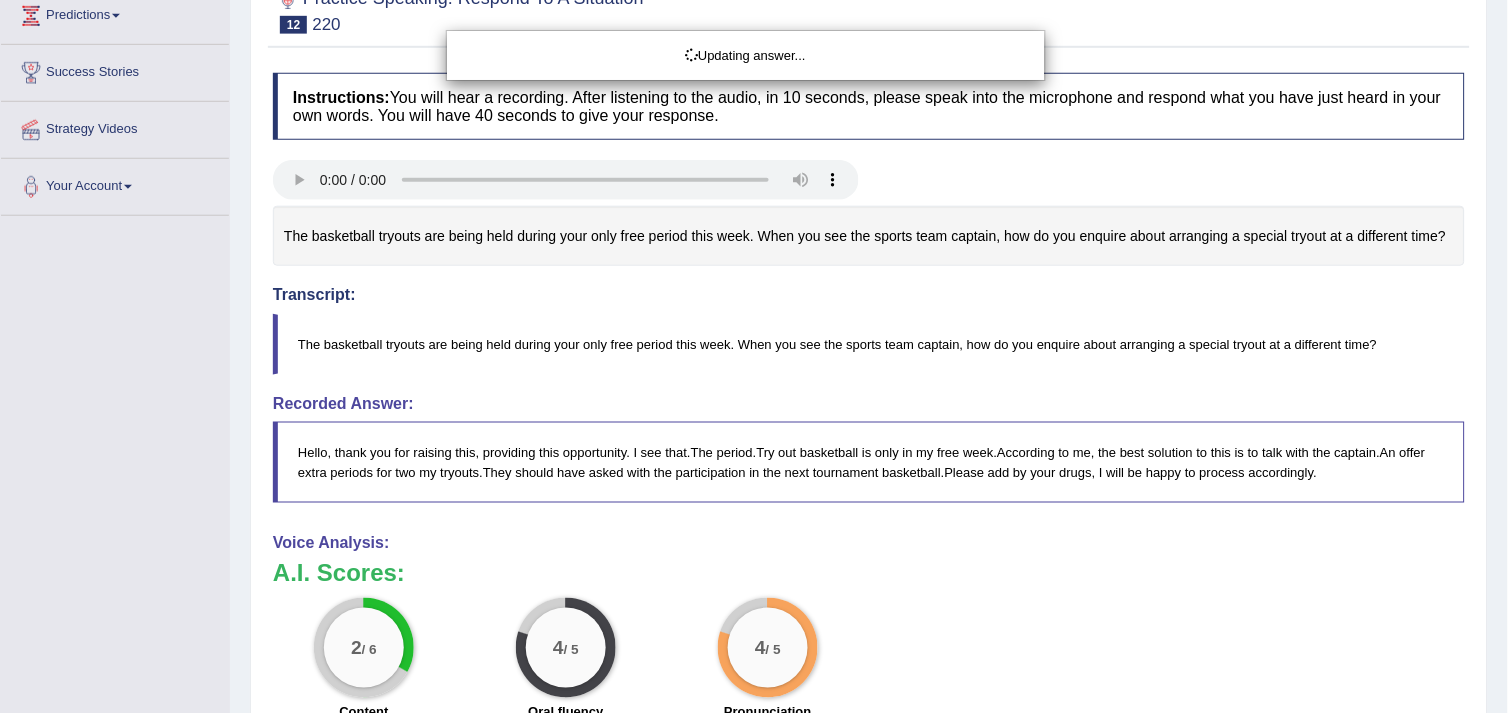 drag, startPoint x: 1507, startPoint y: 222, endPoint x: 1512, endPoint y: 342, distance: 120.10412 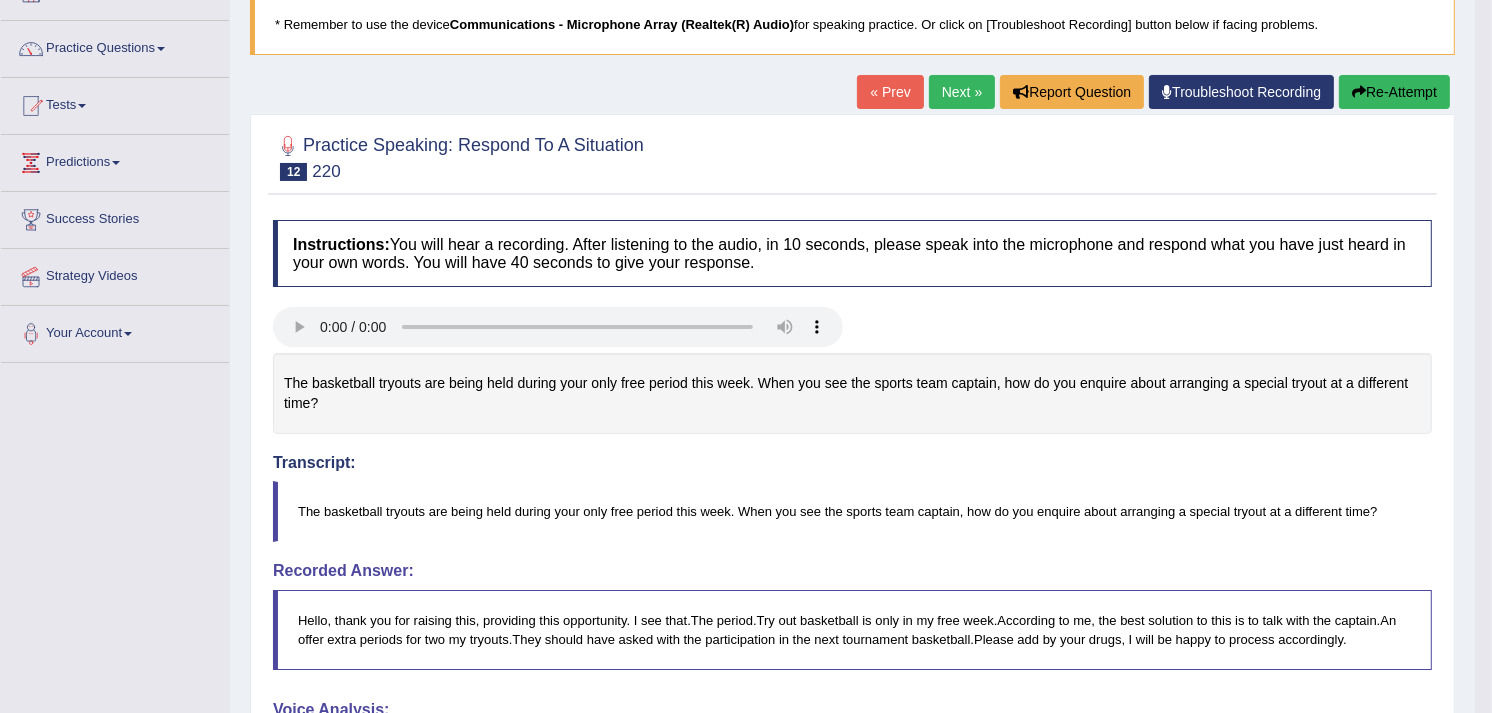 scroll, scrollTop: 124, scrollLeft: 0, axis: vertical 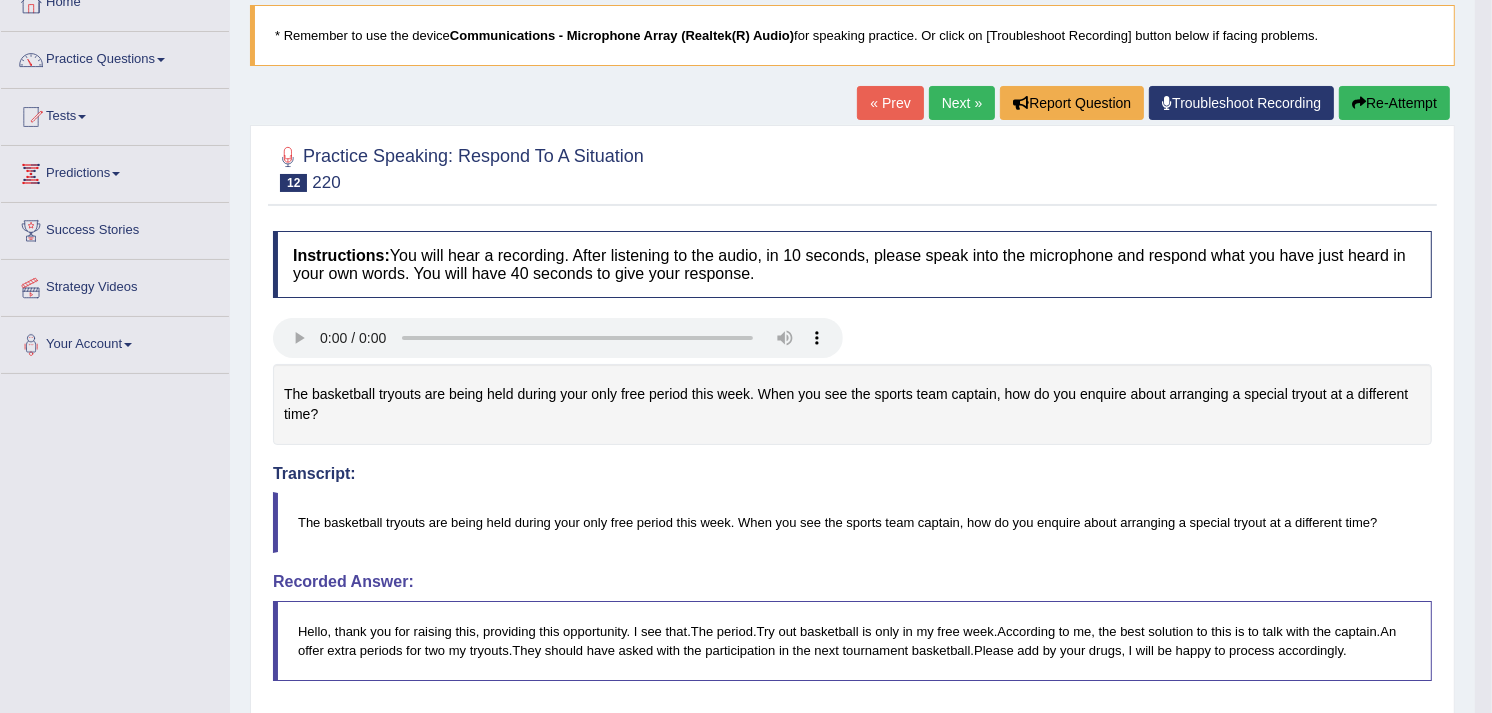 click on "Next »" at bounding box center (962, 103) 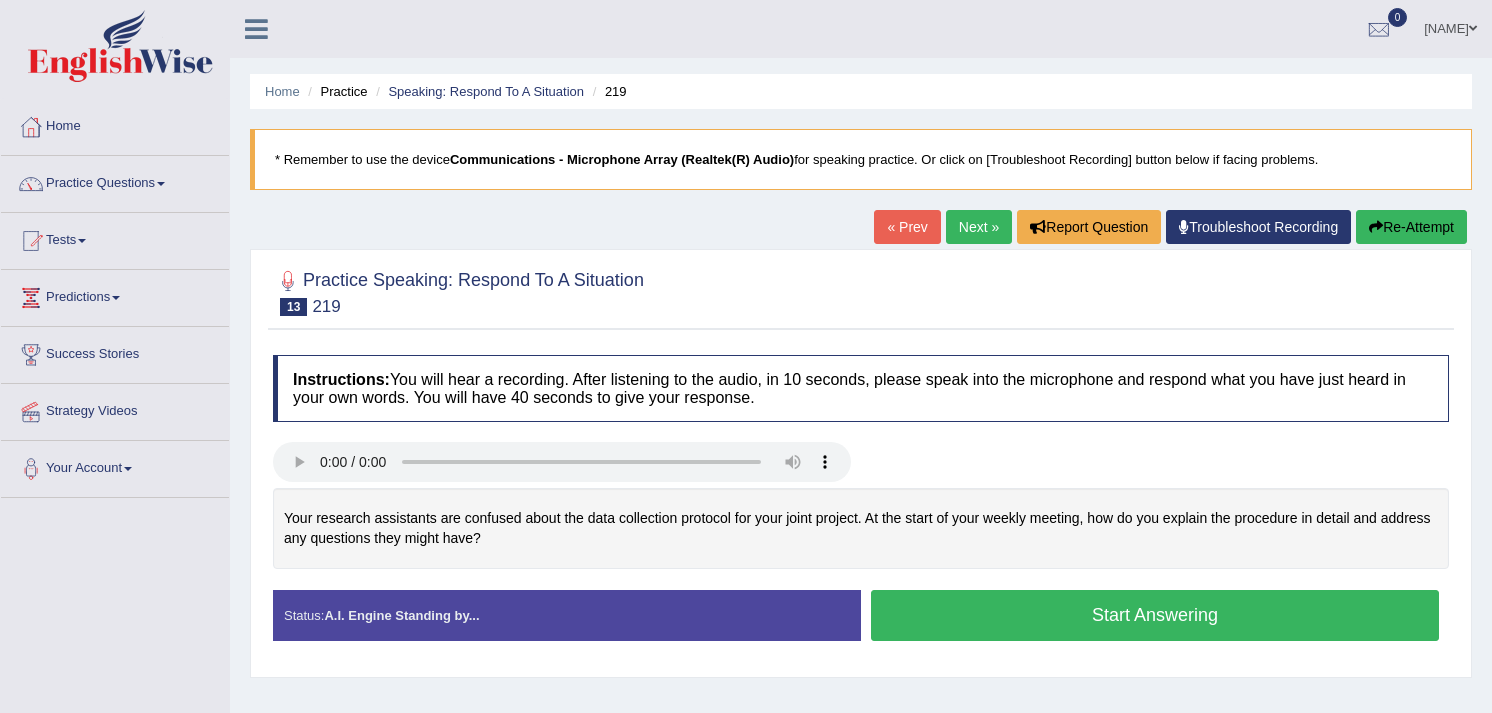 scroll, scrollTop: 0, scrollLeft: 0, axis: both 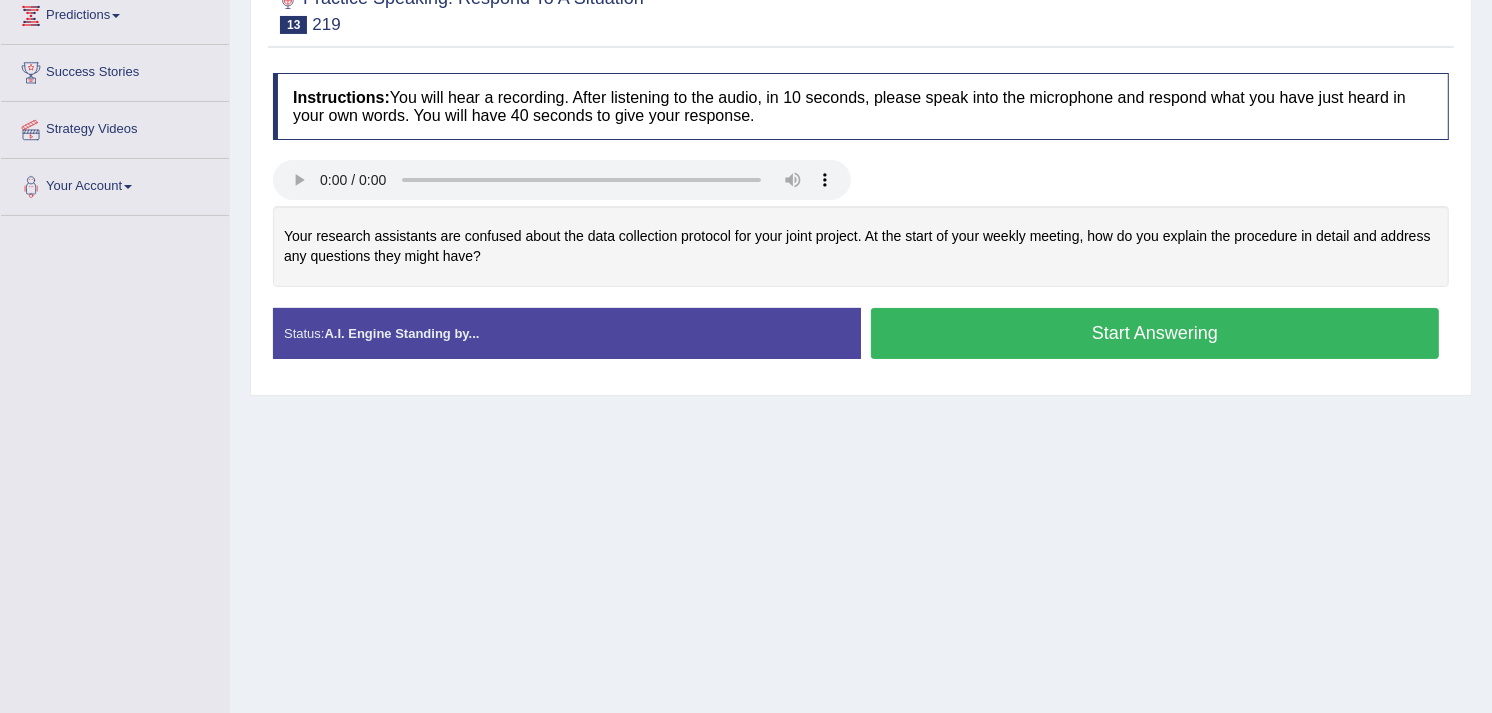 click on "Start Answering" at bounding box center (1155, 333) 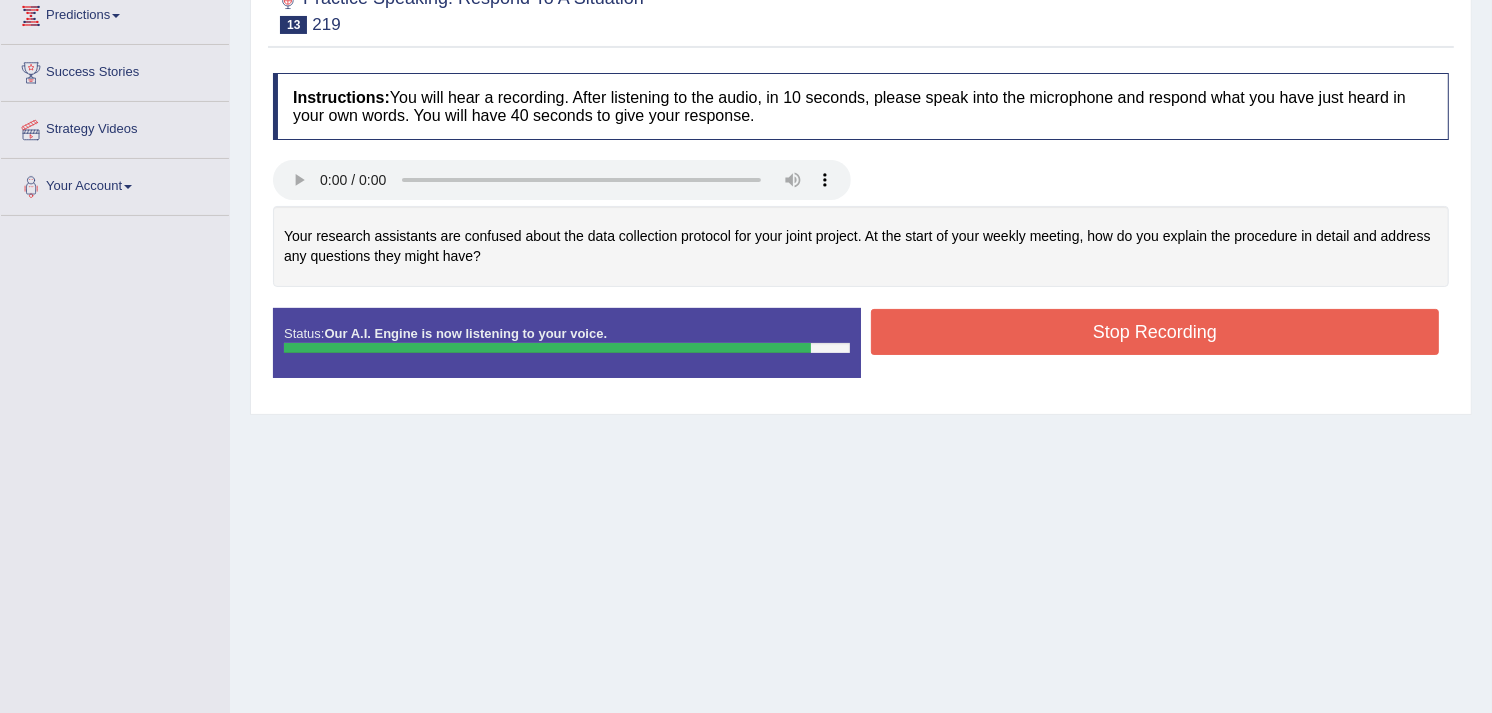 click on "Stop Recording" at bounding box center [1155, 332] 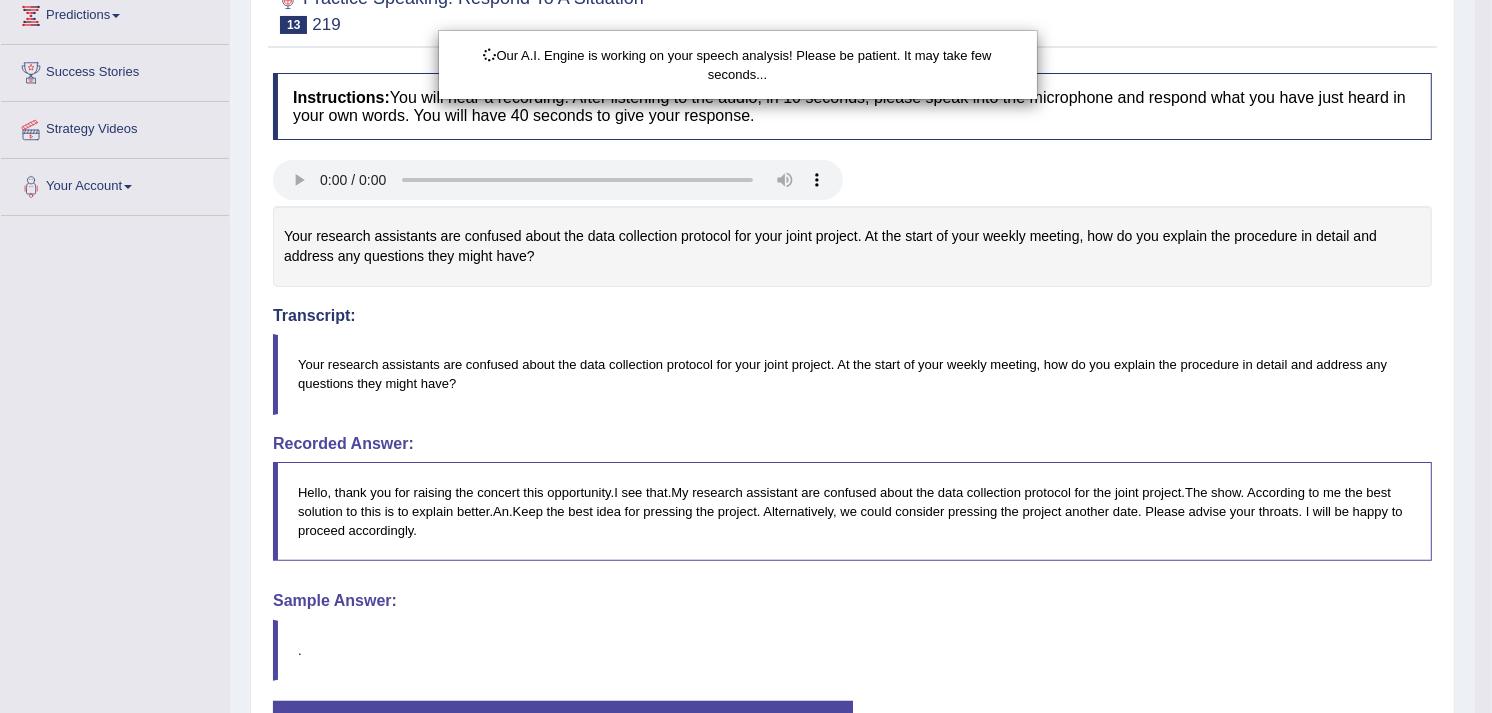 scroll, scrollTop: 445, scrollLeft: 0, axis: vertical 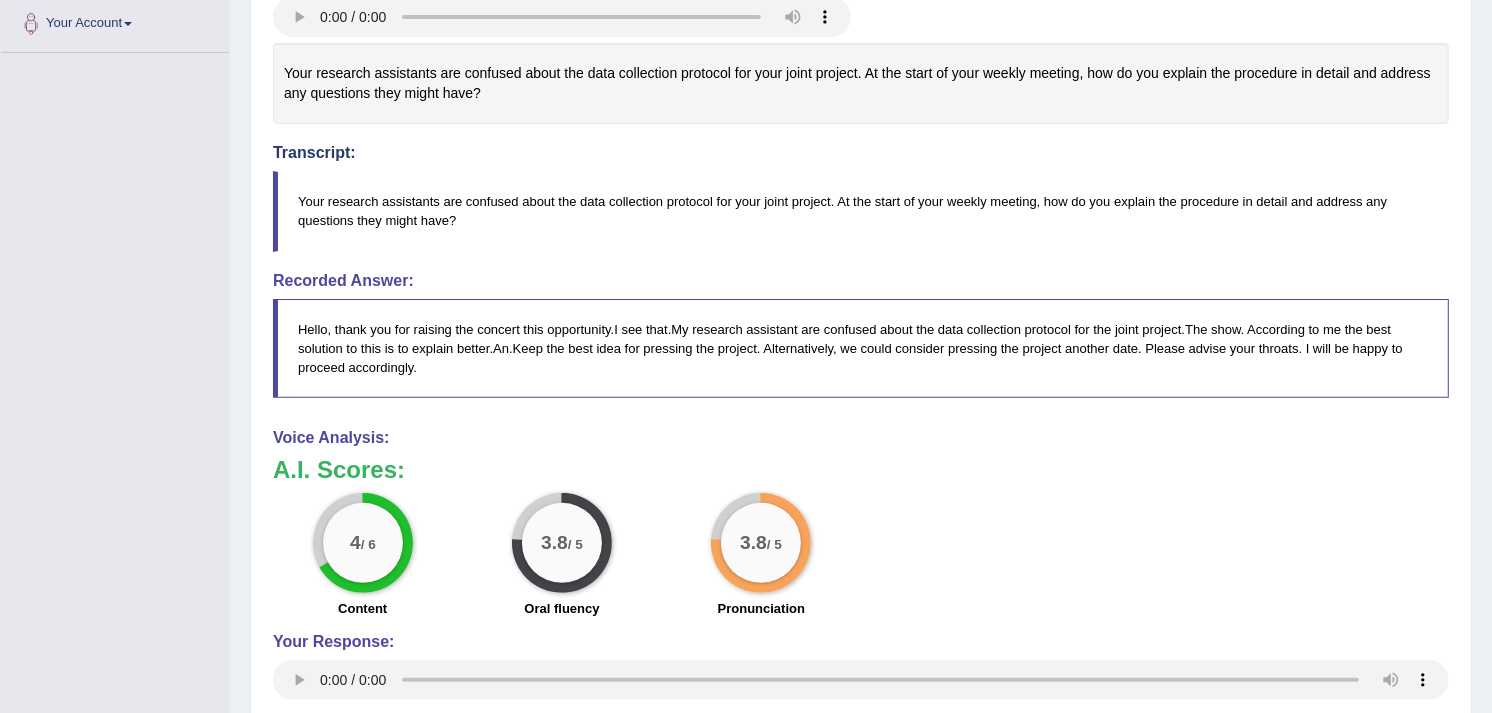 drag, startPoint x: 1507, startPoint y: 442, endPoint x: 1512, endPoint y: 510, distance: 68.18358 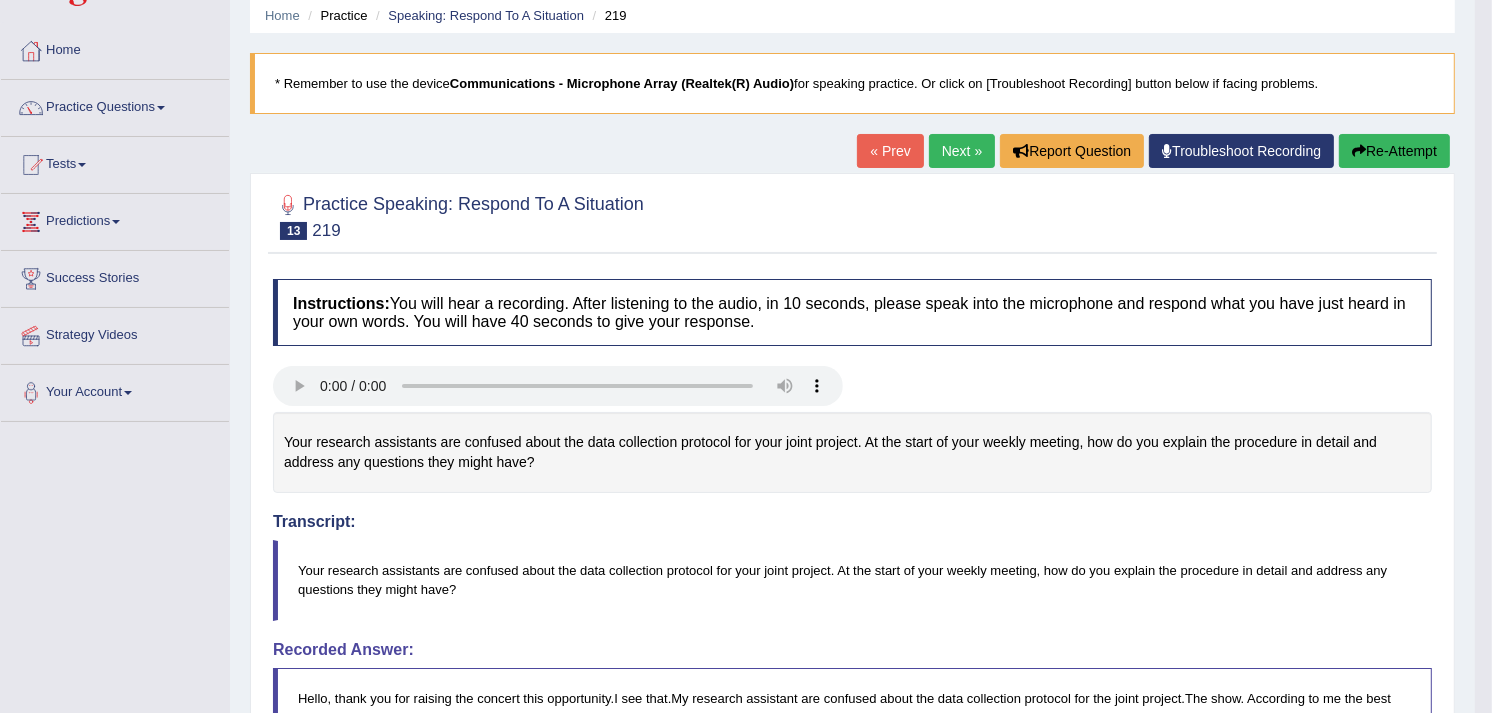 scroll, scrollTop: 50, scrollLeft: 0, axis: vertical 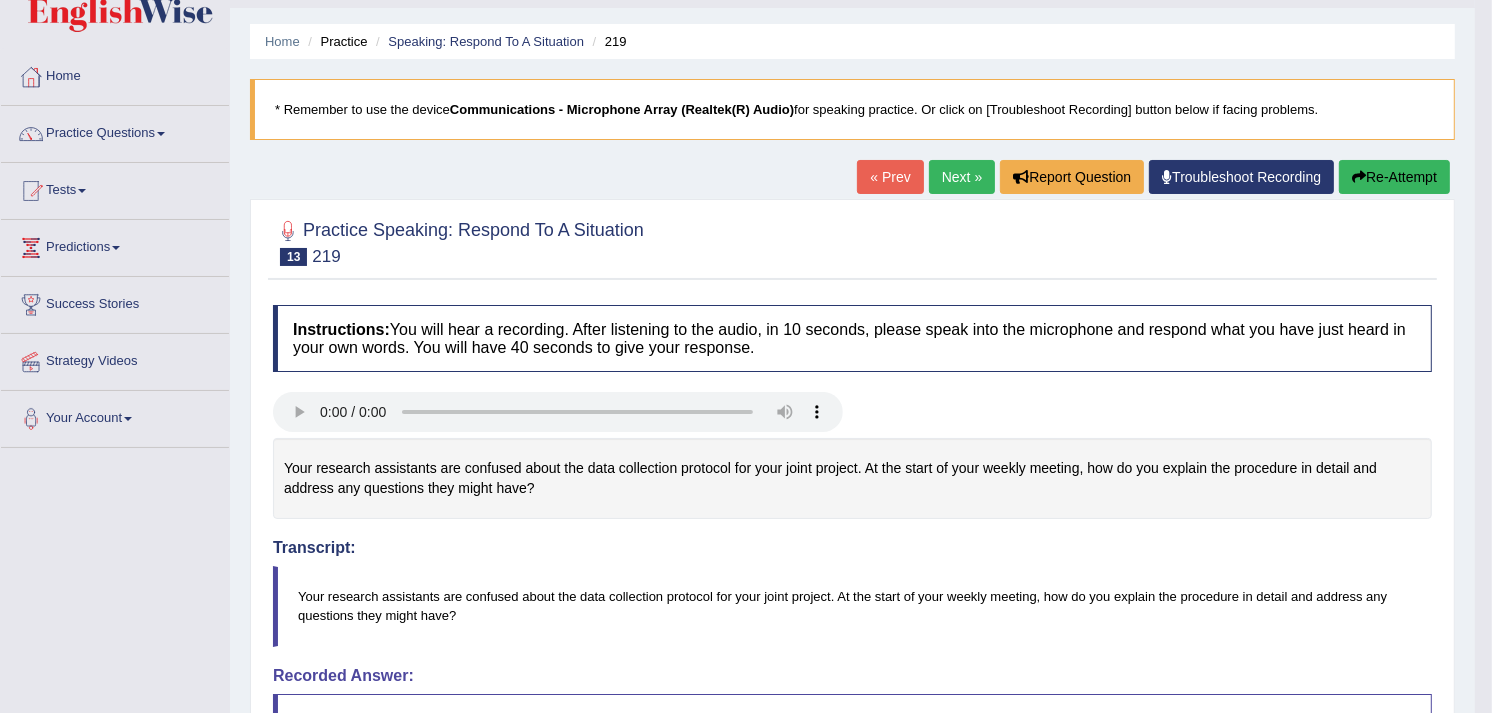 click on "Next »" at bounding box center (962, 177) 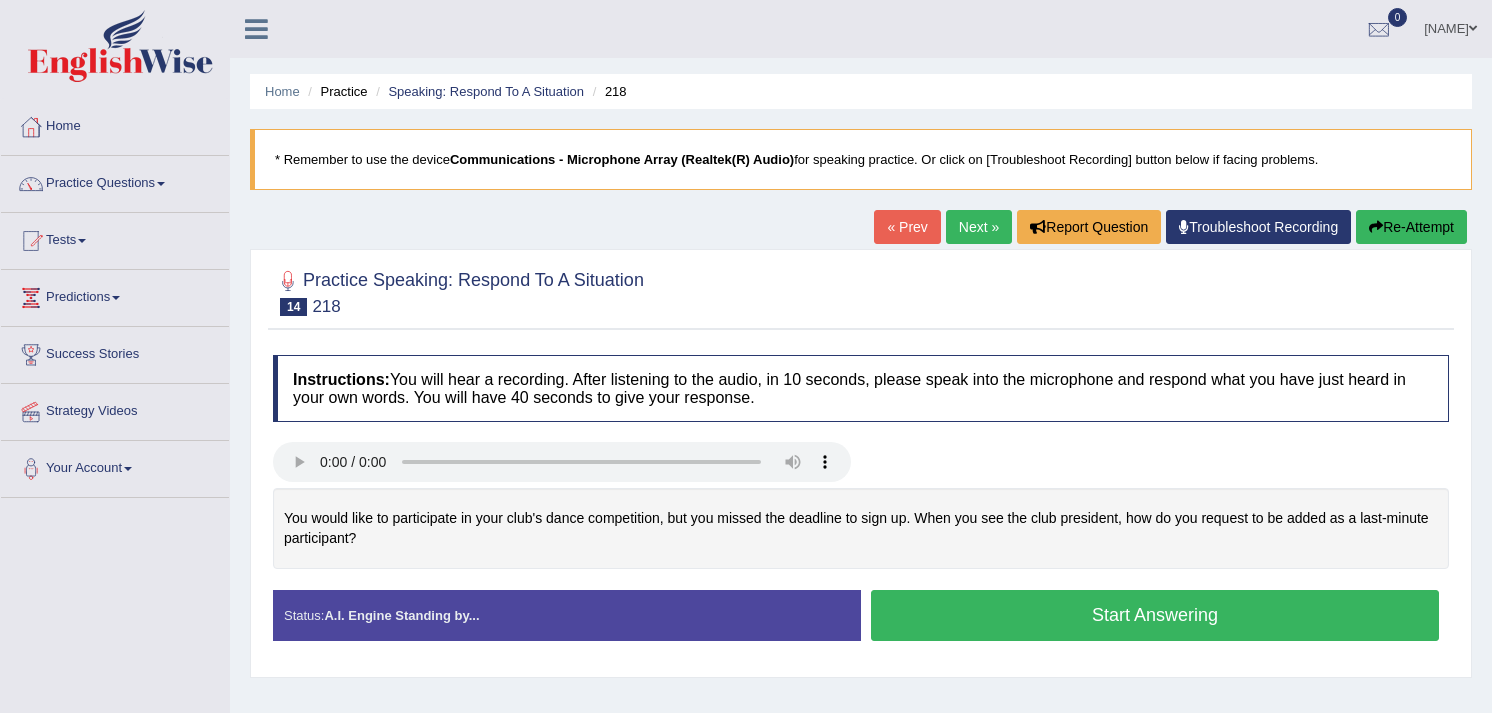 scroll, scrollTop: 0, scrollLeft: 0, axis: both 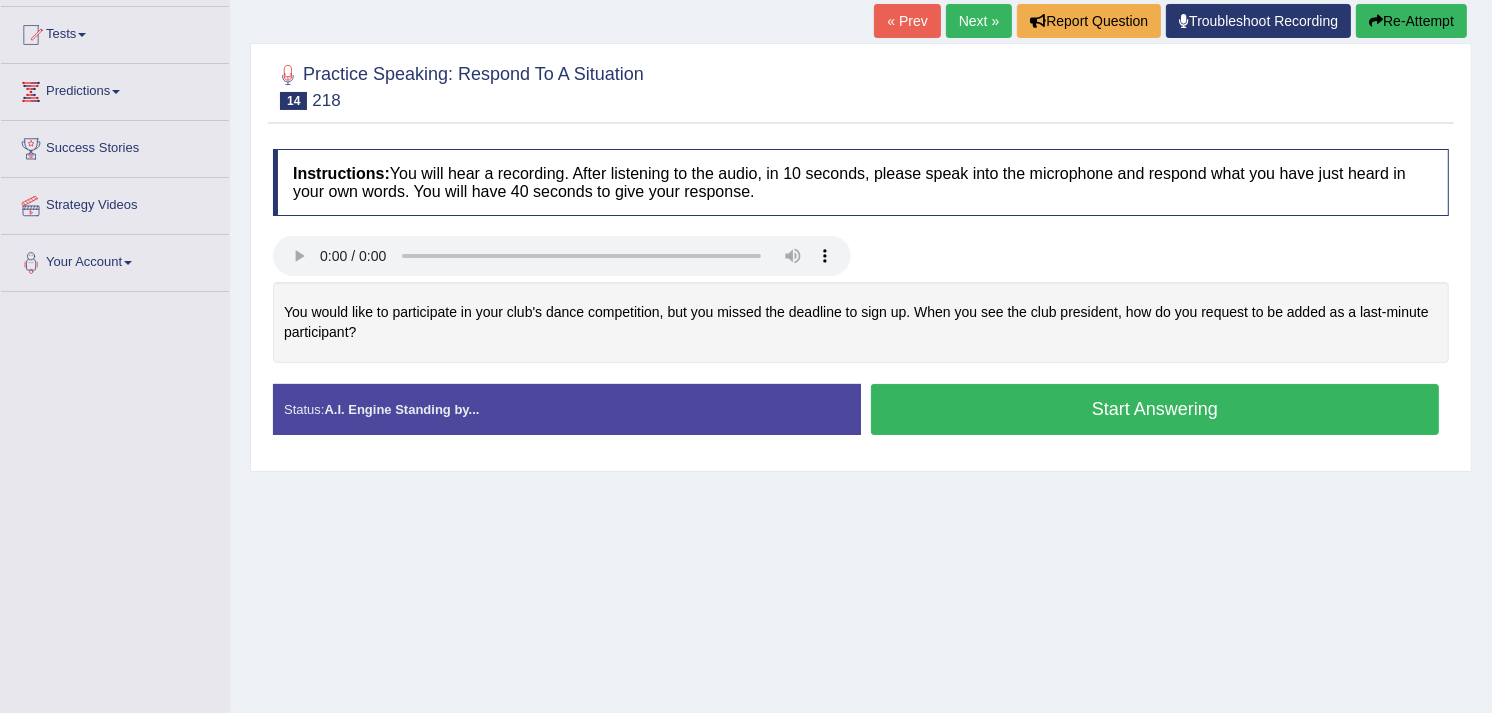 click on "Start Answering" at bounding box center [1155, 409] 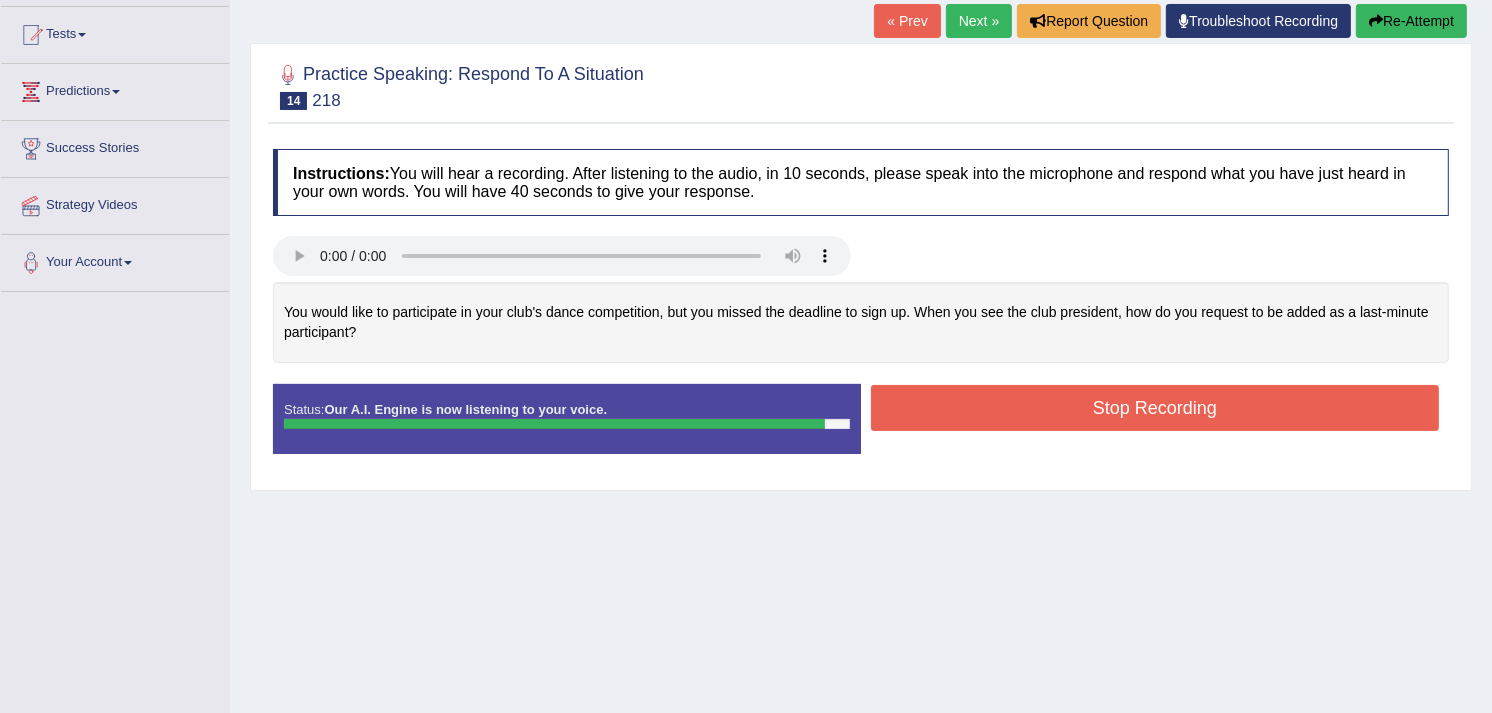 click on "Stop Recording" at bounding box center [1155, 408] 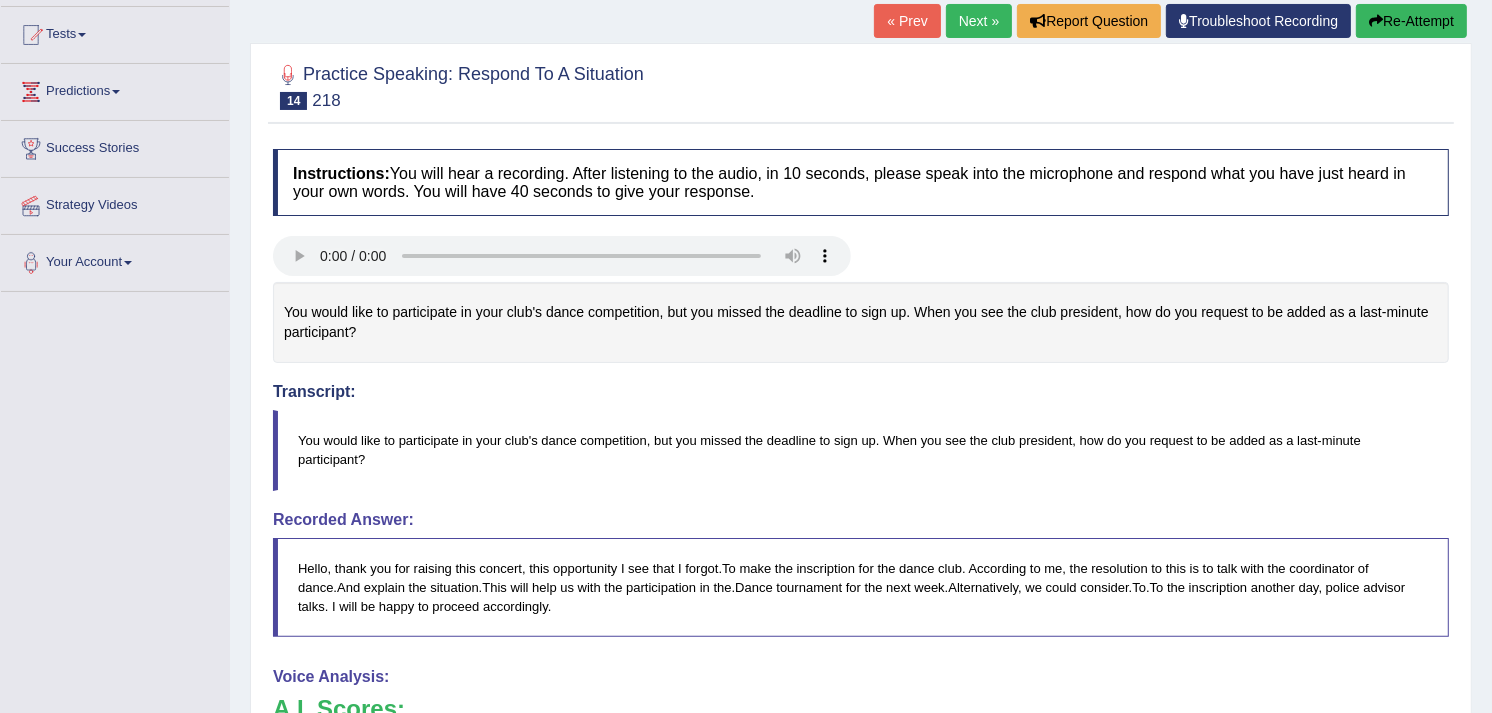 drag, startPoint x: 1507, startPoint y: 266, endPoint x: 1507, endPoint y: 385, distance: 119 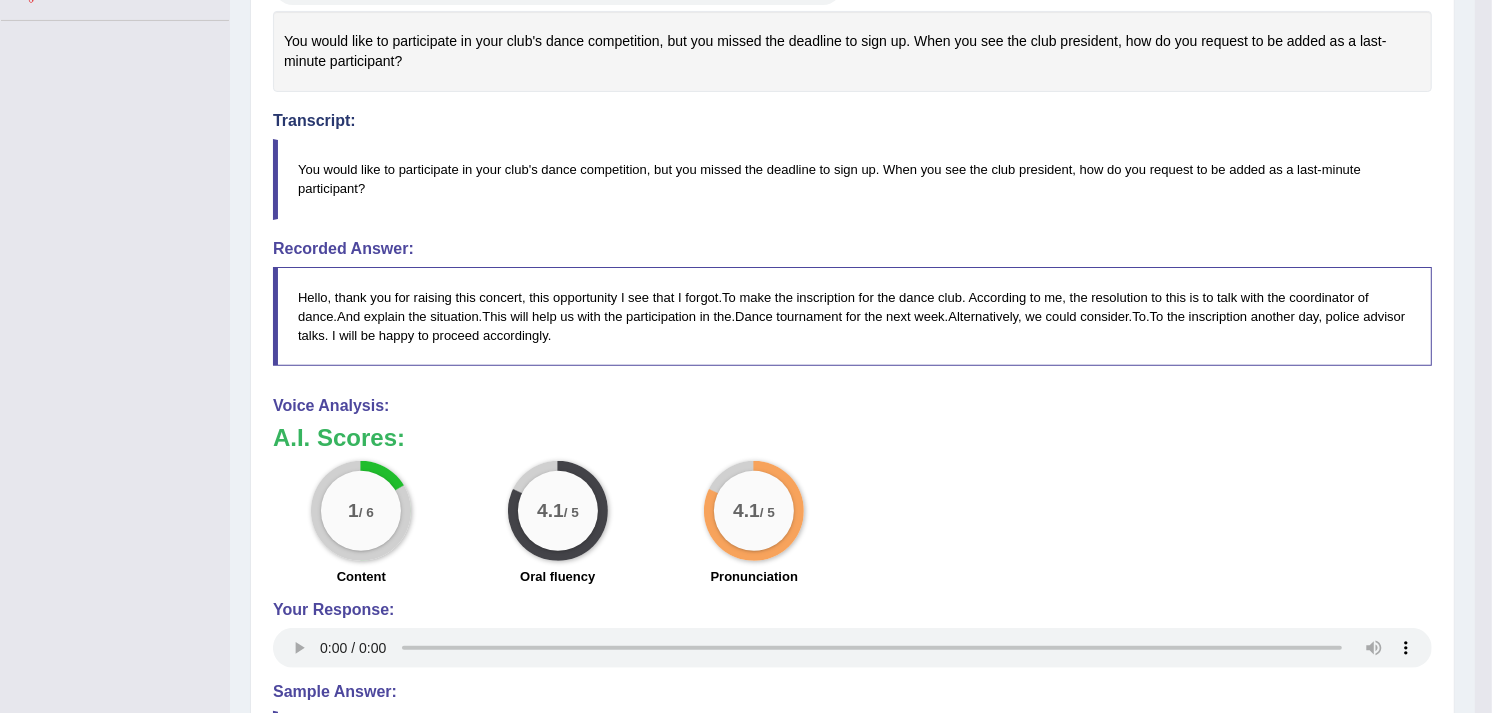 scroll, scrollTop: 516, scrollLeft: 0, axis: vertical 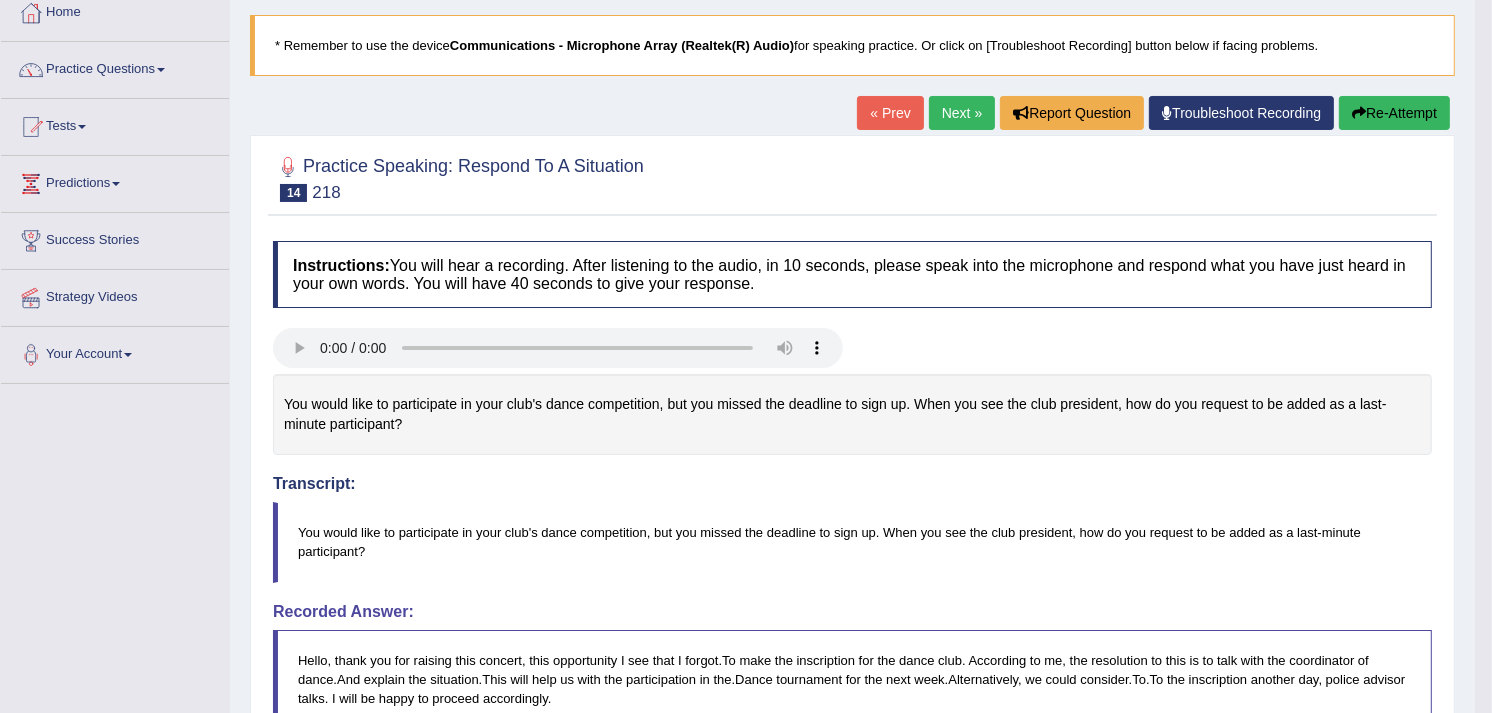 click on "Next »" at bounding box center [962, 113] 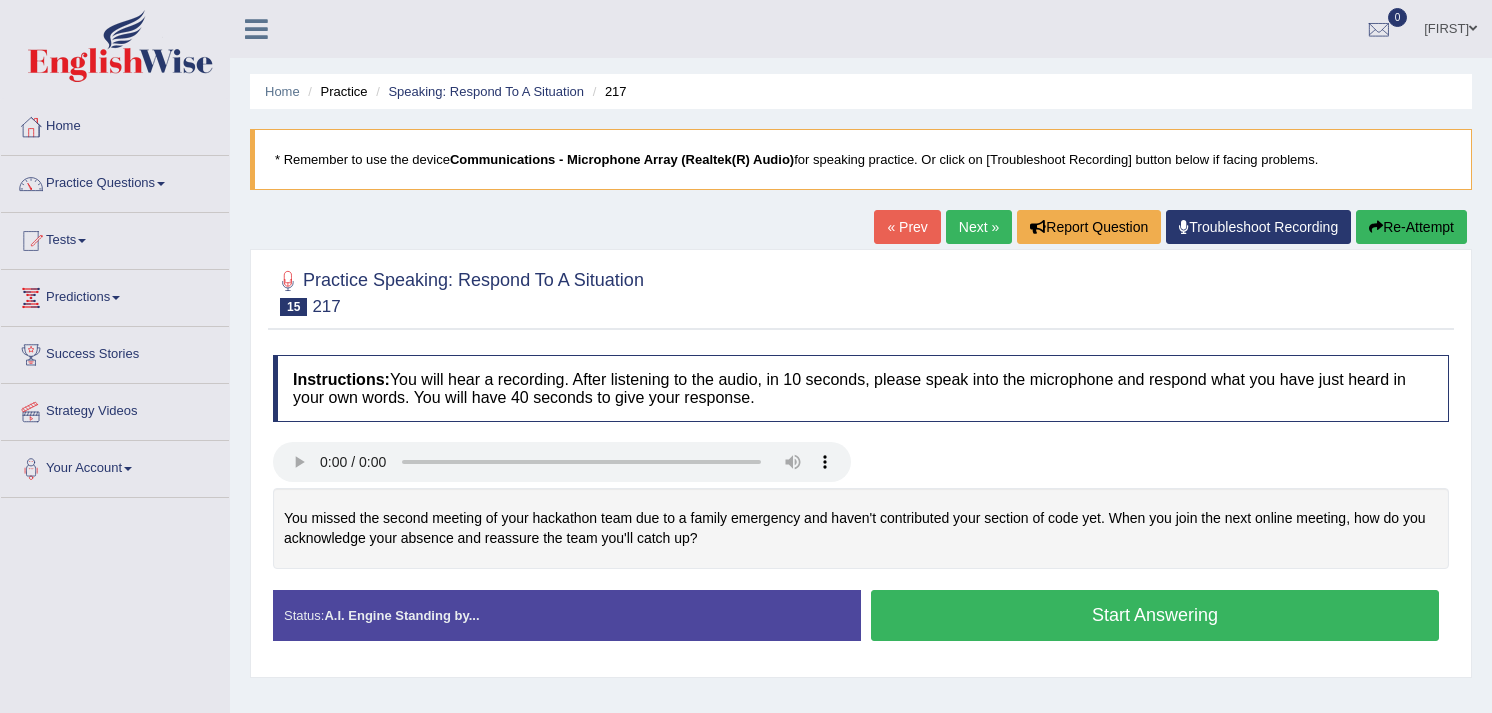 scroll, scrollTop: 0, scrollLeft: 0, axis: both 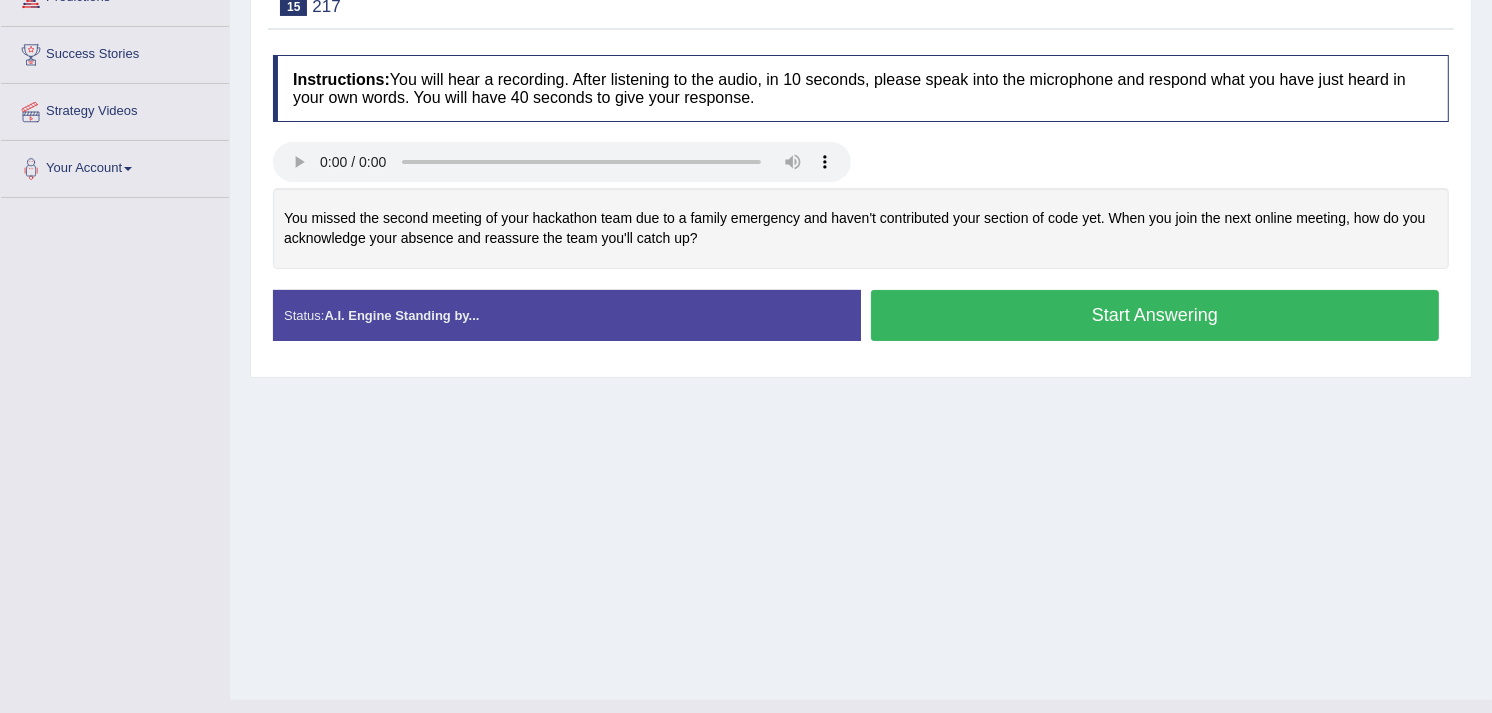 click on "Start Answering" at bounding box center (1155, 315) 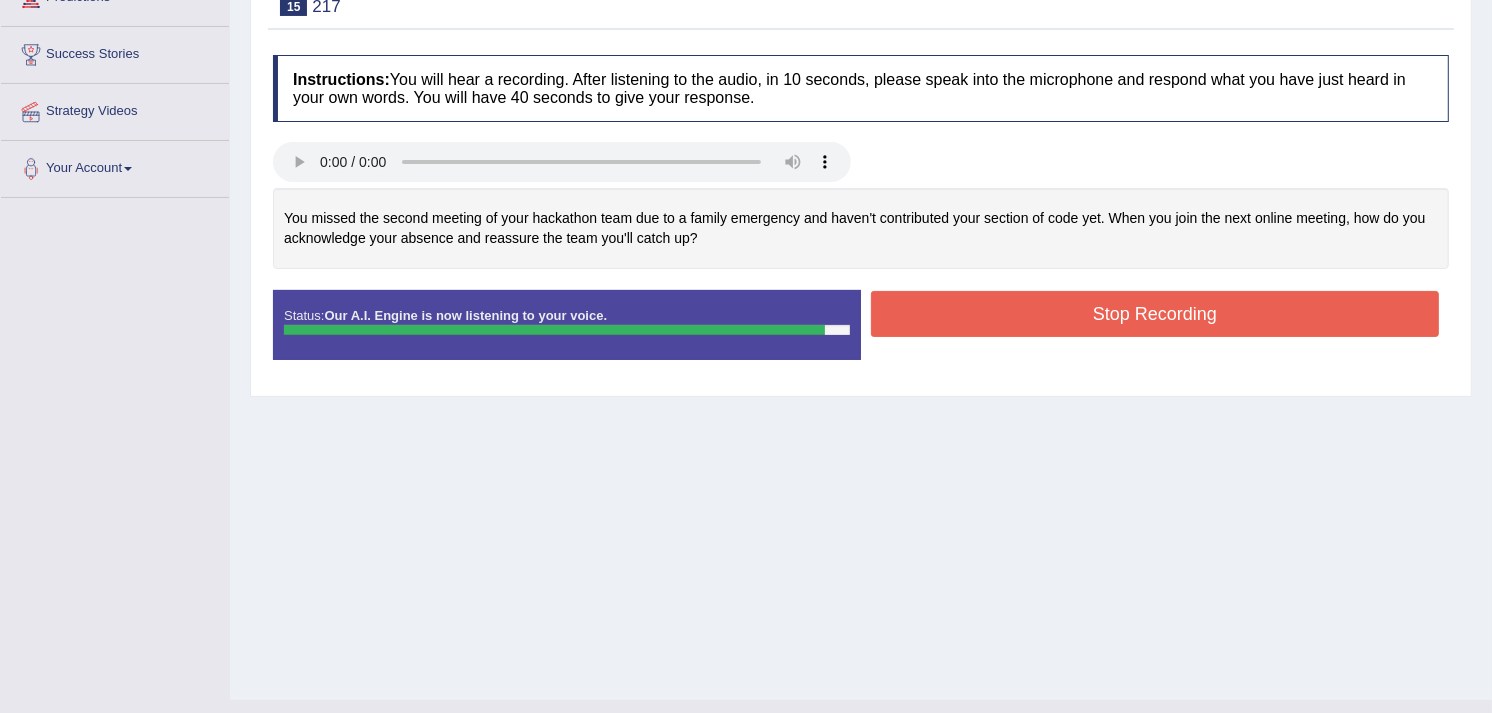 click on "Stop Recording" at bounding box center (1155, 314) 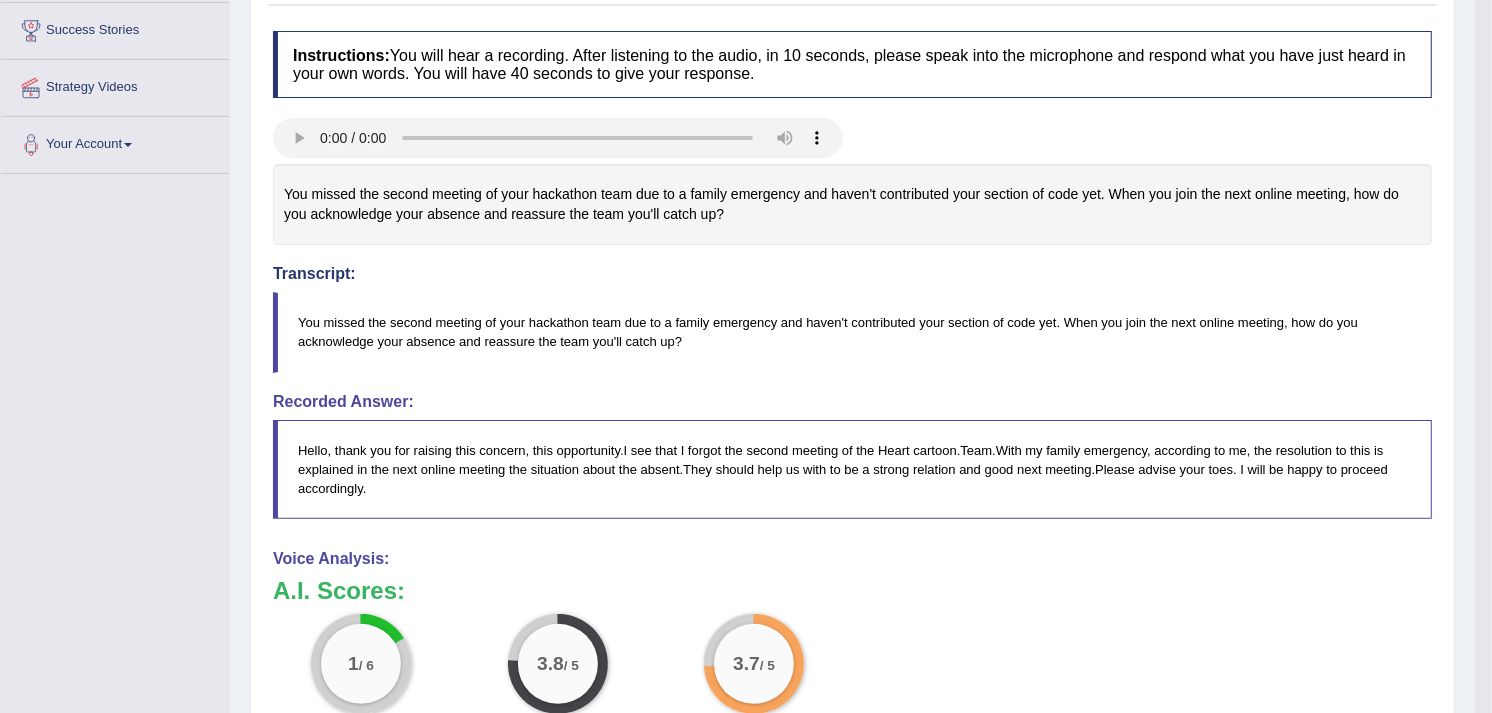 scroll, scrollTop: 321, scrollLeft: 0, axis: vertical 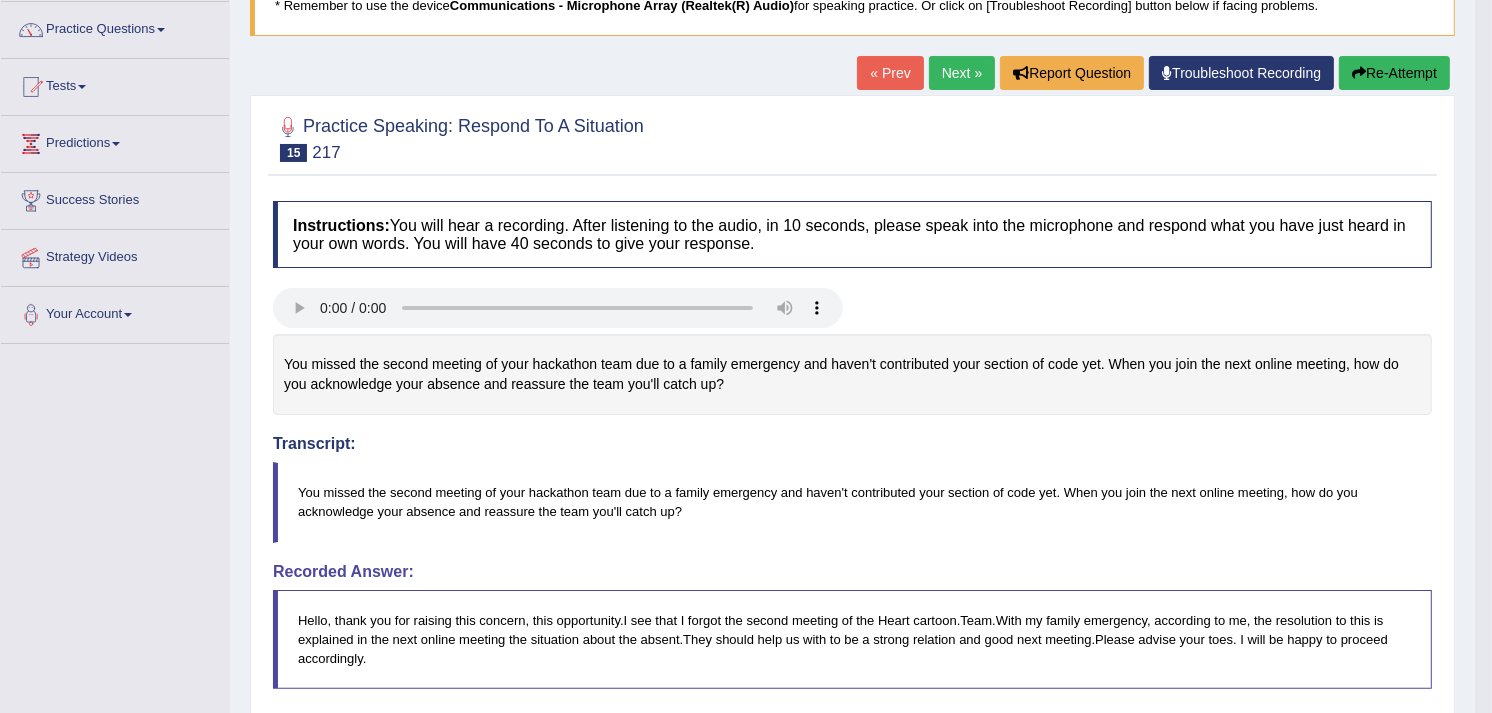 click on "Next »" at bounding box center [962, 73] 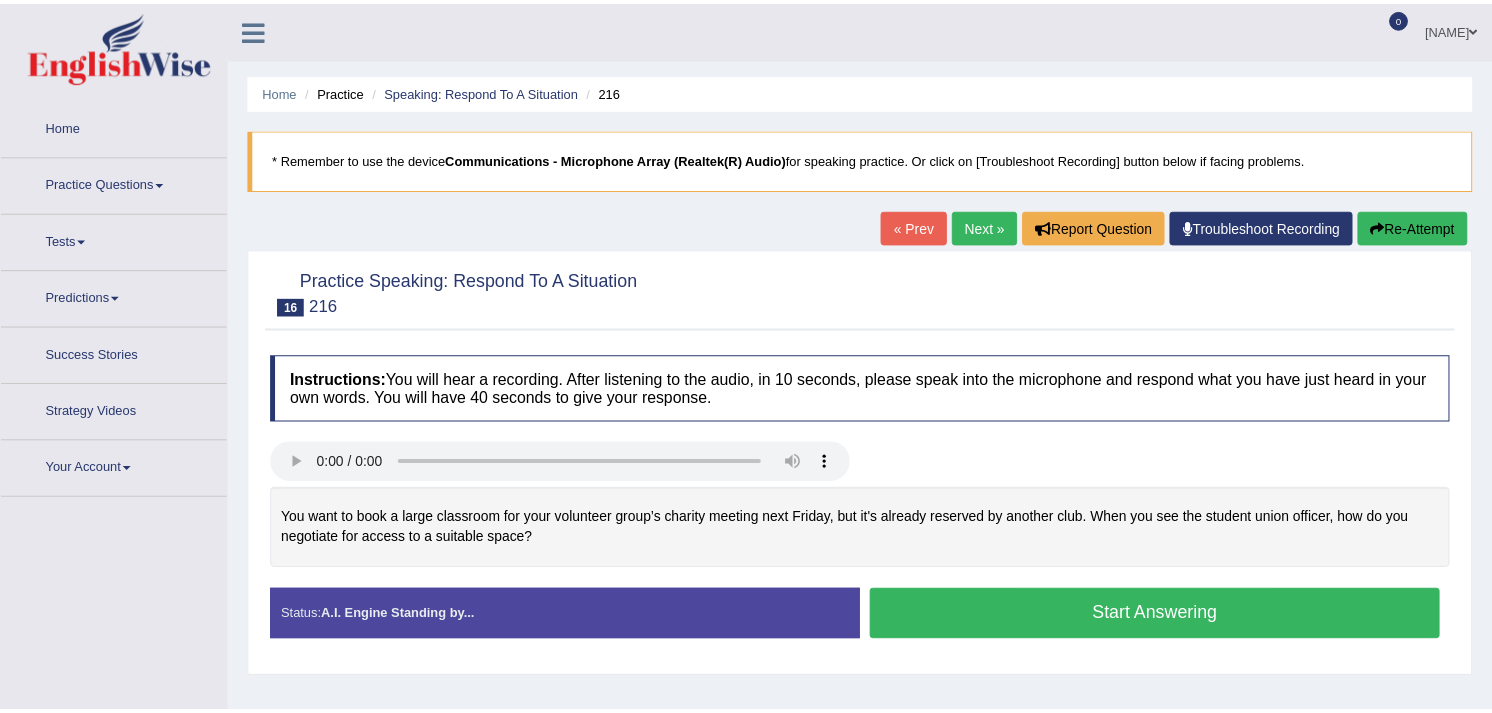 scroll, scrollTop: 0, scrollLeft: 0, axis: both 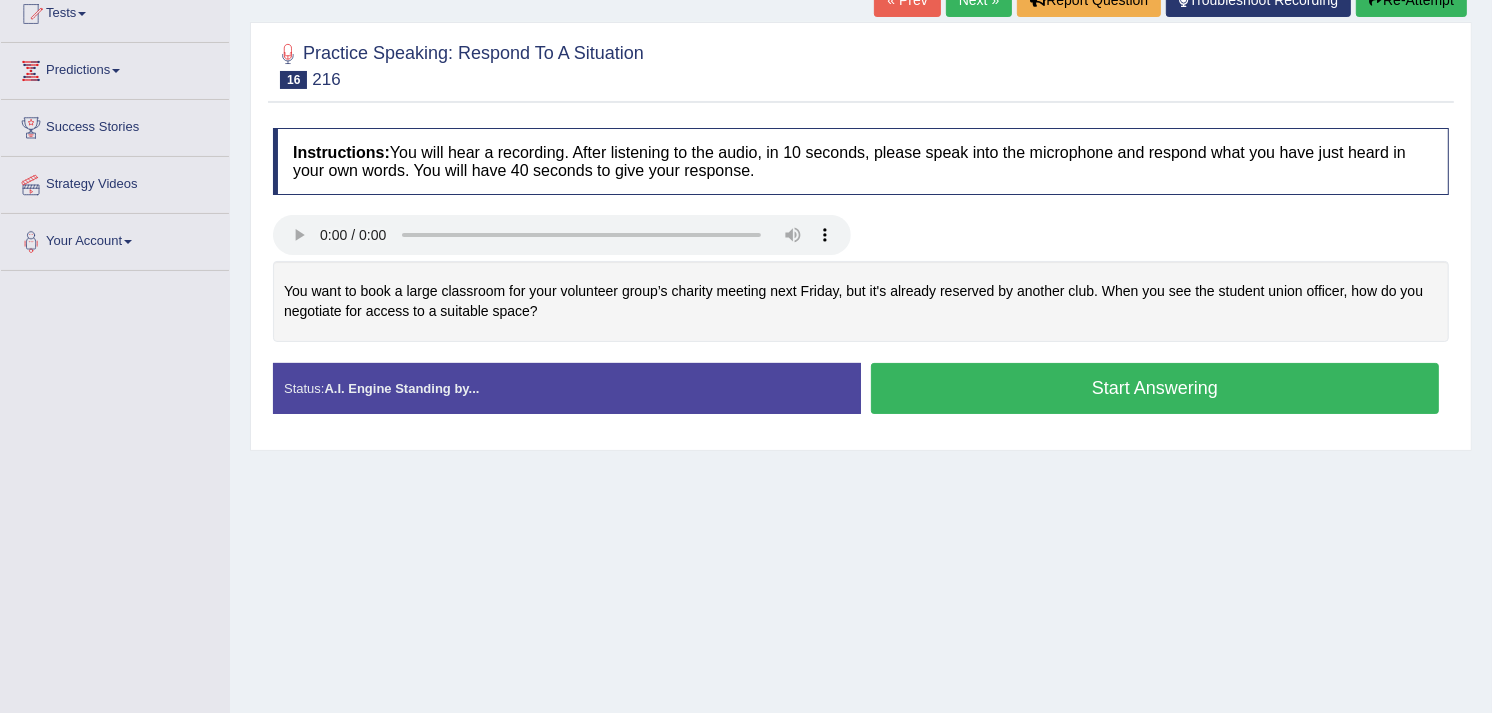 click on "Start Answering" at bounding box center (1155, 388) 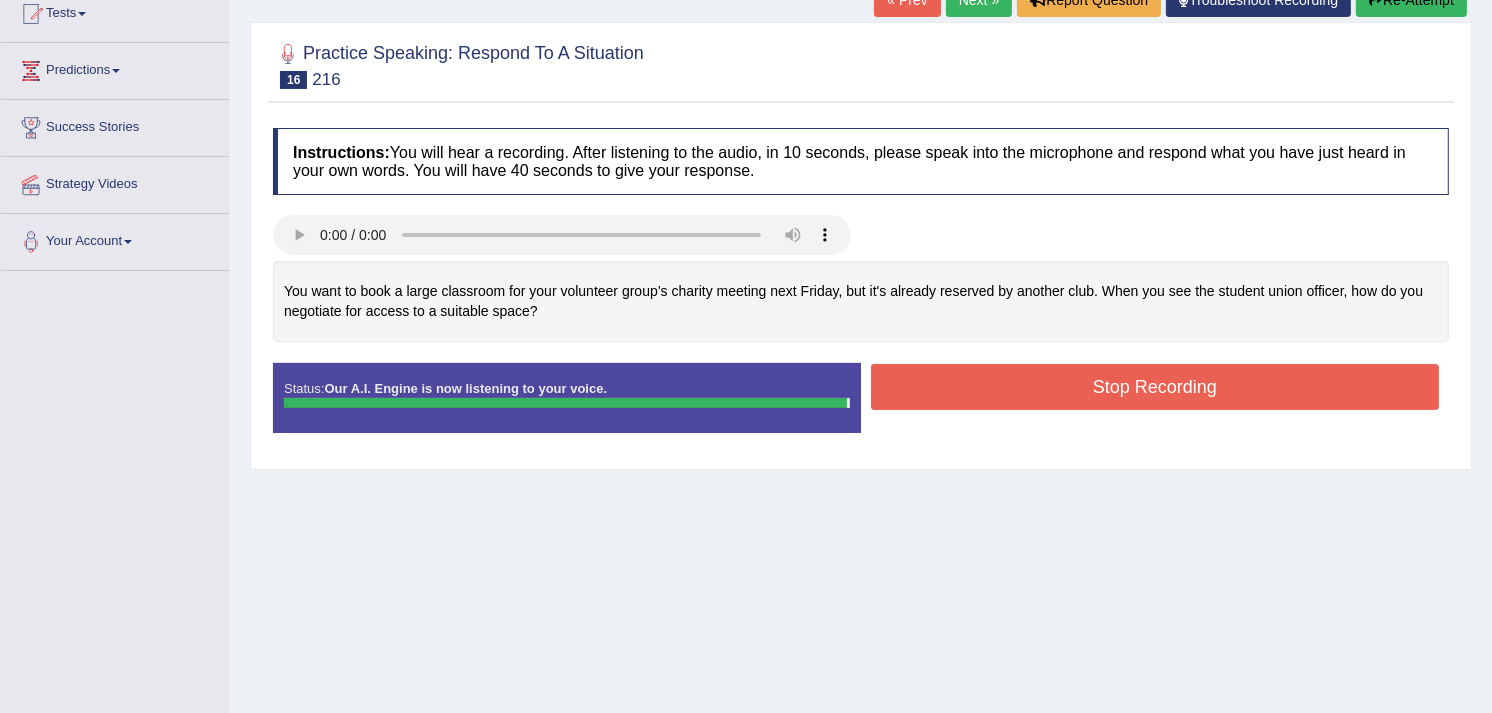click on "Stop Recording" at bounding box center [1155, 387] 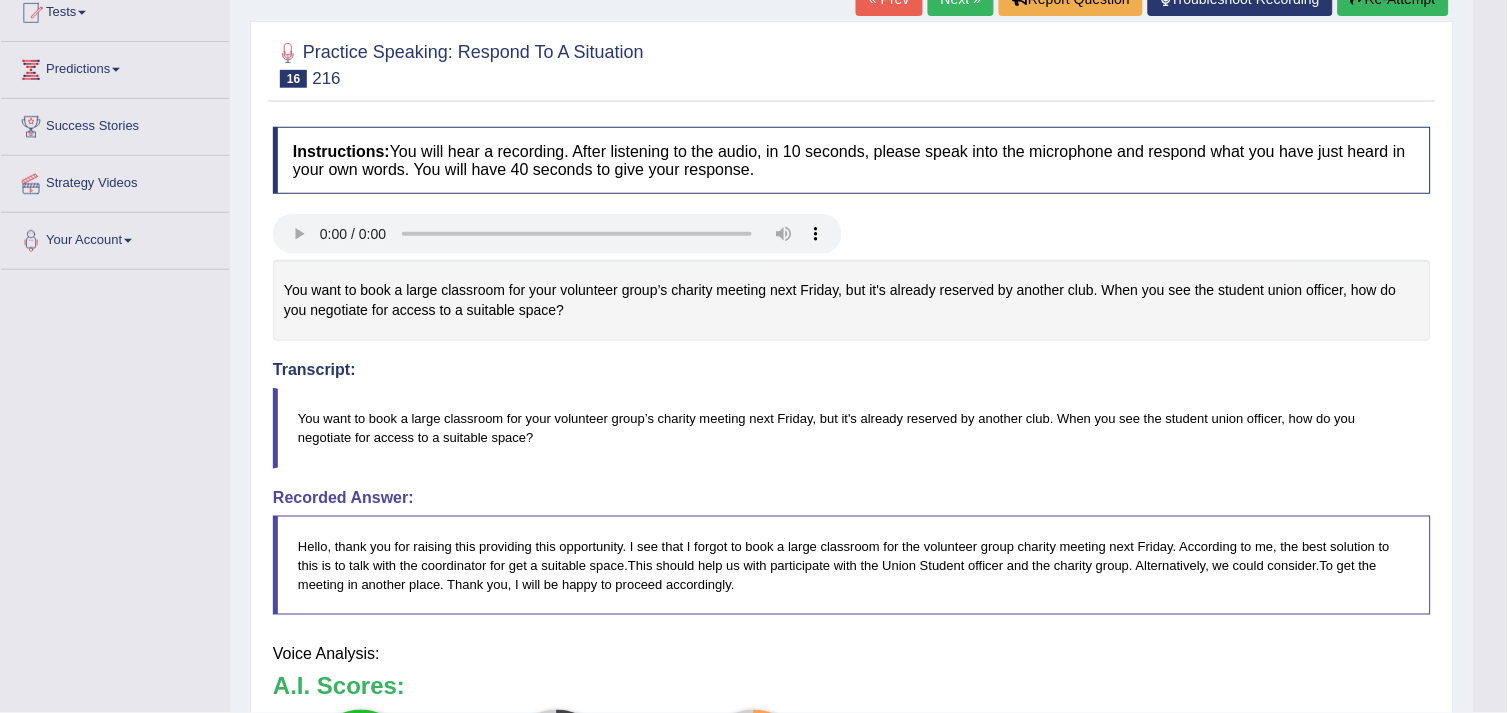 drag, startPoint x: 1507, startPoint y: 217, endPoint x: 1507, endPoint y: 400, distance: 183 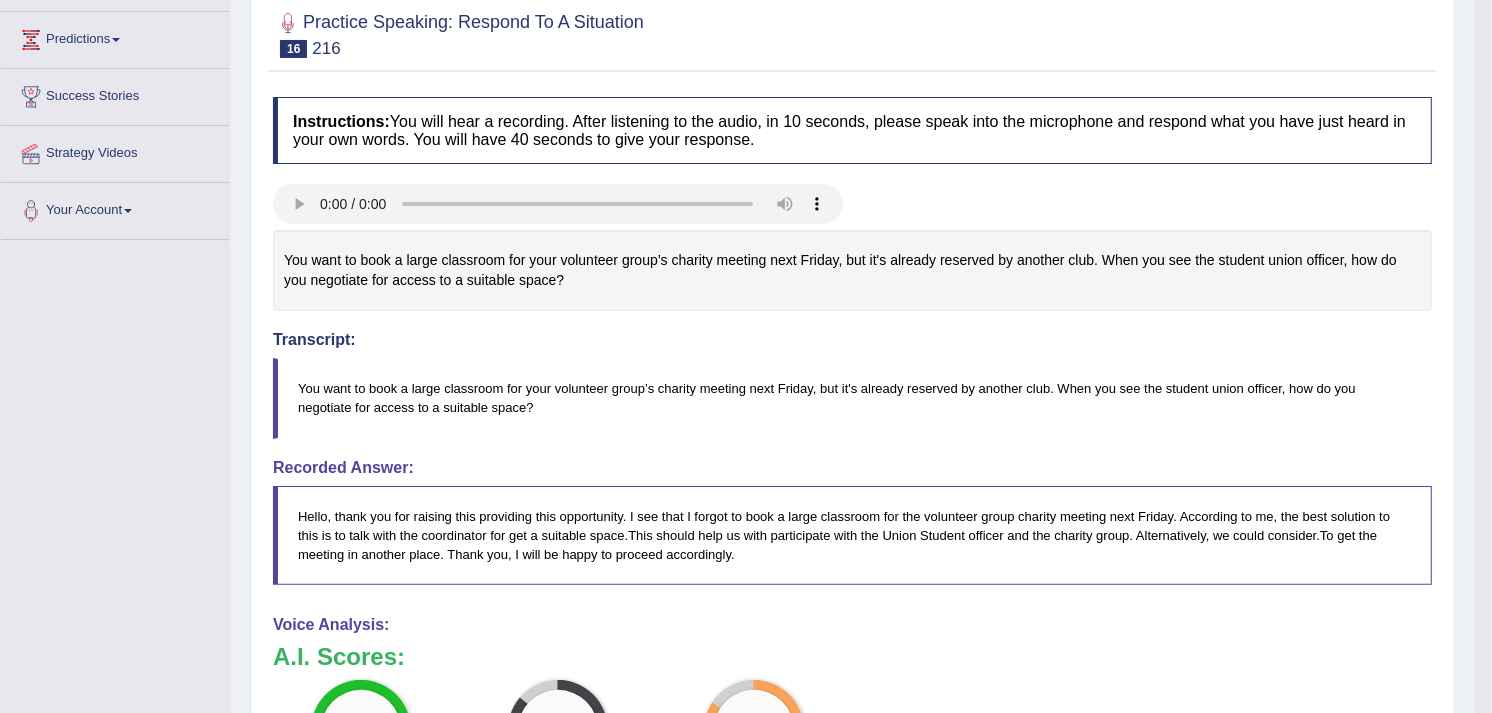scroll, scrollTop: 103, scrollLeft: 0, axis: vertical 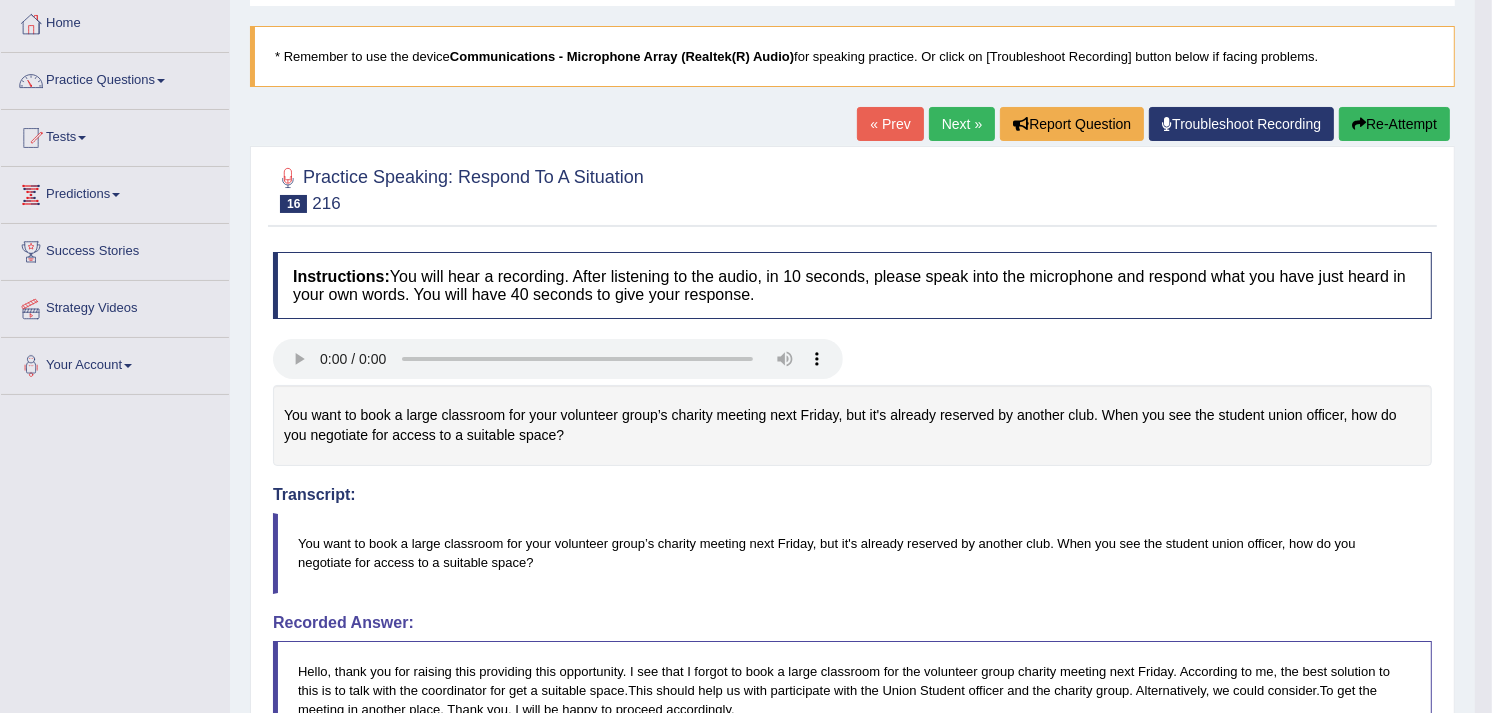 click on "Next »" at bounding box center (962, 124) 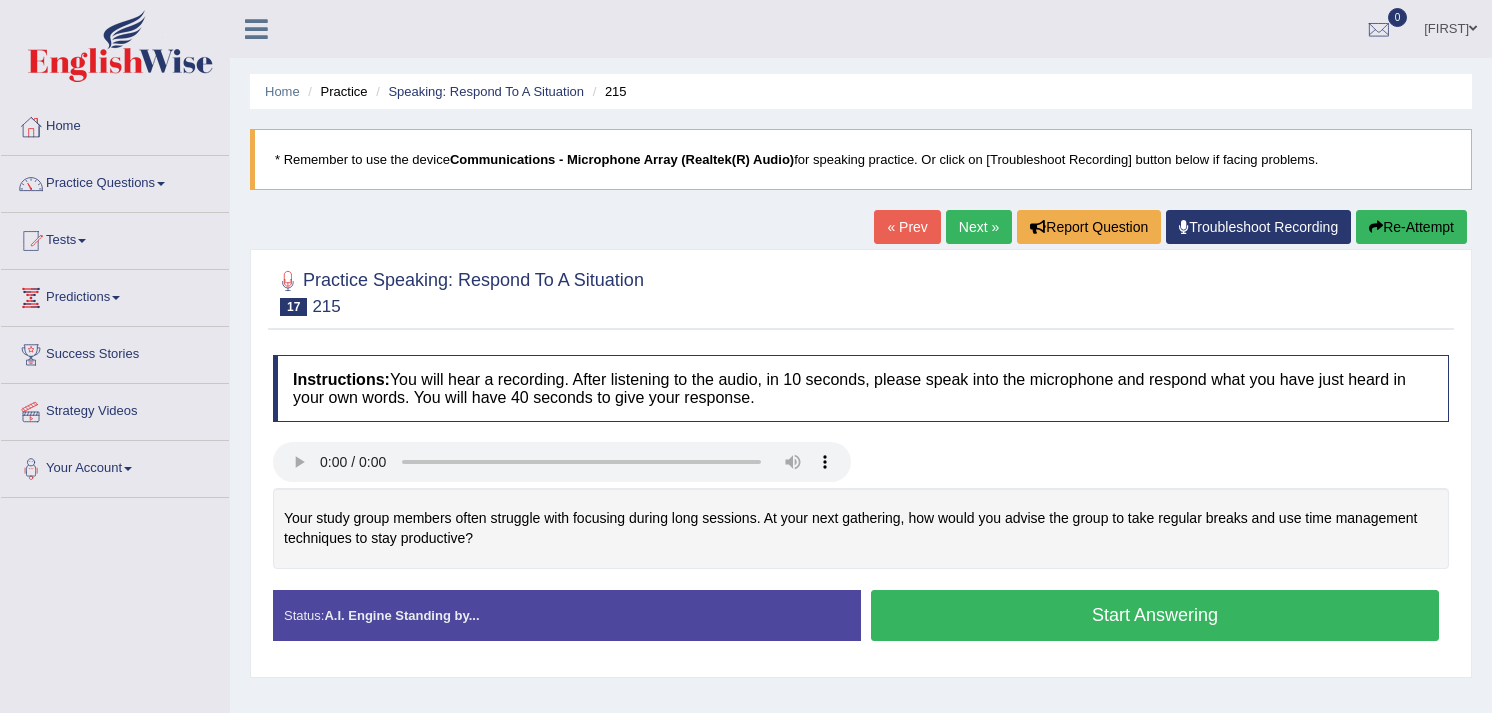 scroll, scrollTop: 0, scrollLeft: 0, axis: both 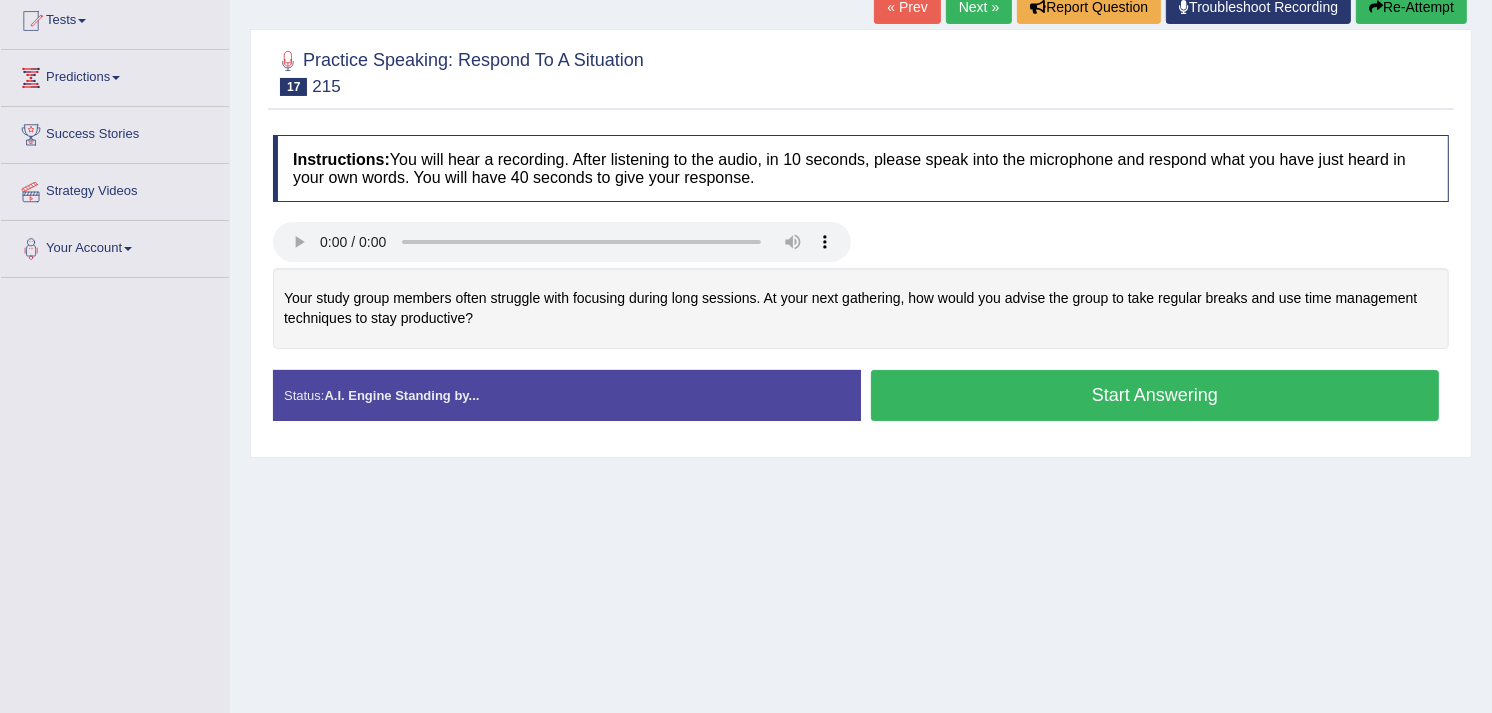 click on "Start Answering" at bounding box center [1155, 395] 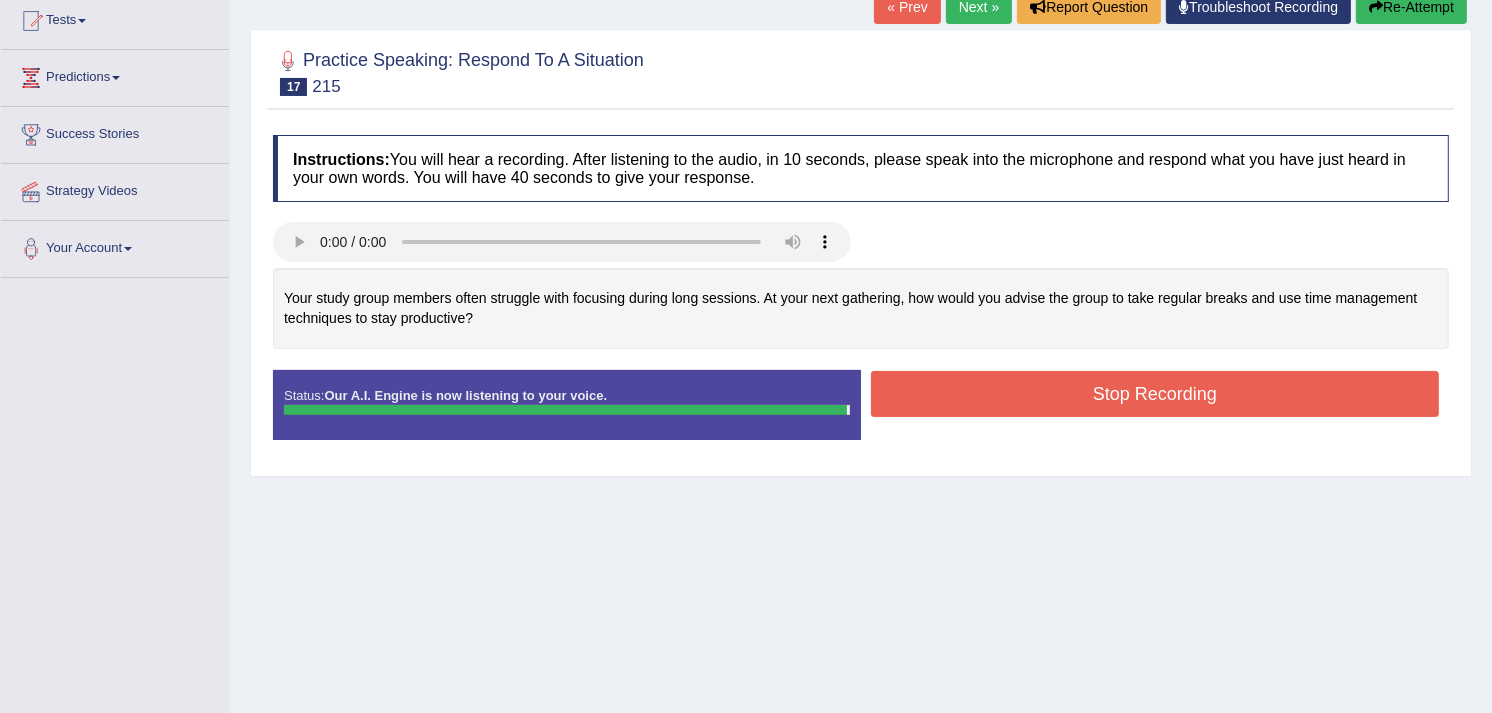 click on "Stop Recording" at bounding box center [1155, 394] 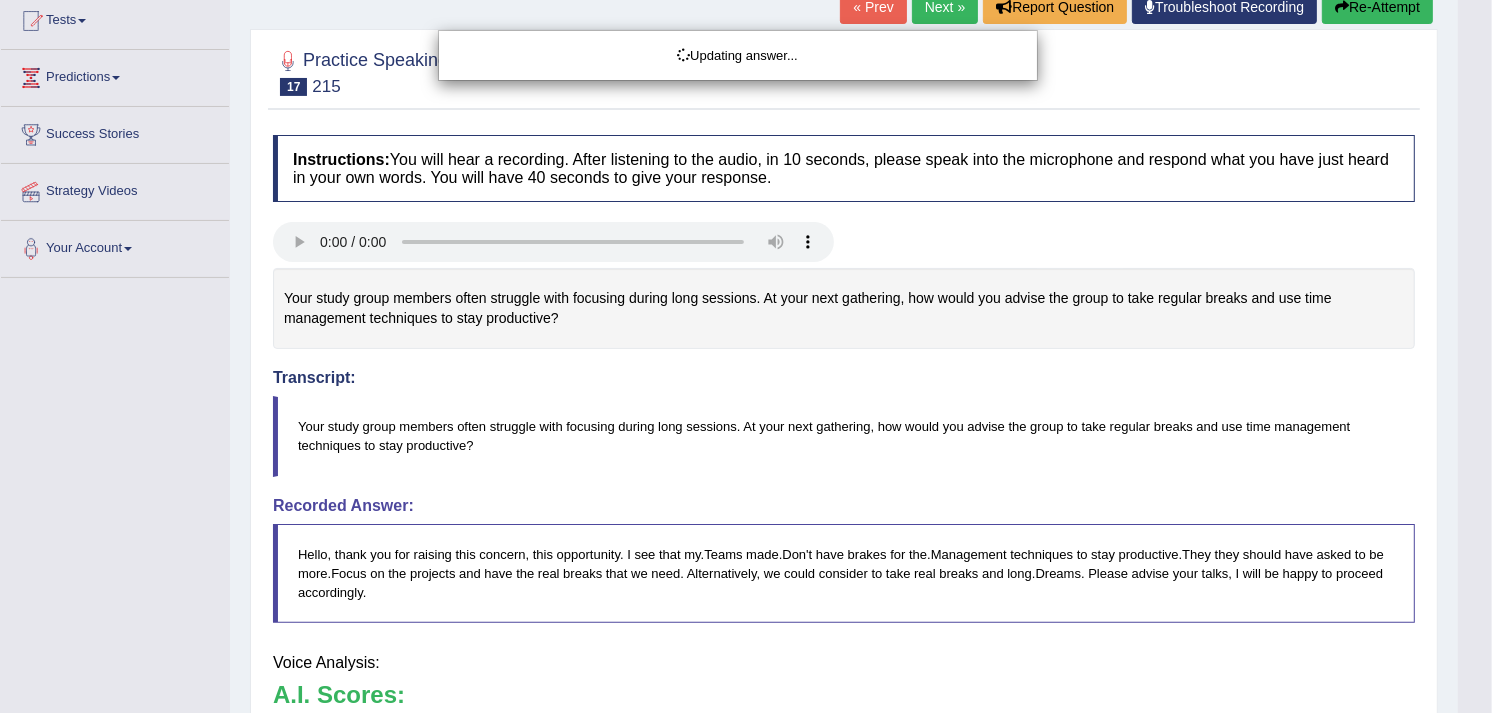 drag, startPoint x: 1507, startPoint y: 110, endPoint x: 1512, endPoint y: 287, distance: 177.0706 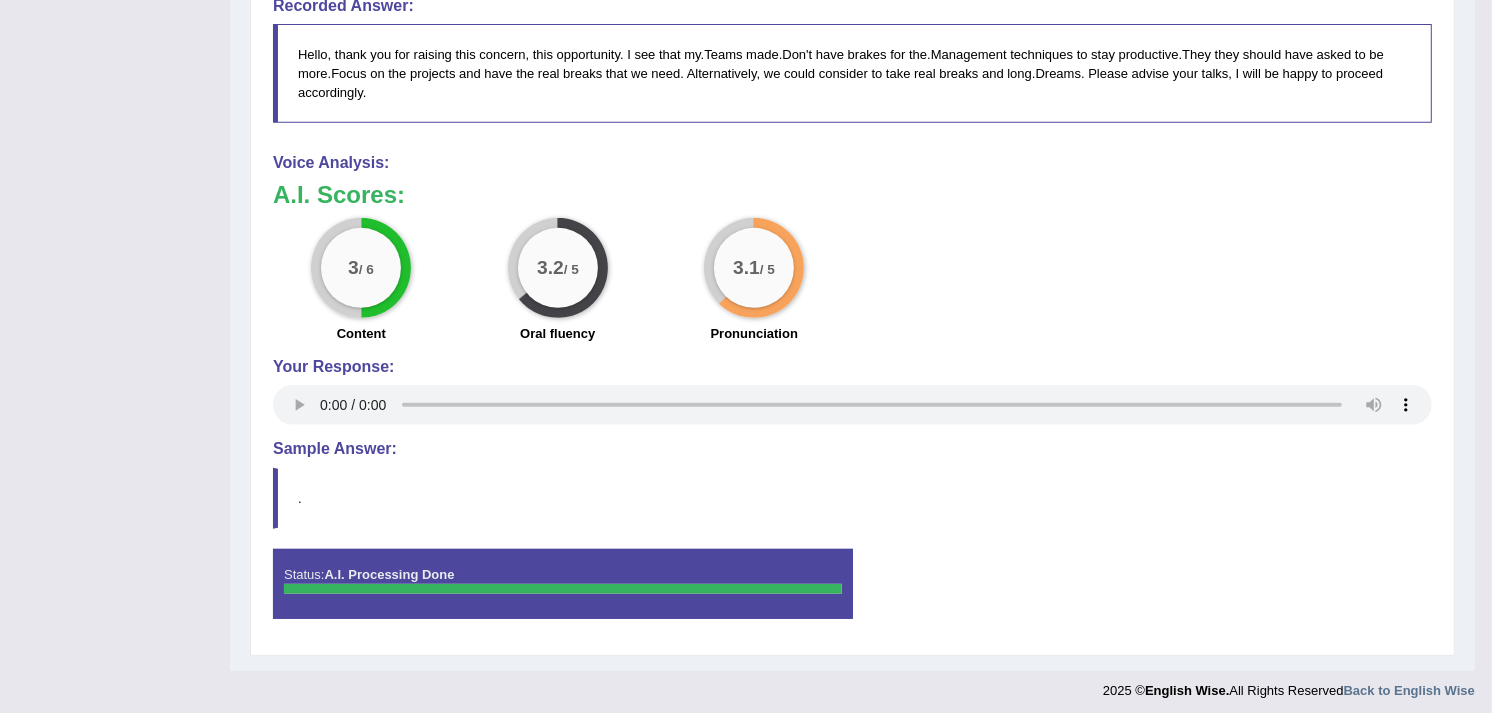 scroll, scrollTop: 725, scrollLeft: 0, axis: vertical 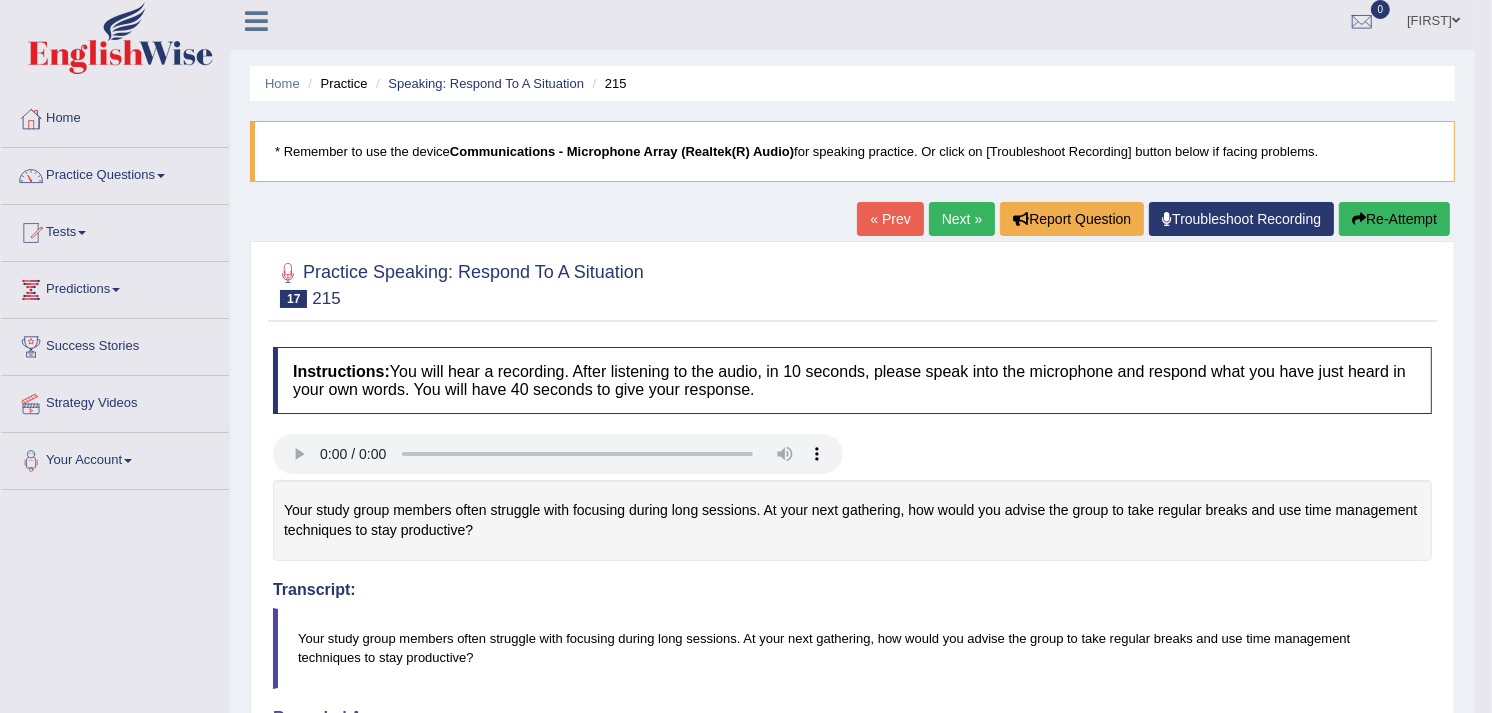 click on "Next »" at bounding box center (962, 219) 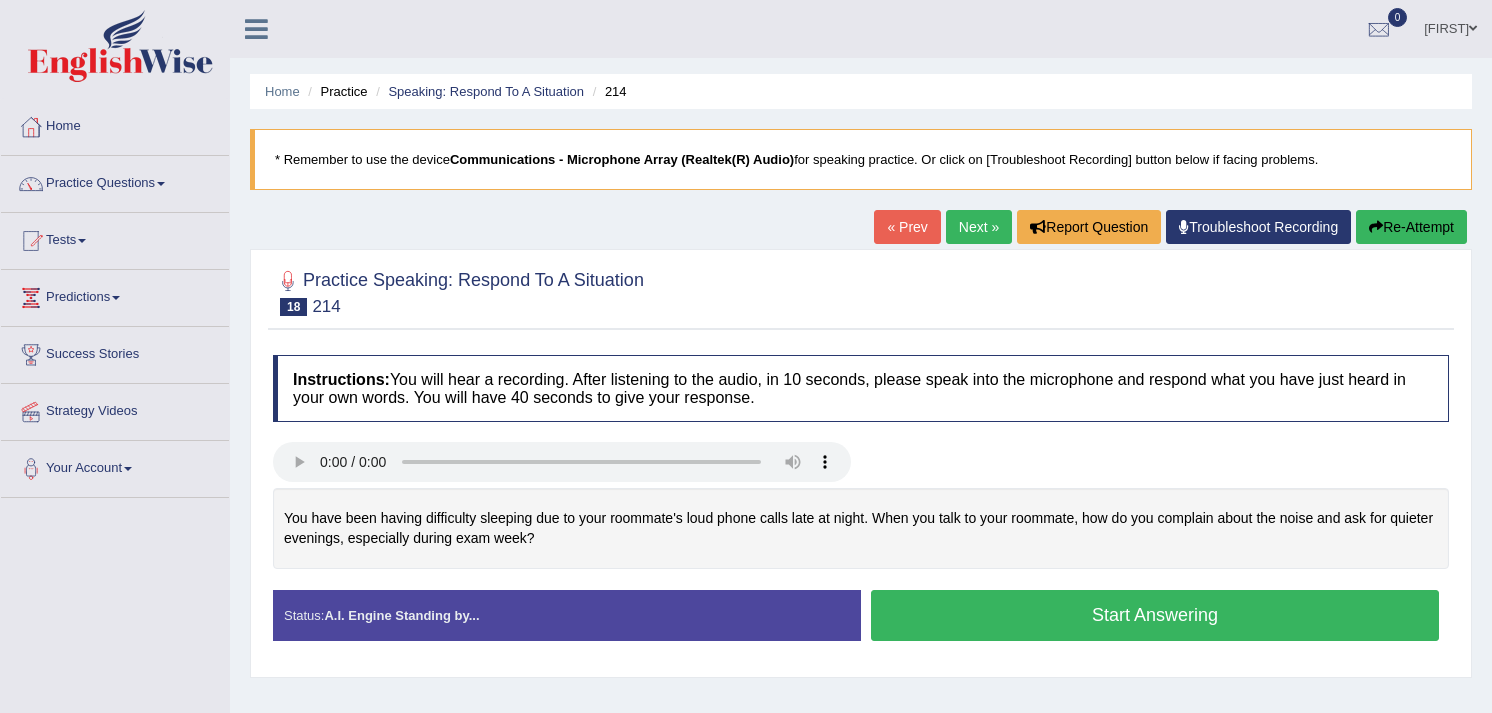 scroll, scrollTop: 0, scrollLeft: 0, axis: both 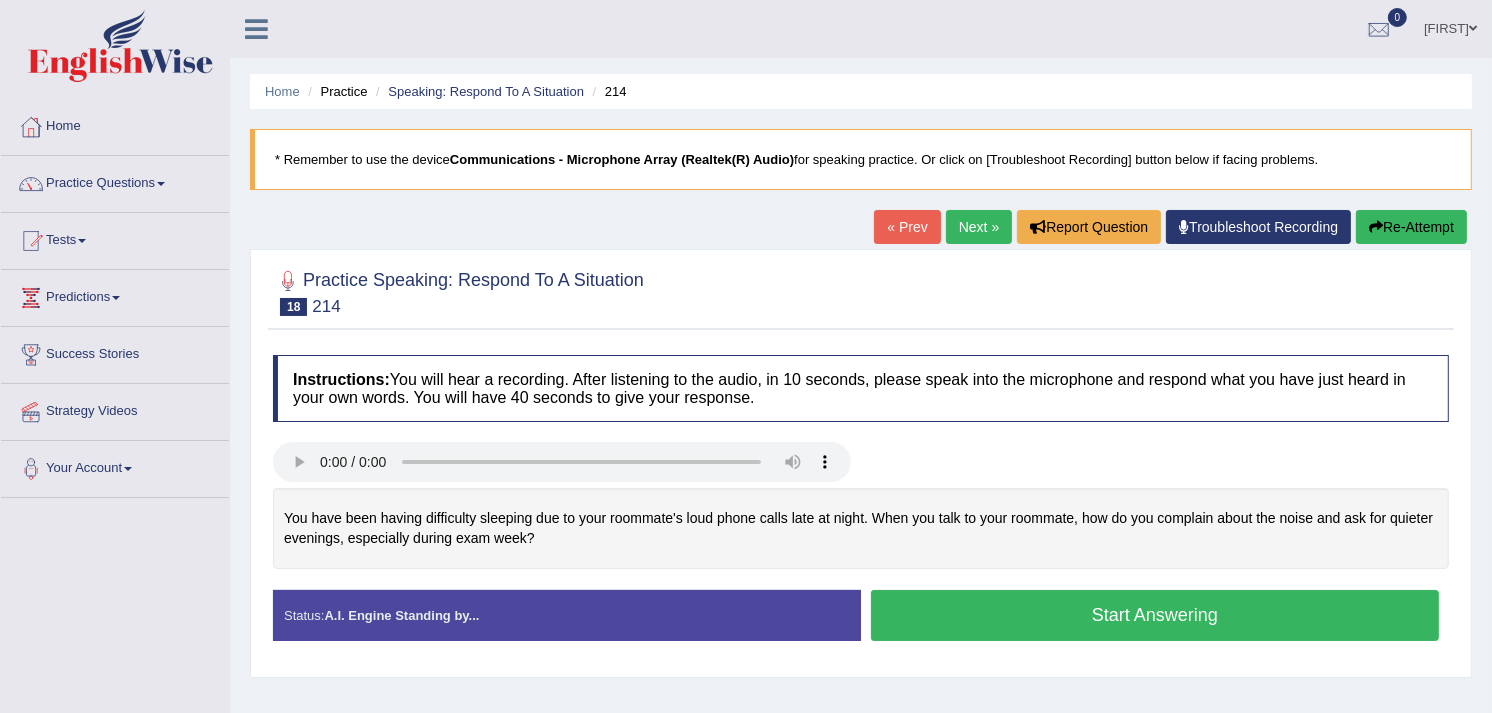 click on "Start Answering" at bounding box center [1155, 615] 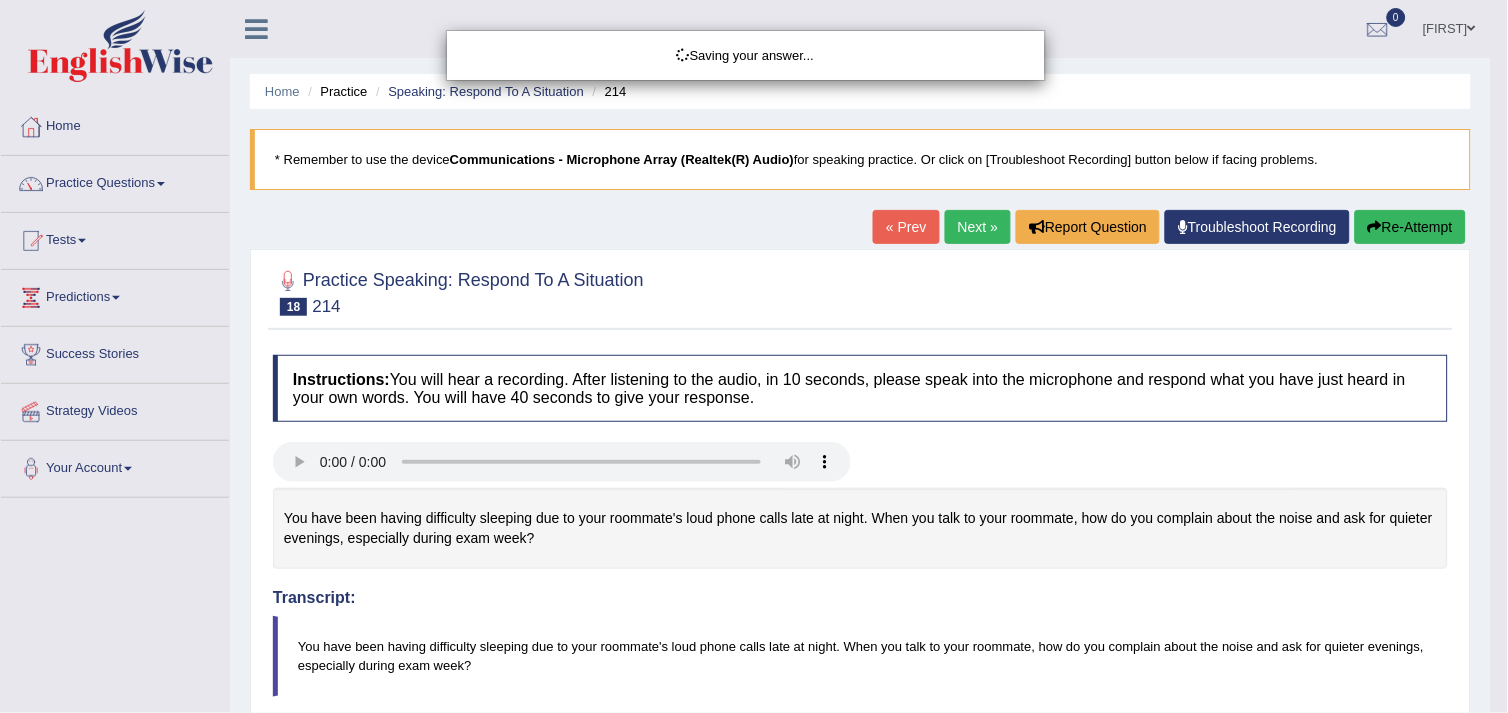 click on "Saving your answer..." at bounding box center [754, 356] 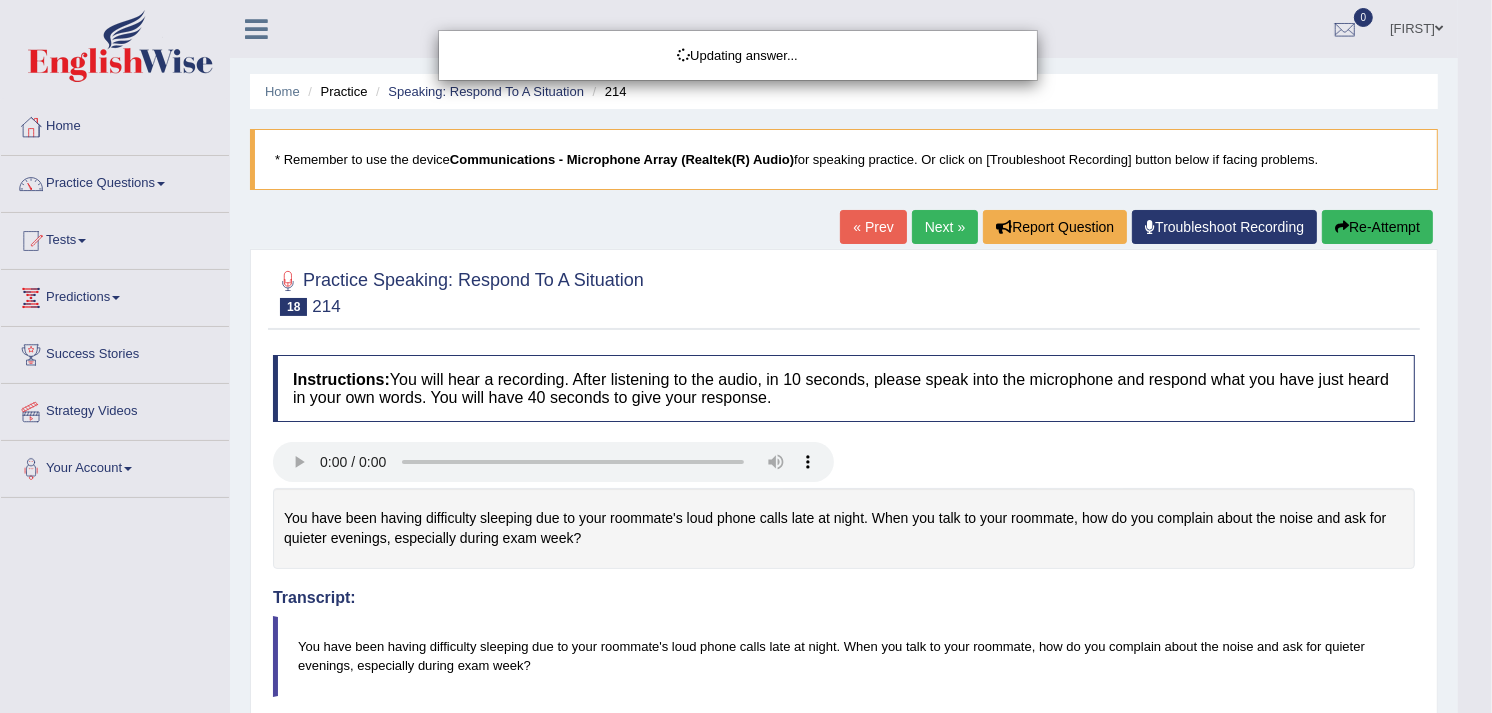 scroll, scrollTop: 623, scrollLeft: 0, axis: vertical 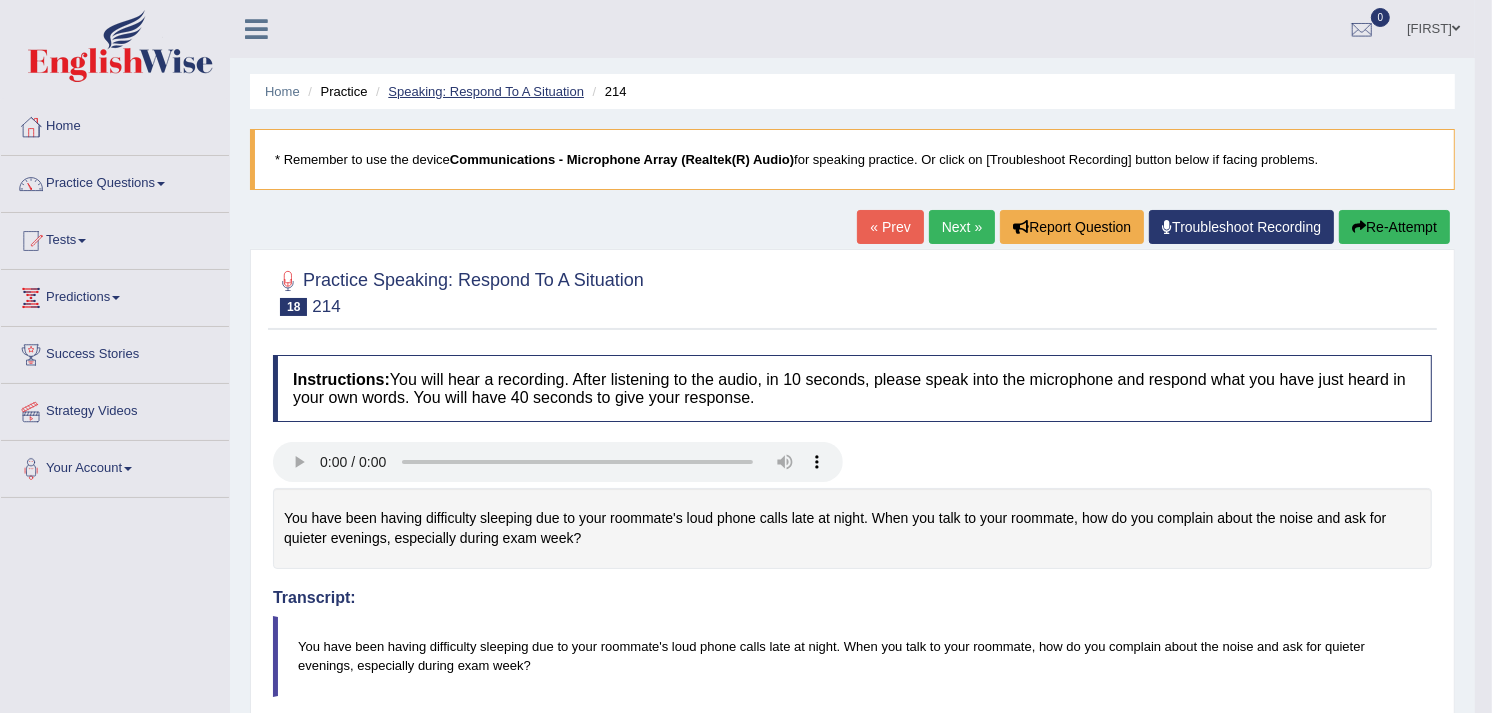 click on "Speaking: Respond To A Situation" at bounding box center [486, 91] 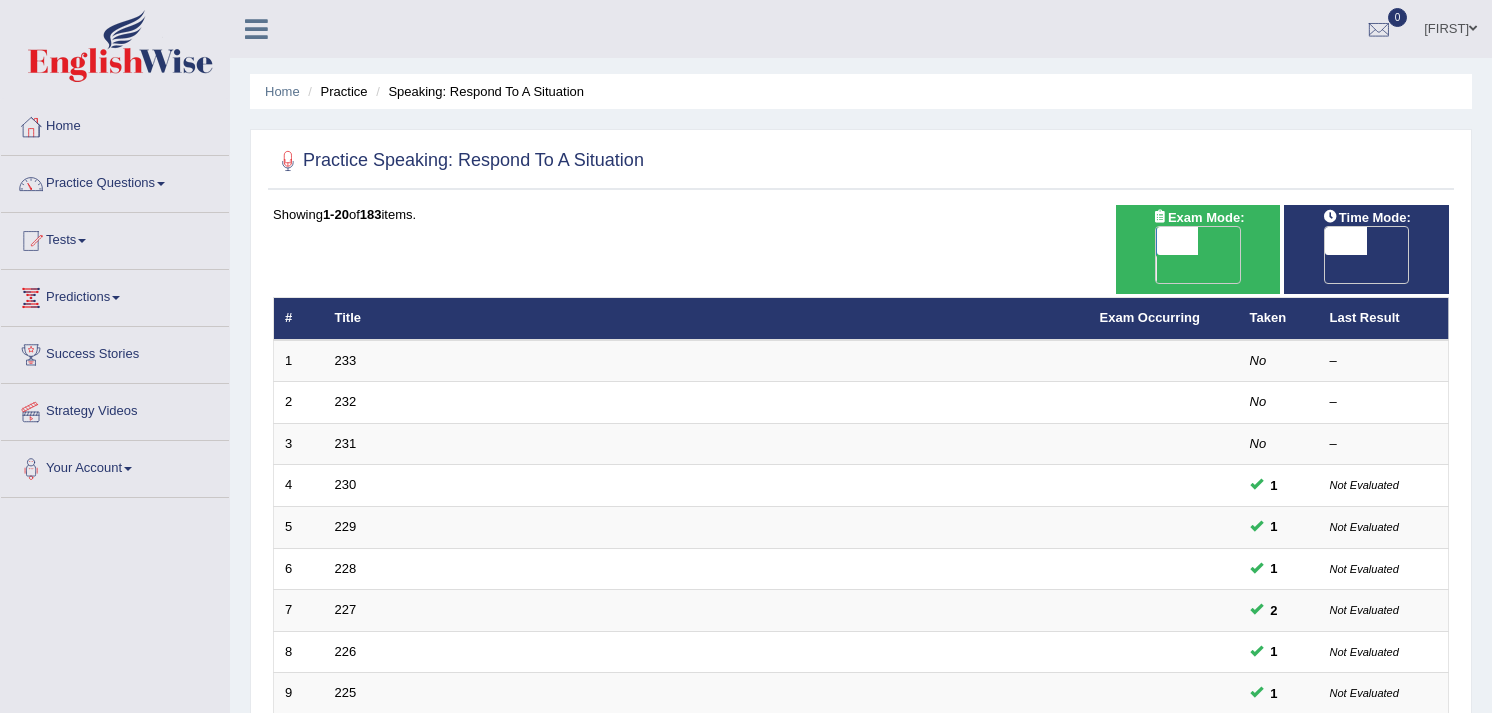 scroll, scrollTop: 0, scrollLeft: 0, axis: both 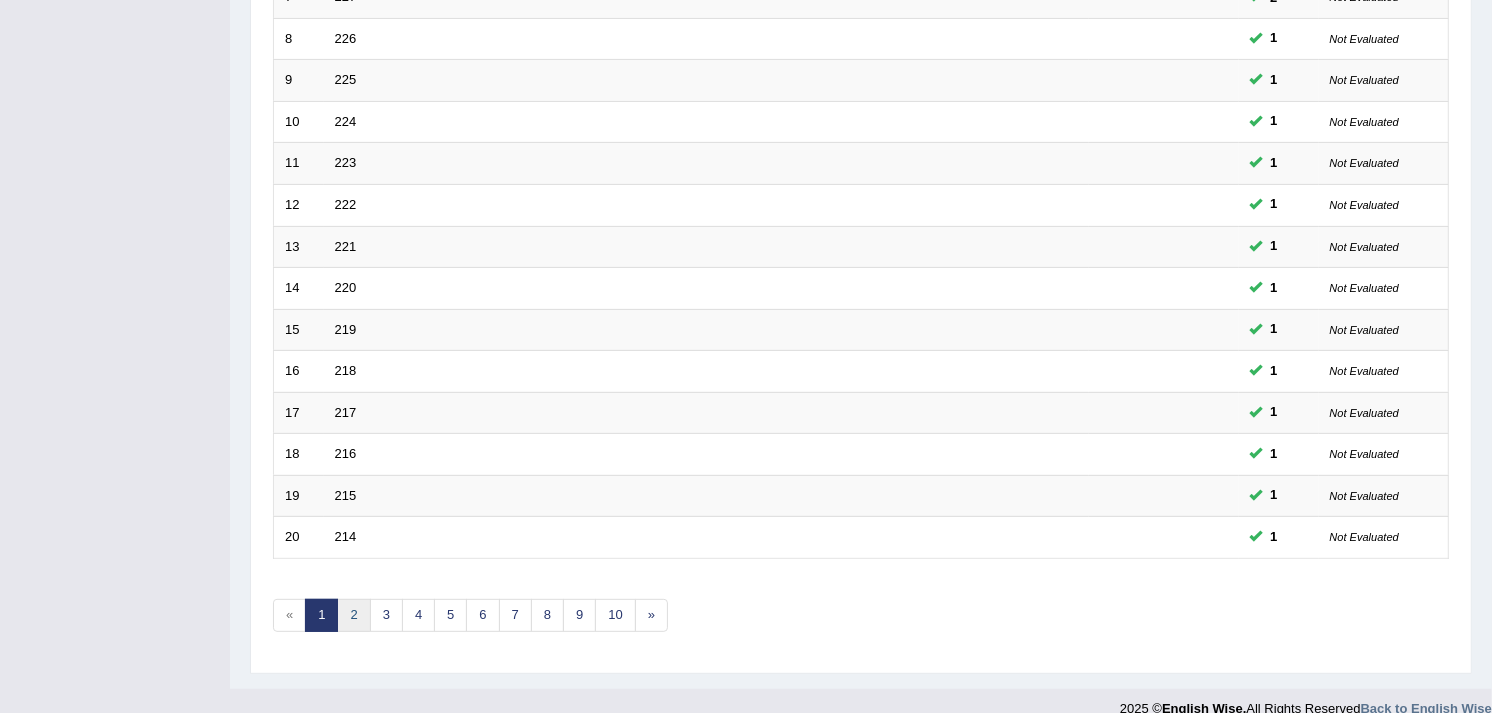 click on "2" at bounding box center [353, 615] 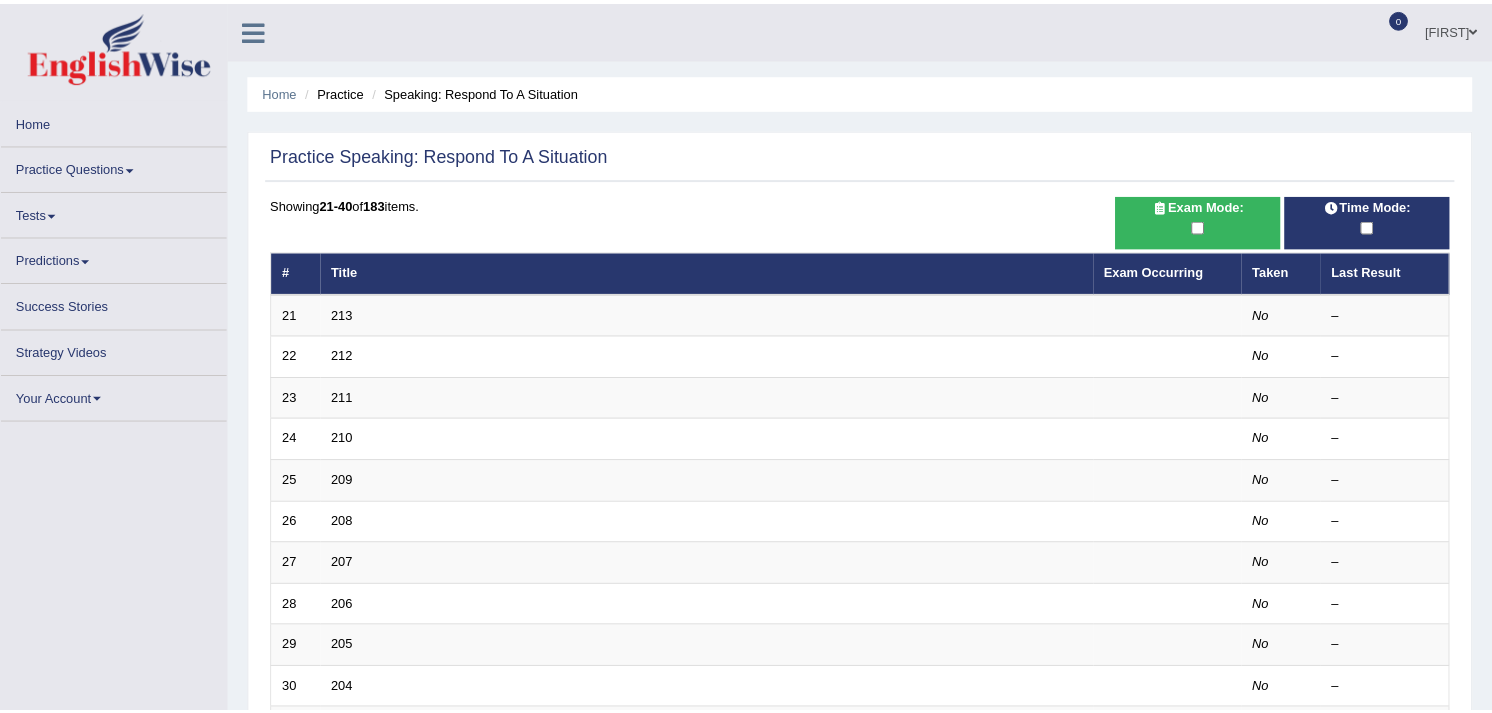 scroll, scrollTop: 0, scrollLeft: 0, axis: both 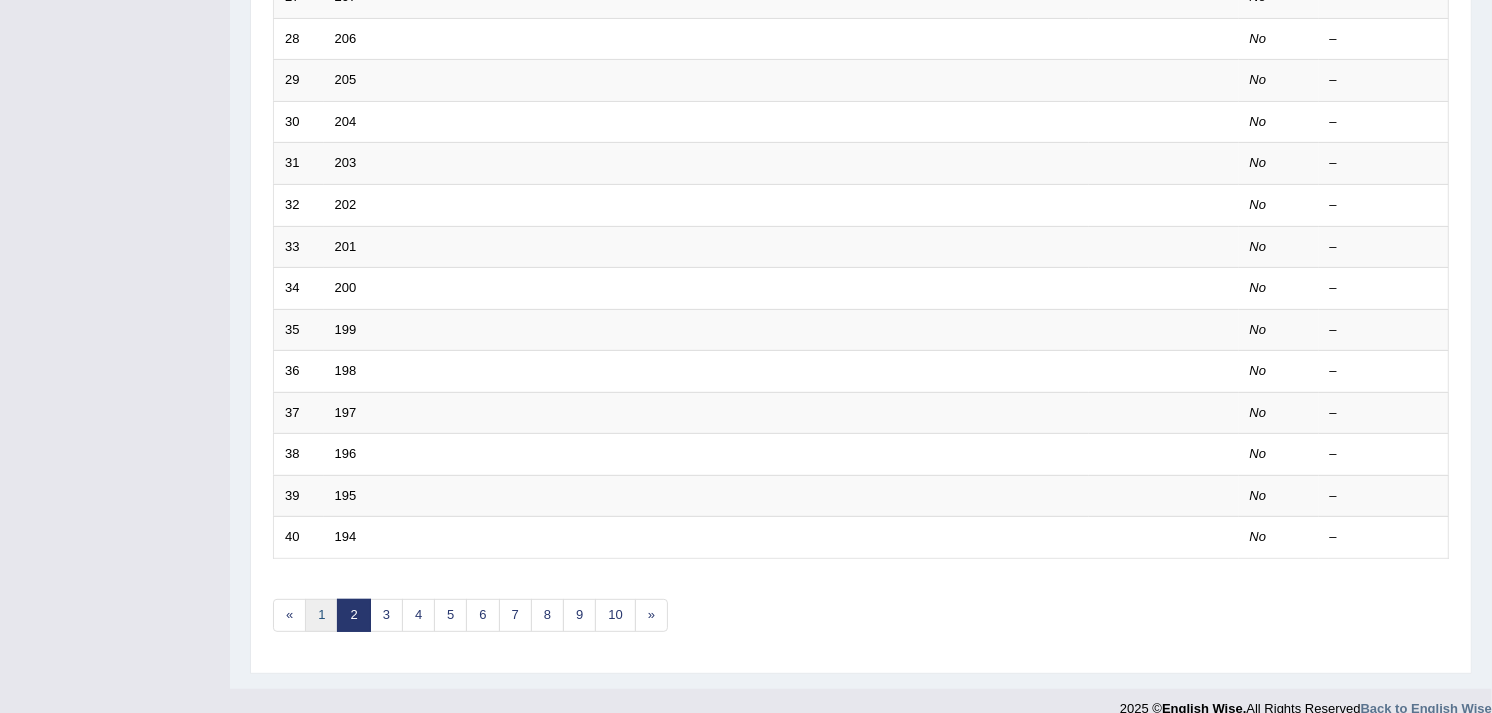 click on "1" at bounding box center [321, 615] 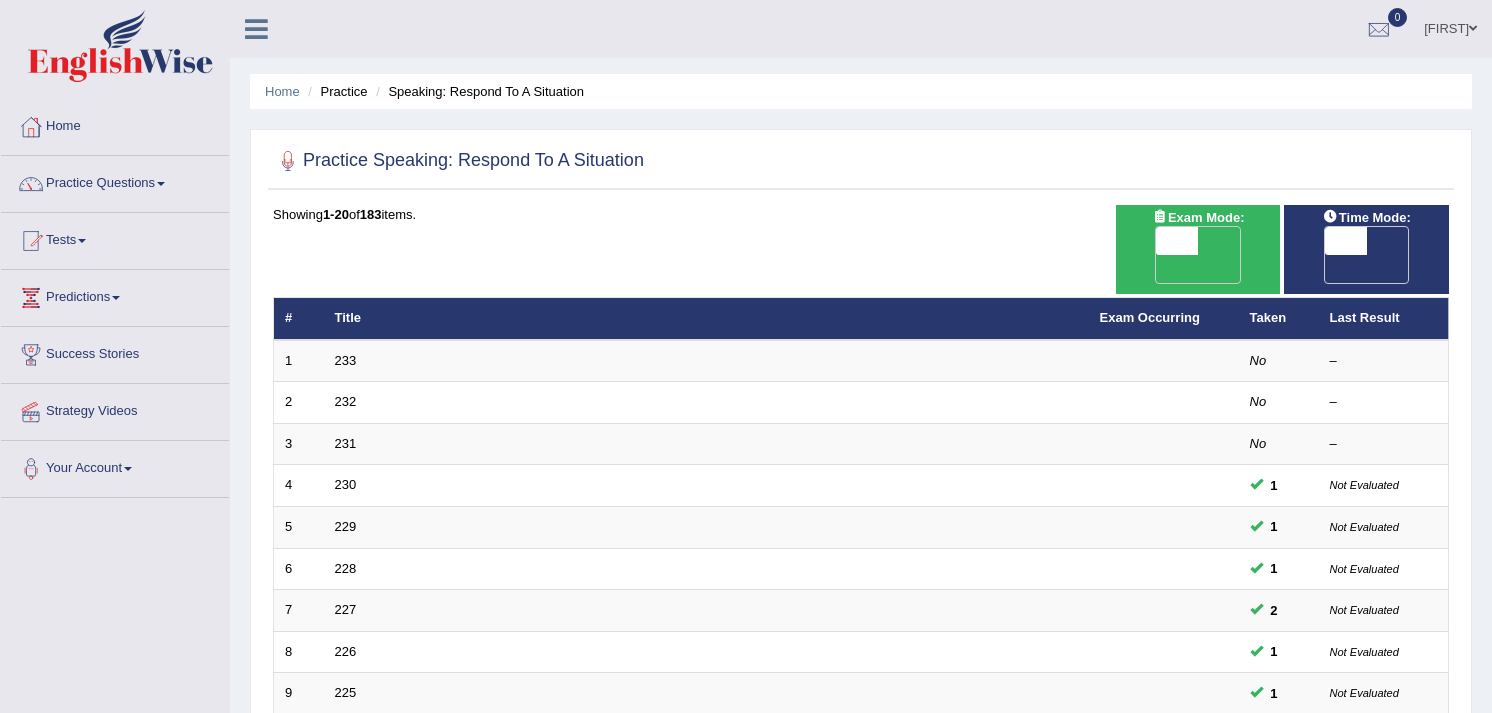scroll, scrollTop: 0, scrollLeft: 0, axis: both 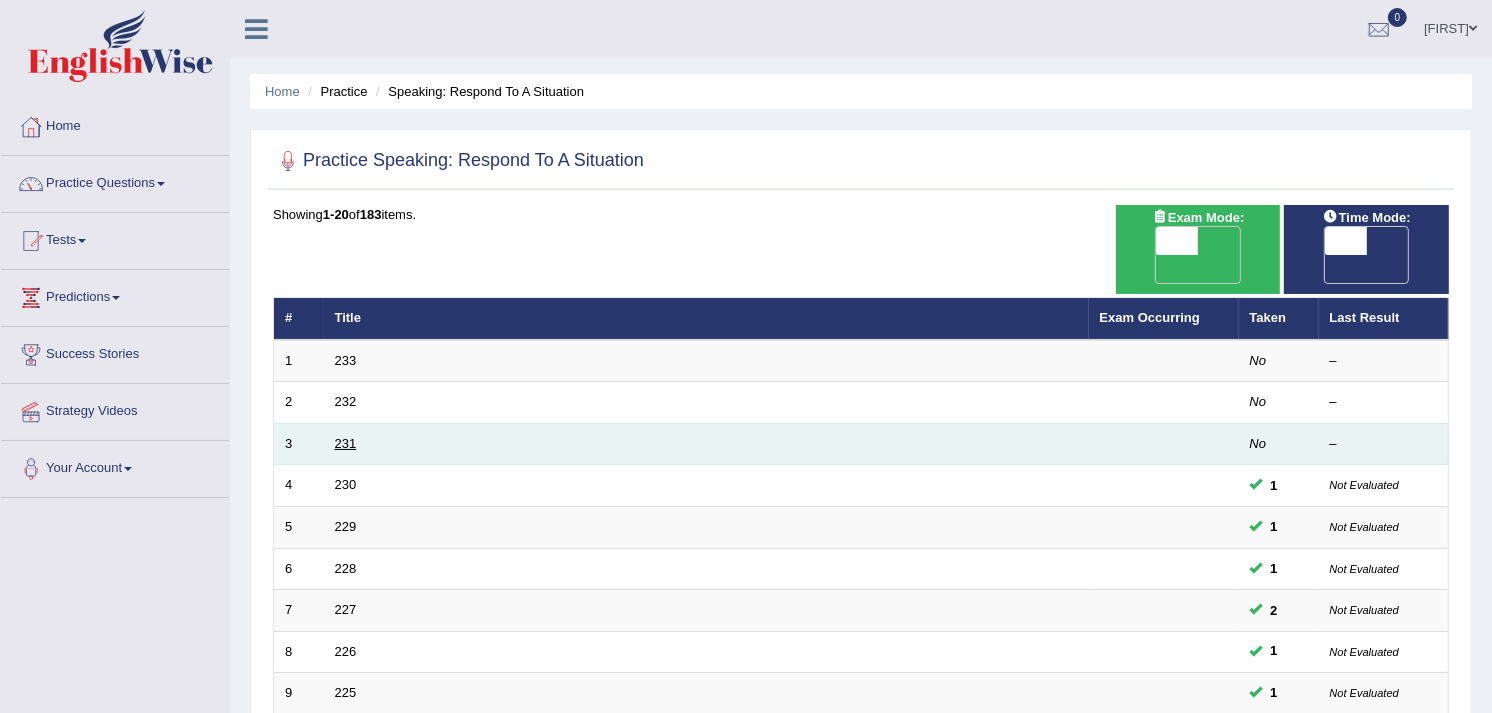 click on "231" at bounding box center [346, 443] 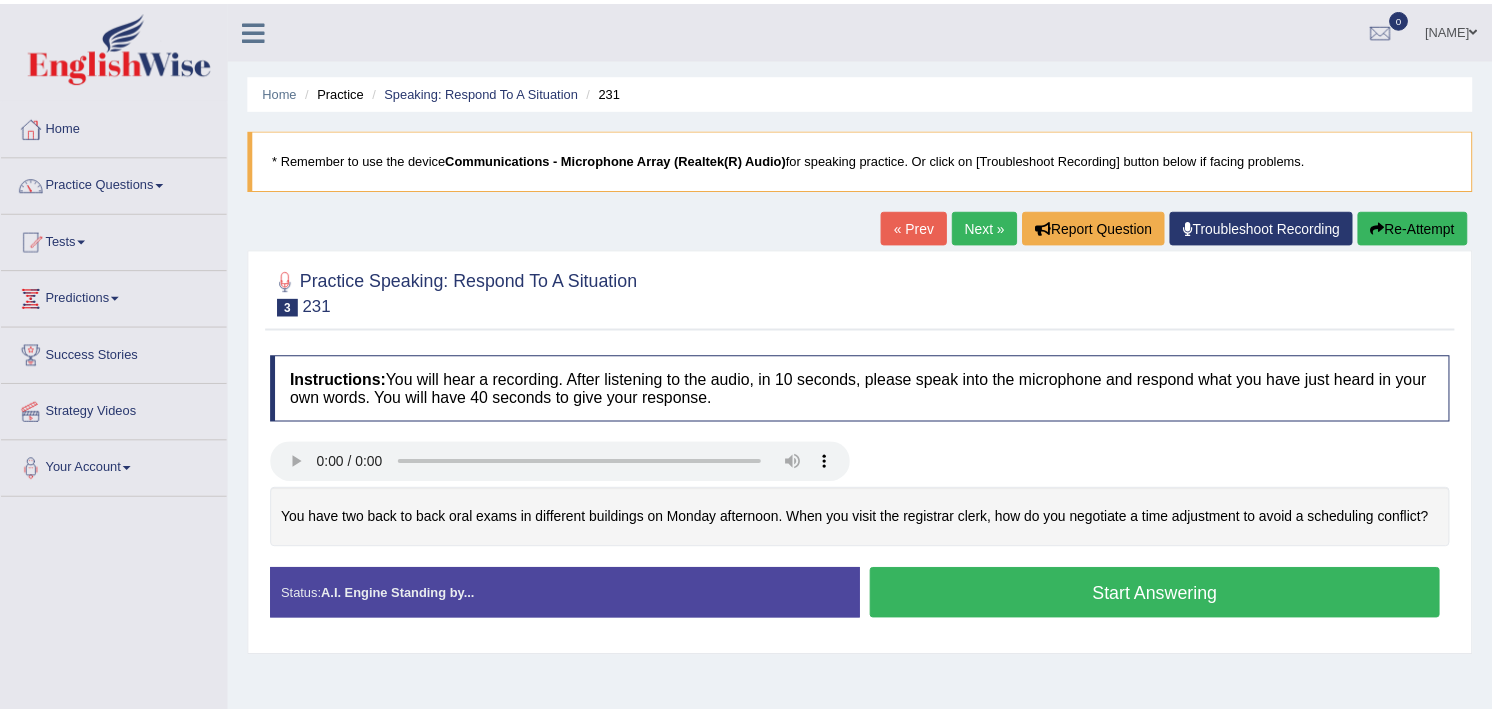 scroll, scrollTop: 0, scrollLeft: 0, axis: both 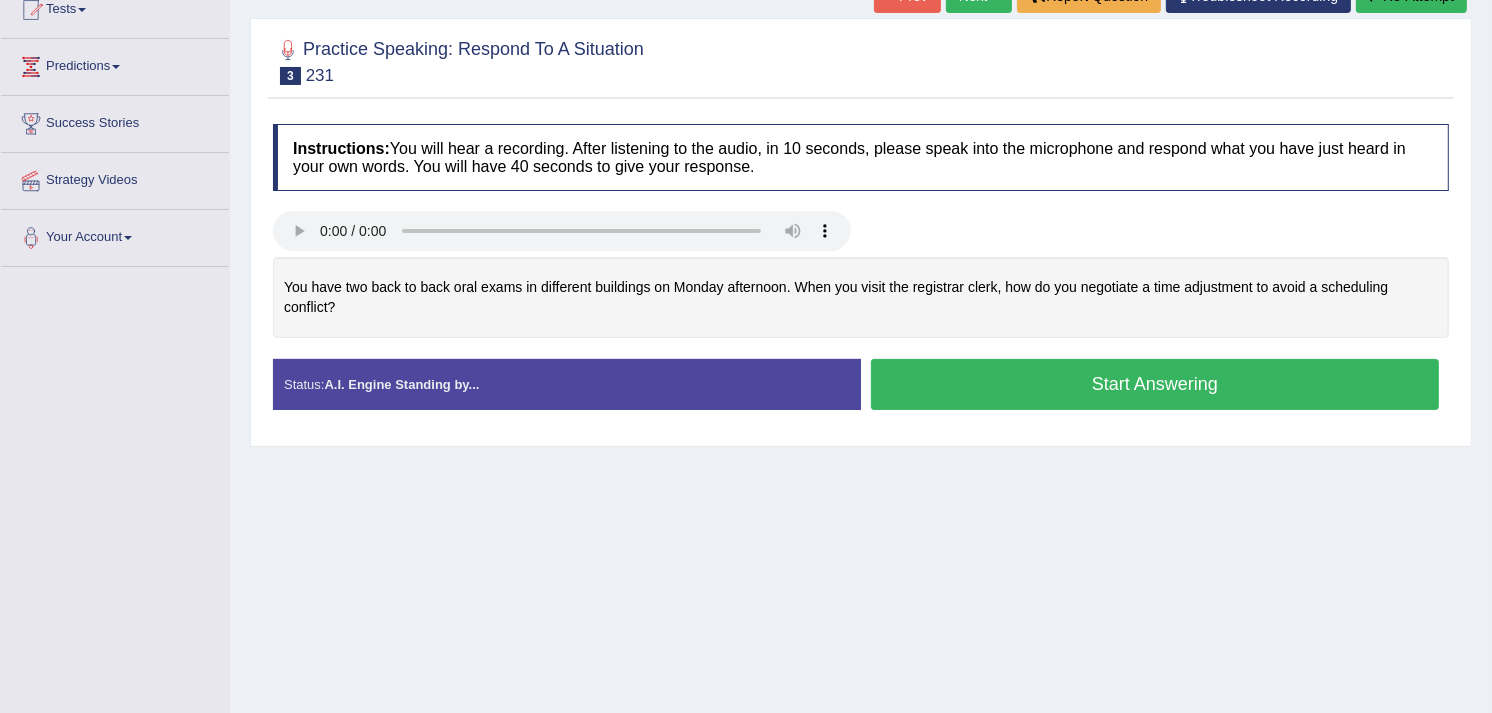 click on "Start Answering" at bounding box center (1155, 384) 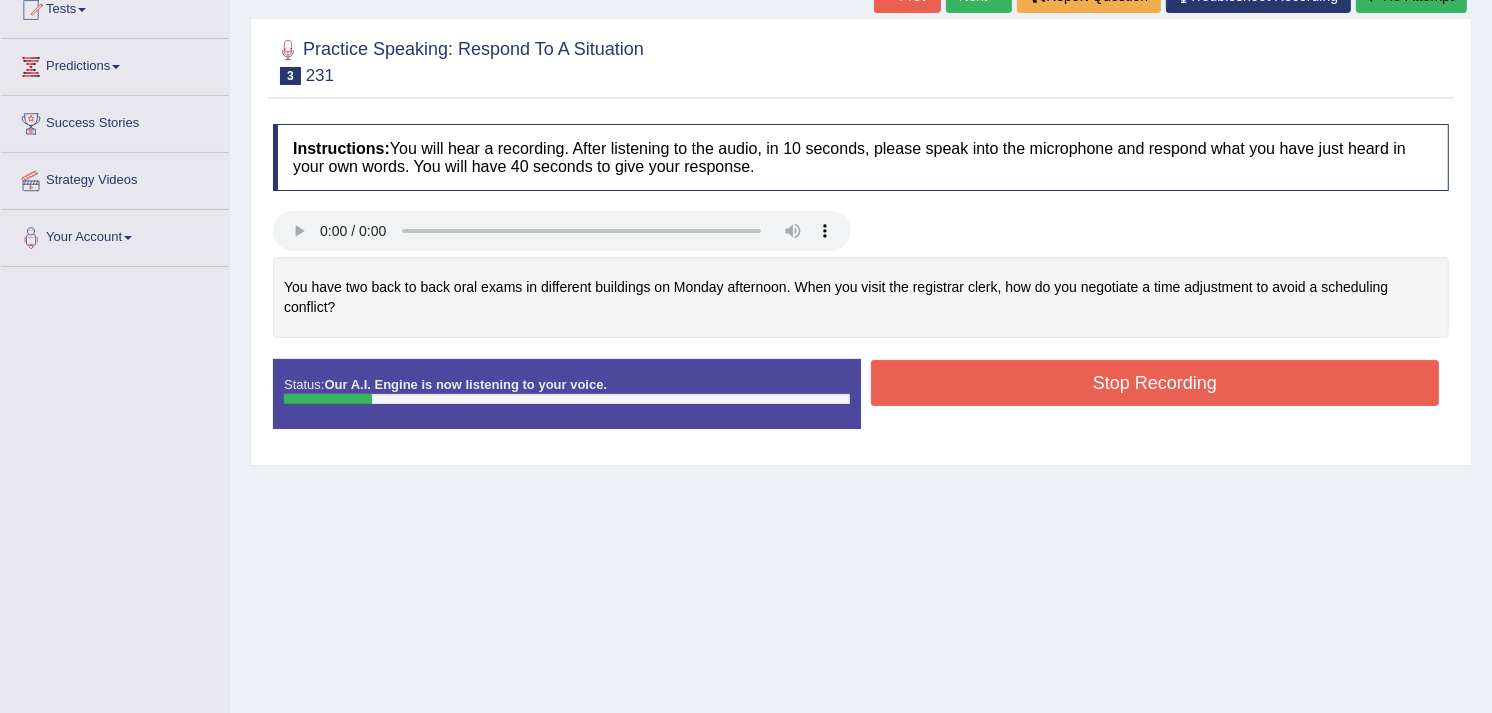 click on "Re-Attempt" at bounding box center (1411, -4) 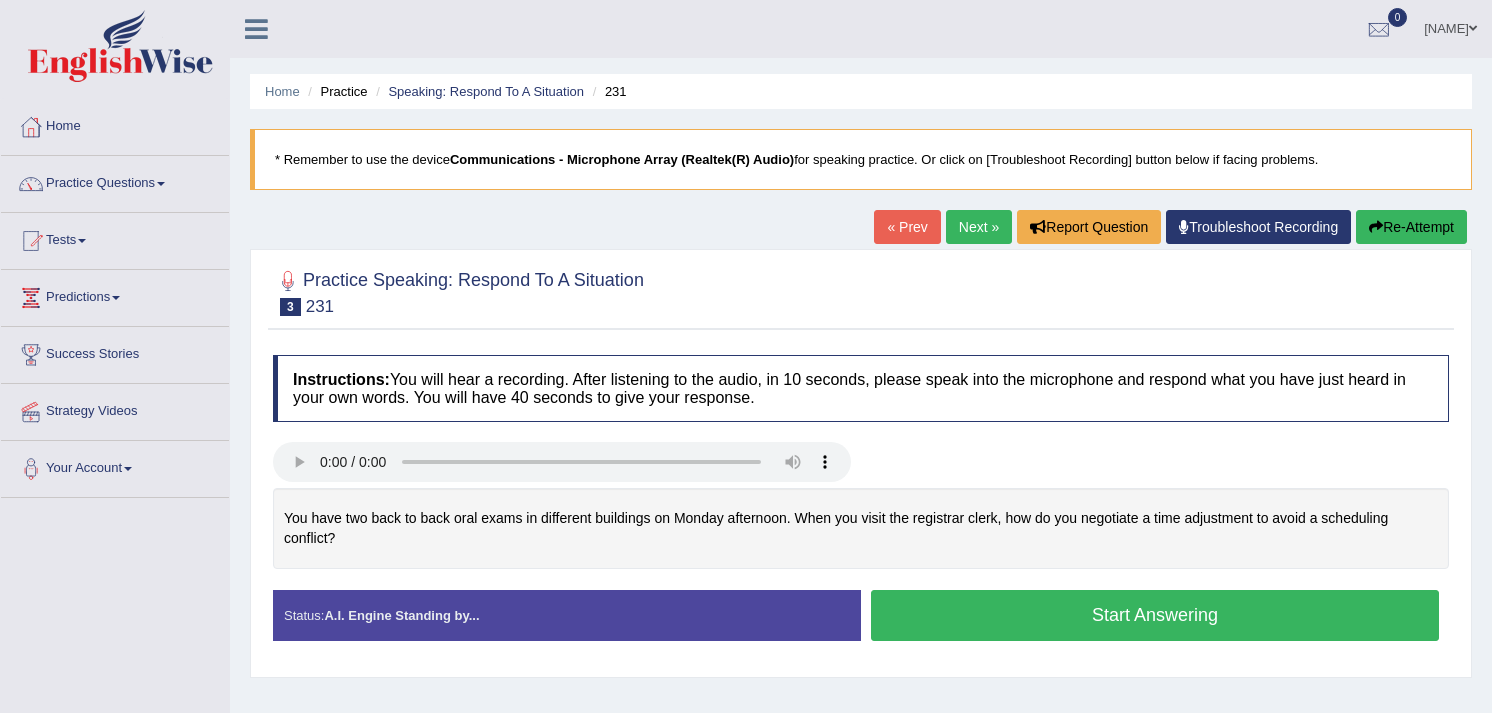 scroll, scrollTop: 253, scrollLeft: 0, axis: vertical 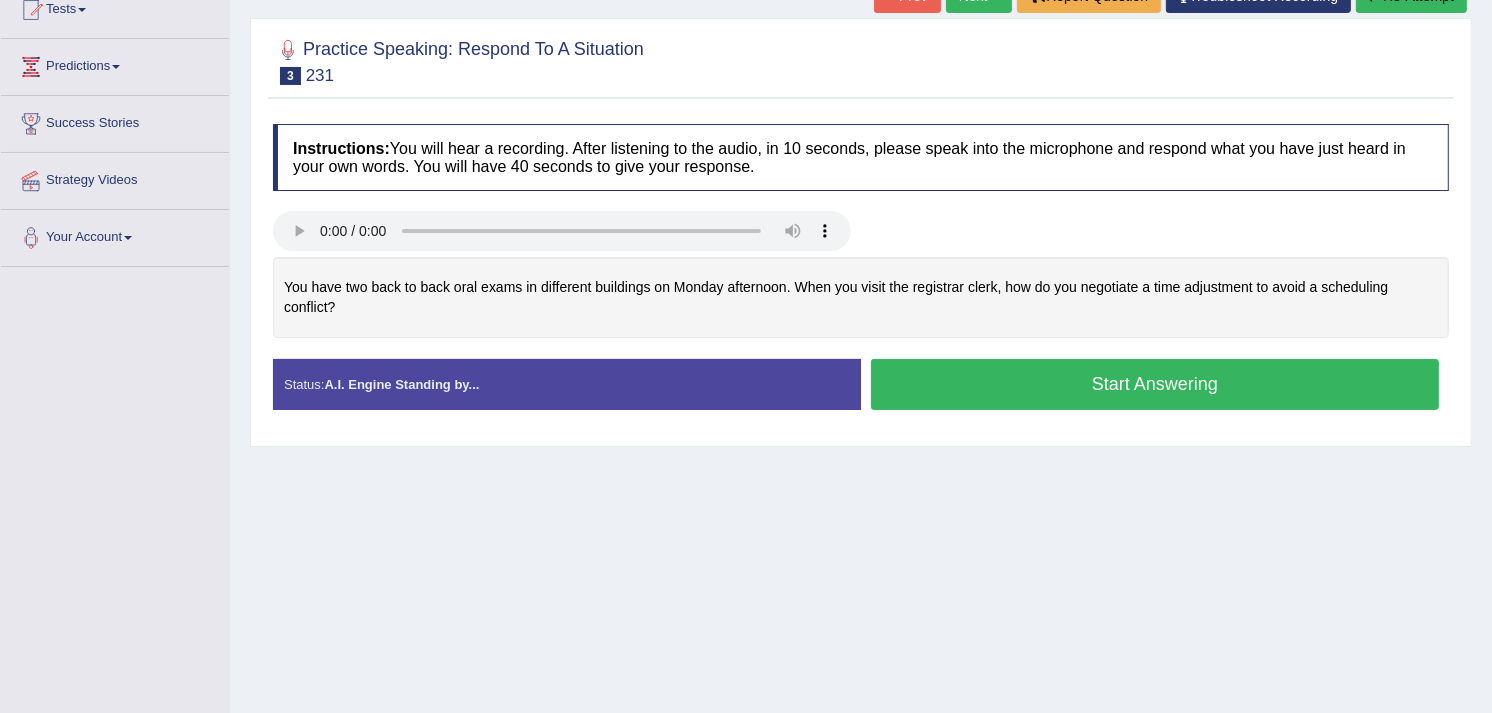 click on "Start Answering" at bounding box center [1155, 384] 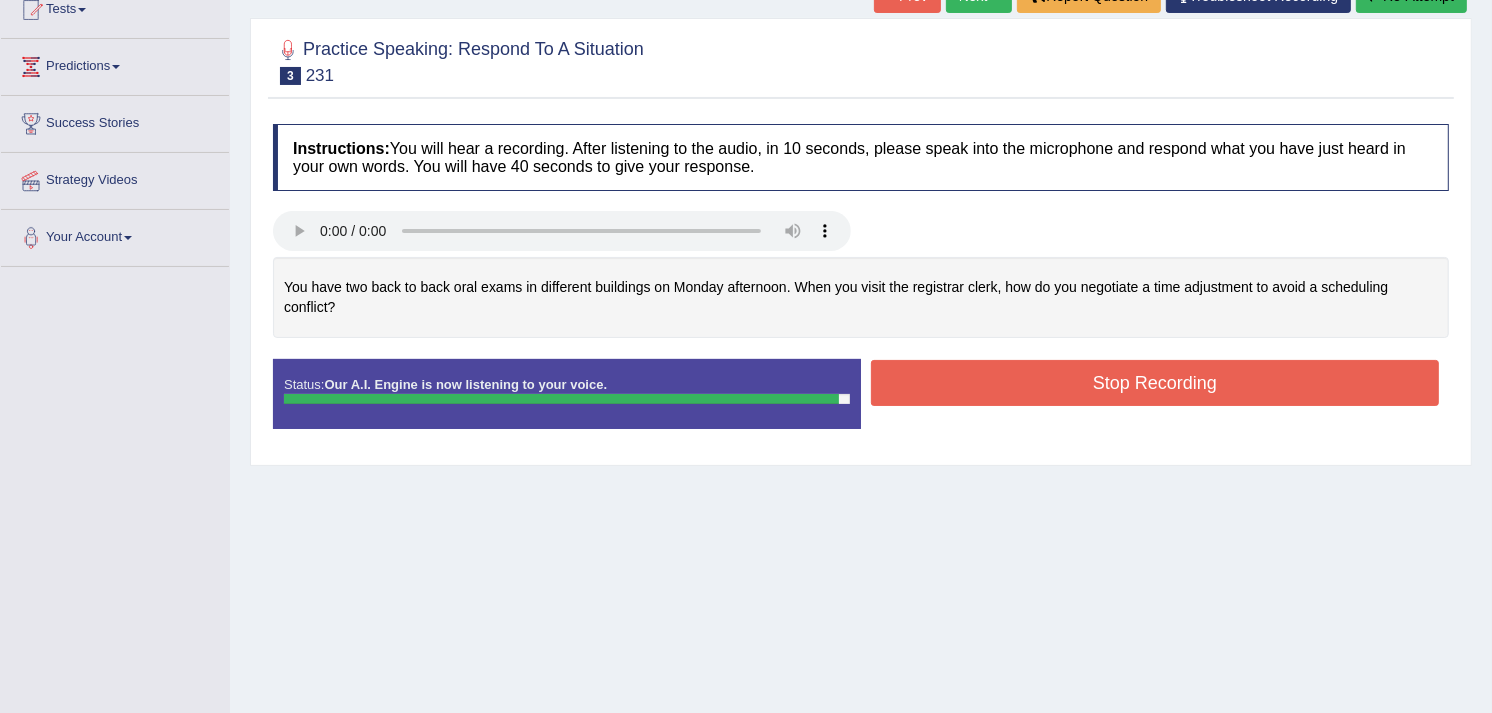 drag, startPoint x: 1178, startPoint y: 412, endPoint x: 1178, endPoint y: 400, distance: 12 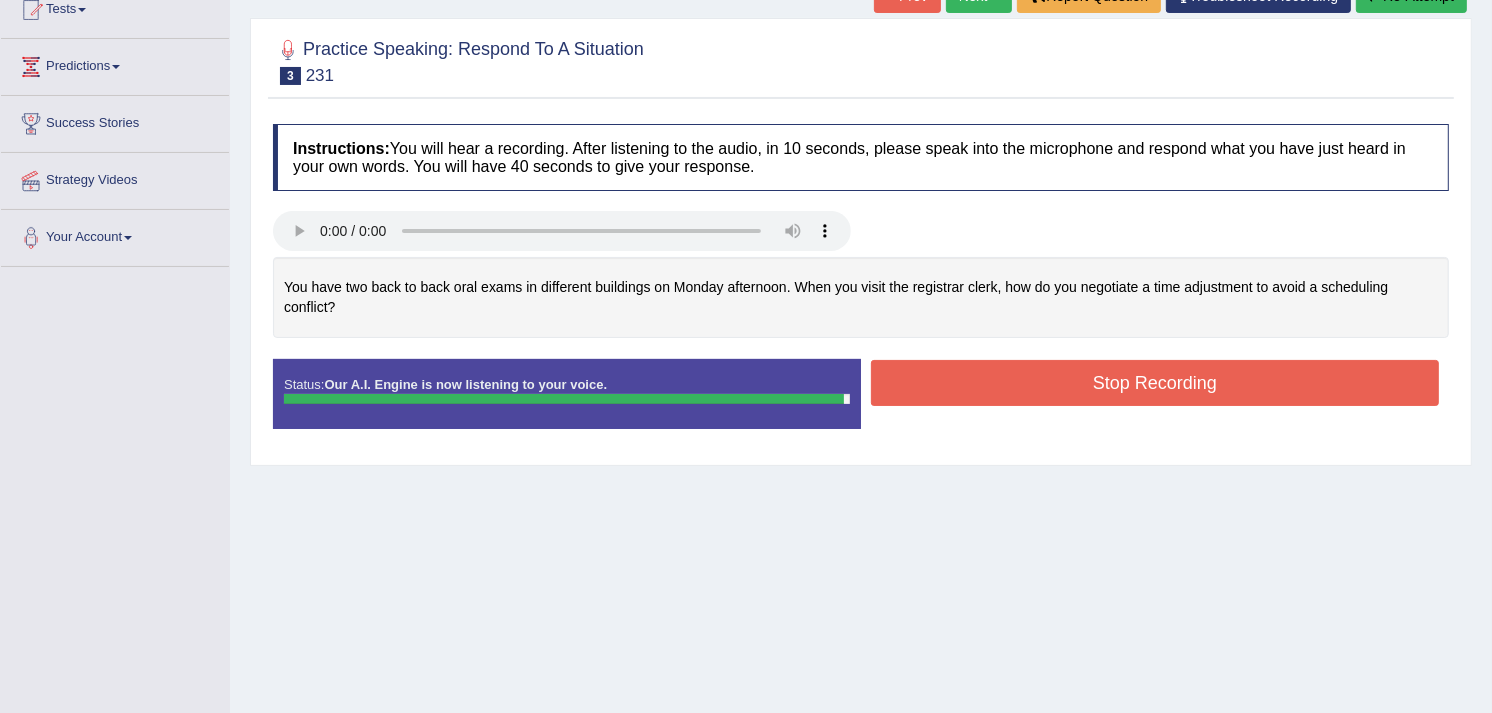 click on "Stop Recording" at bounding box center (1155, 383) 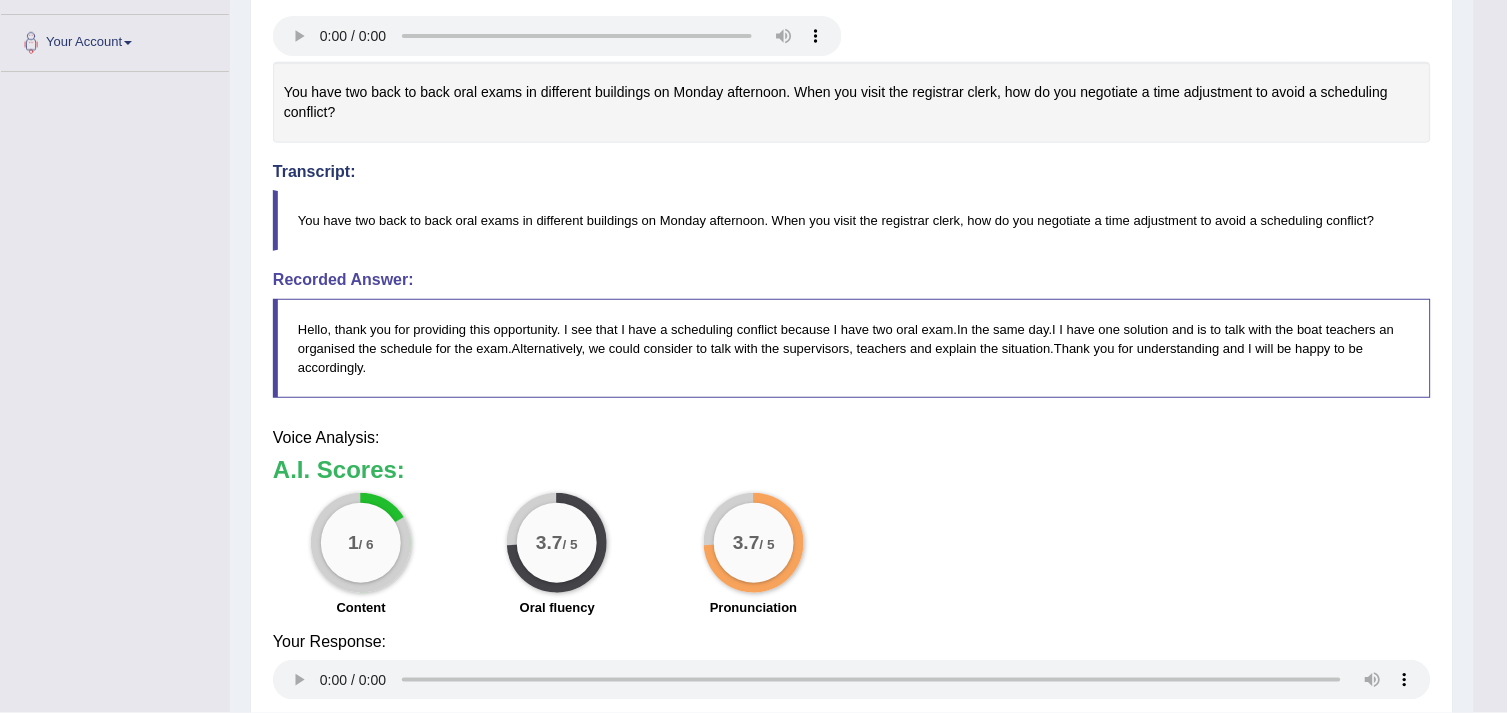drag, startPoint x: 1507, startPoint y: 215, endPoint x: 1512, endPoint y: 398, distance: 183.0683 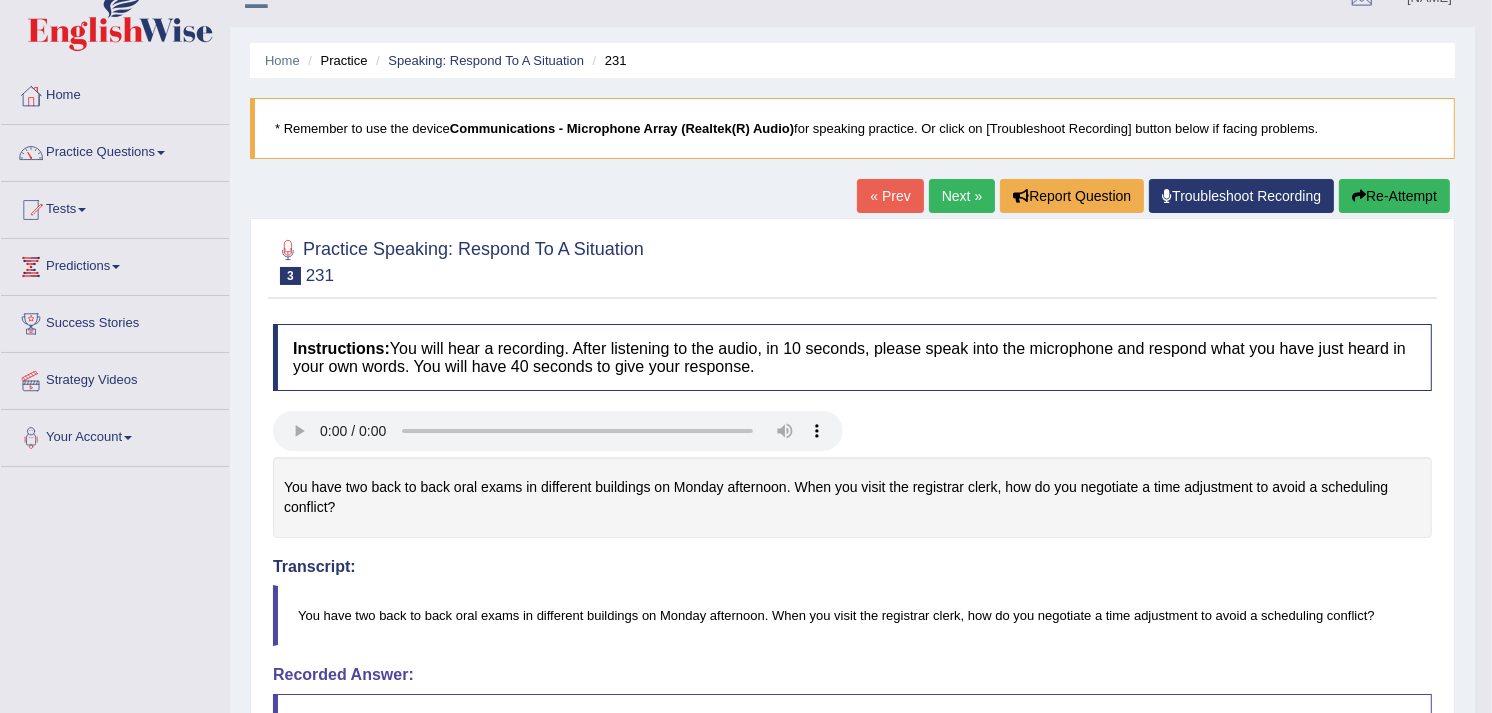 scroll, scrollTop: 12, scrollLeft: 0, axis: vertical 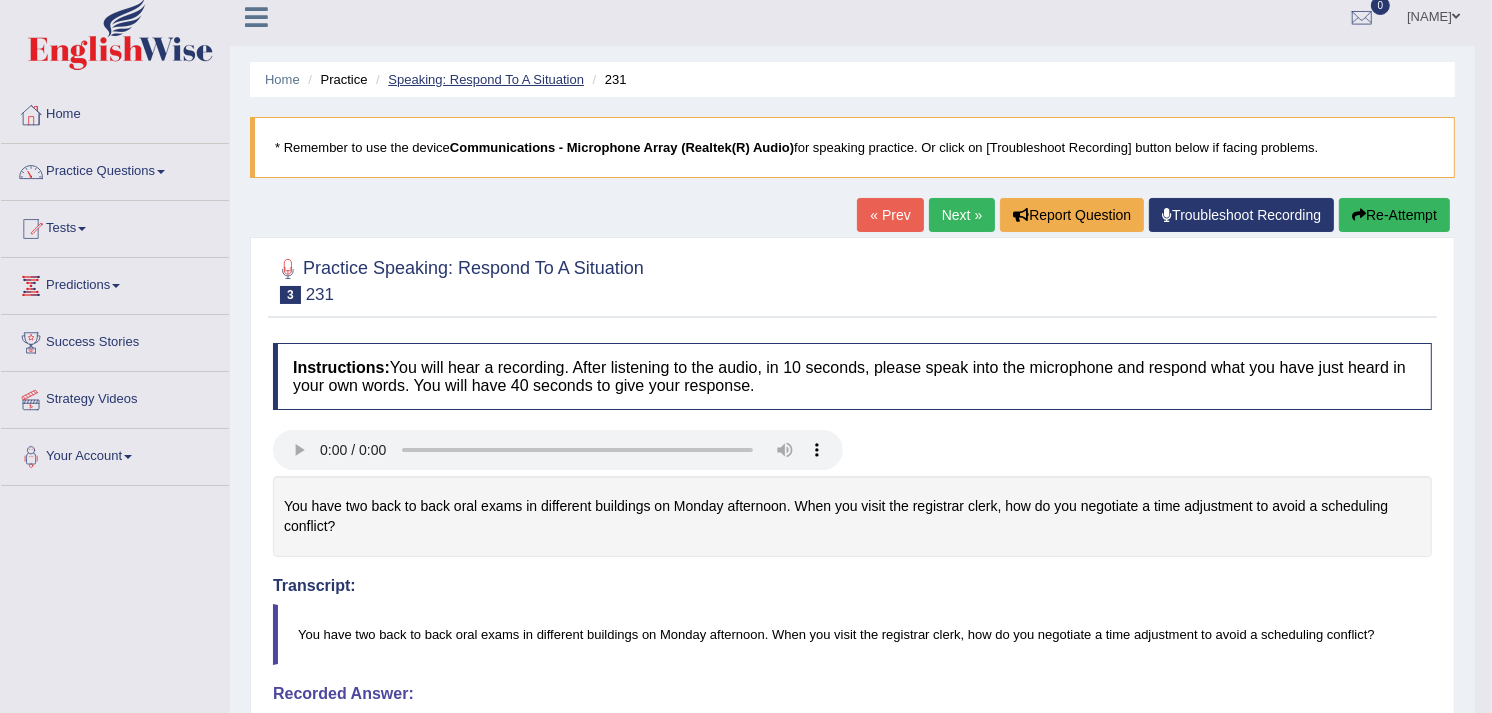 click on "Speaking: Respond To A Situation" at bounding box center (486, 79) 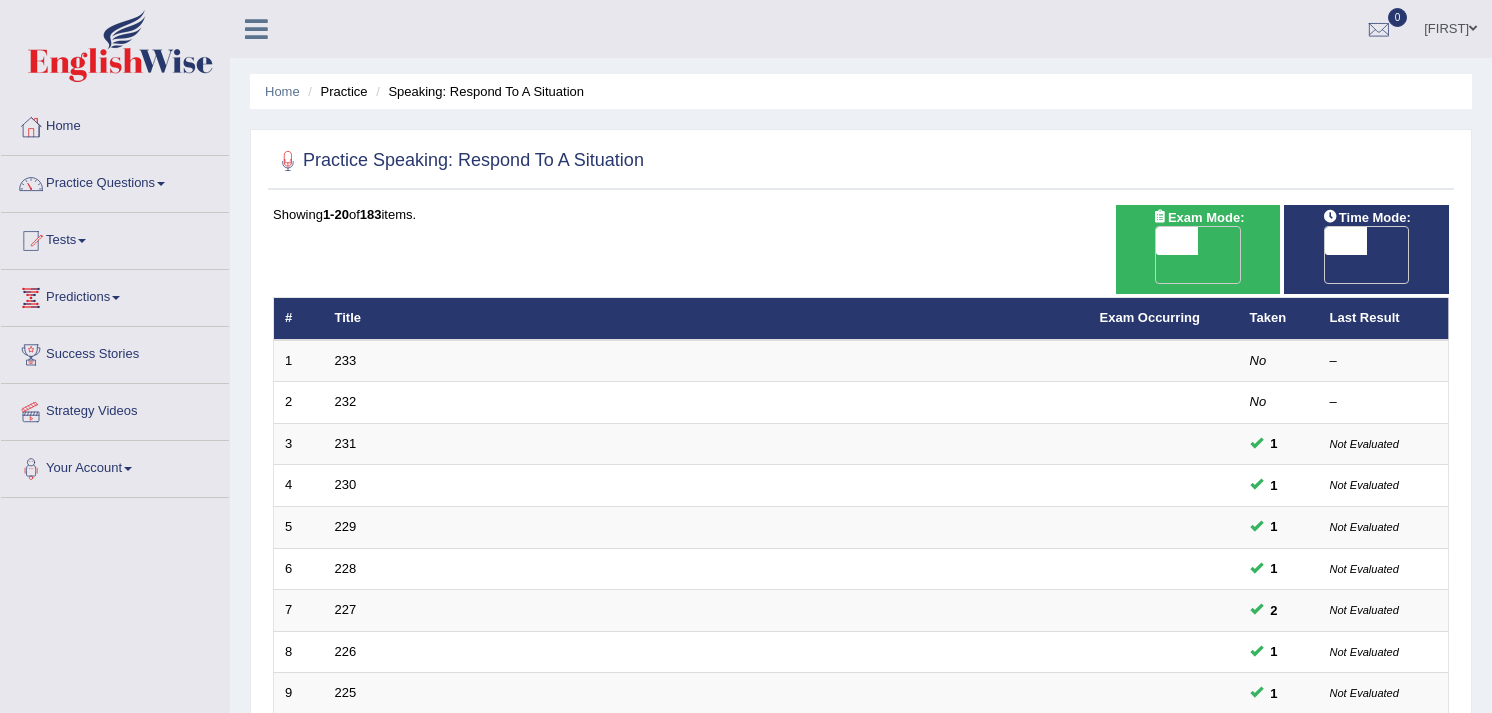 scroll, scrollTop: 0, scrollLeft: 0, axis: both 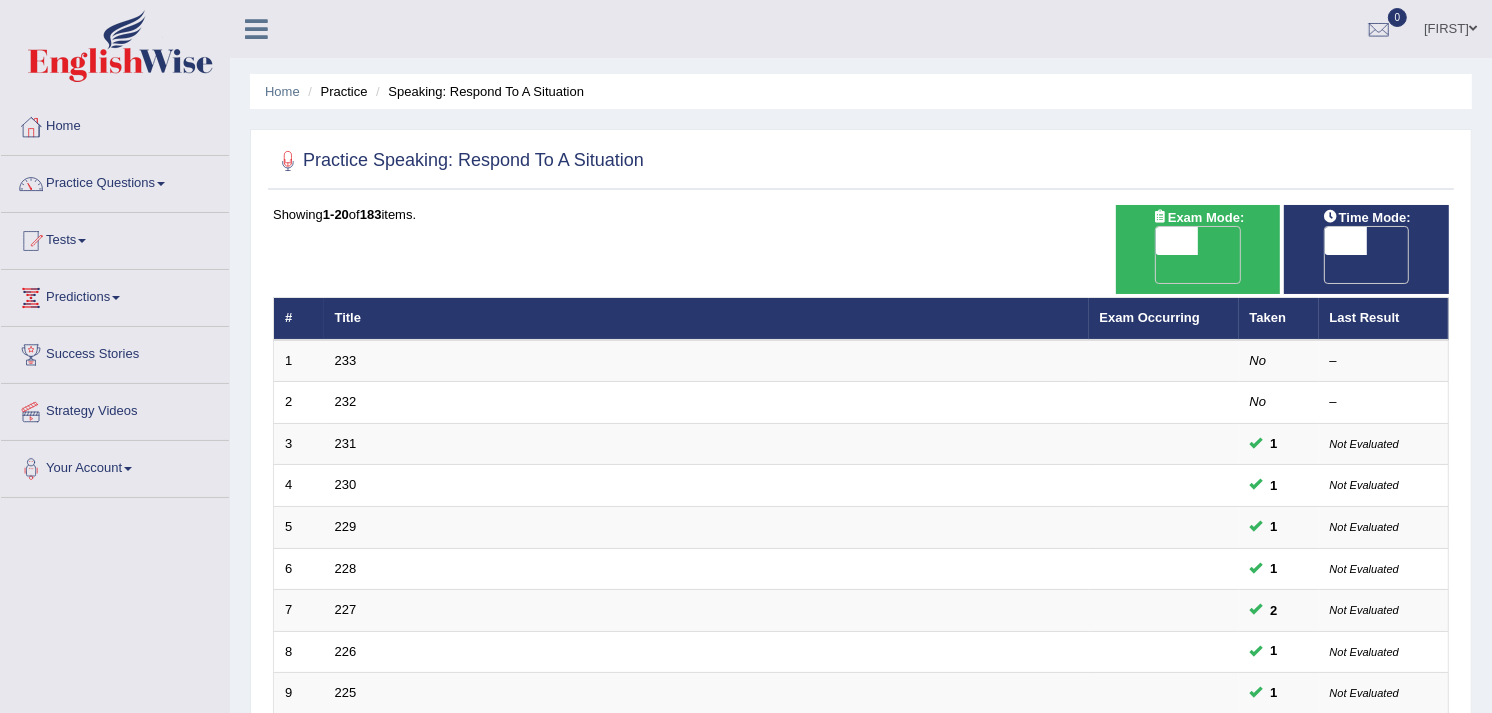 click on "Practice Questions" at bounding box center (115, 181) 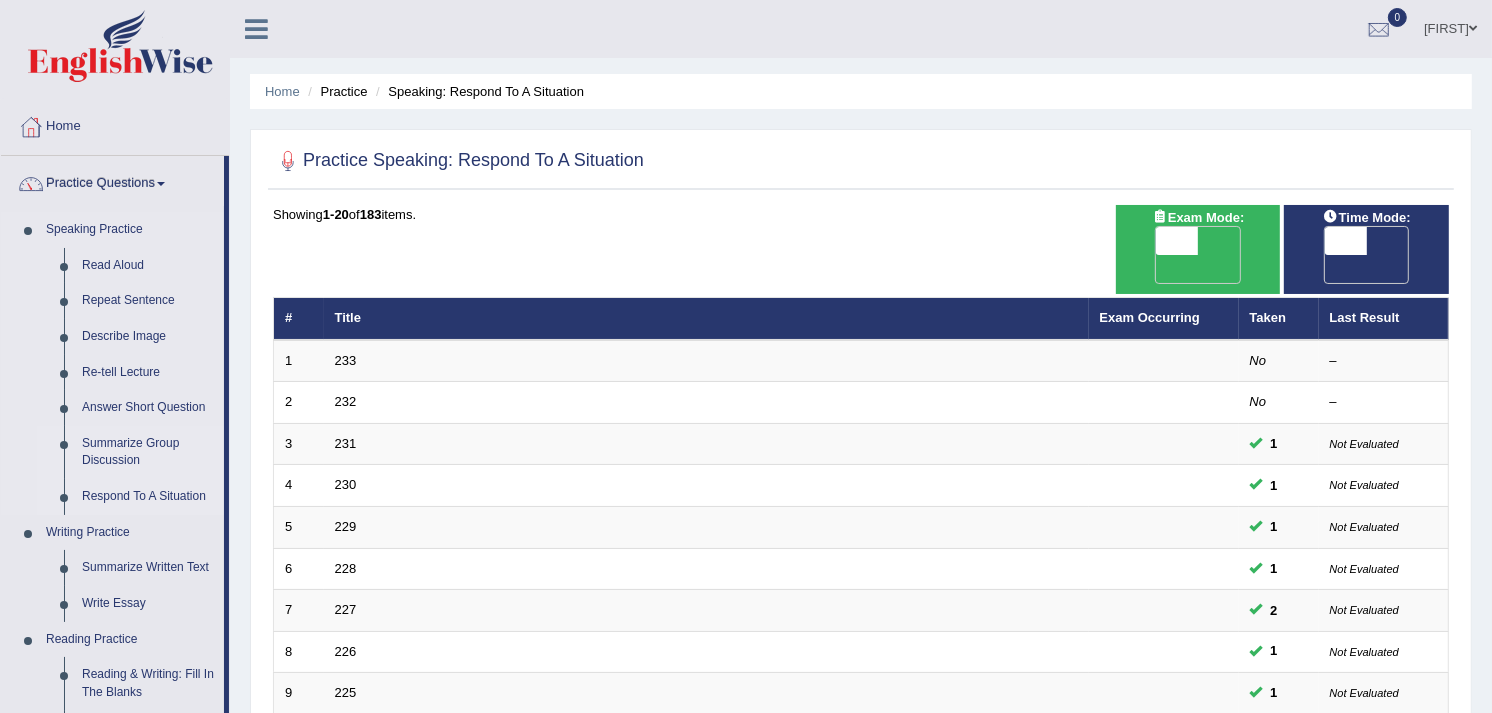 click on "Summarize Group Discussion" at bounding box center (148, 452) 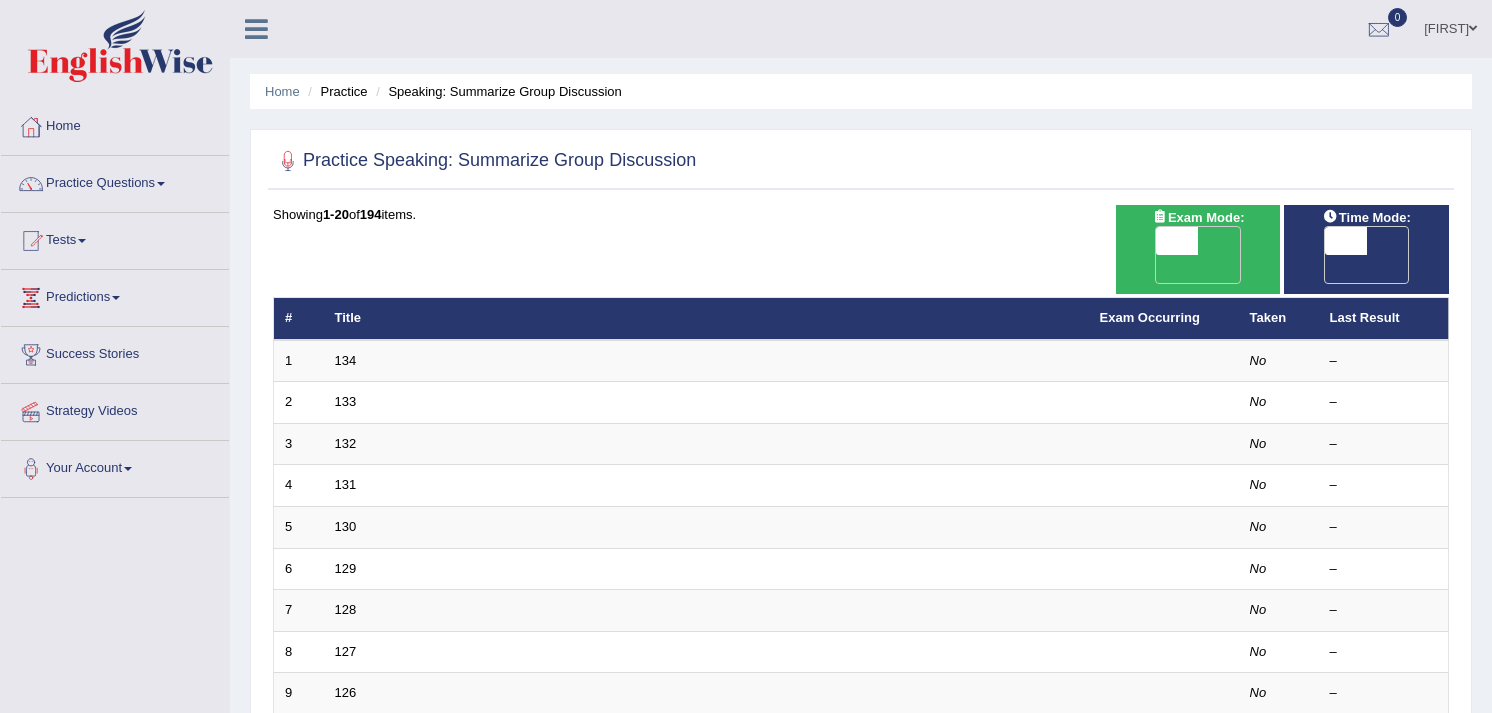 scroll, scrollTop: 0, scrollLeft: 0, axis: both 